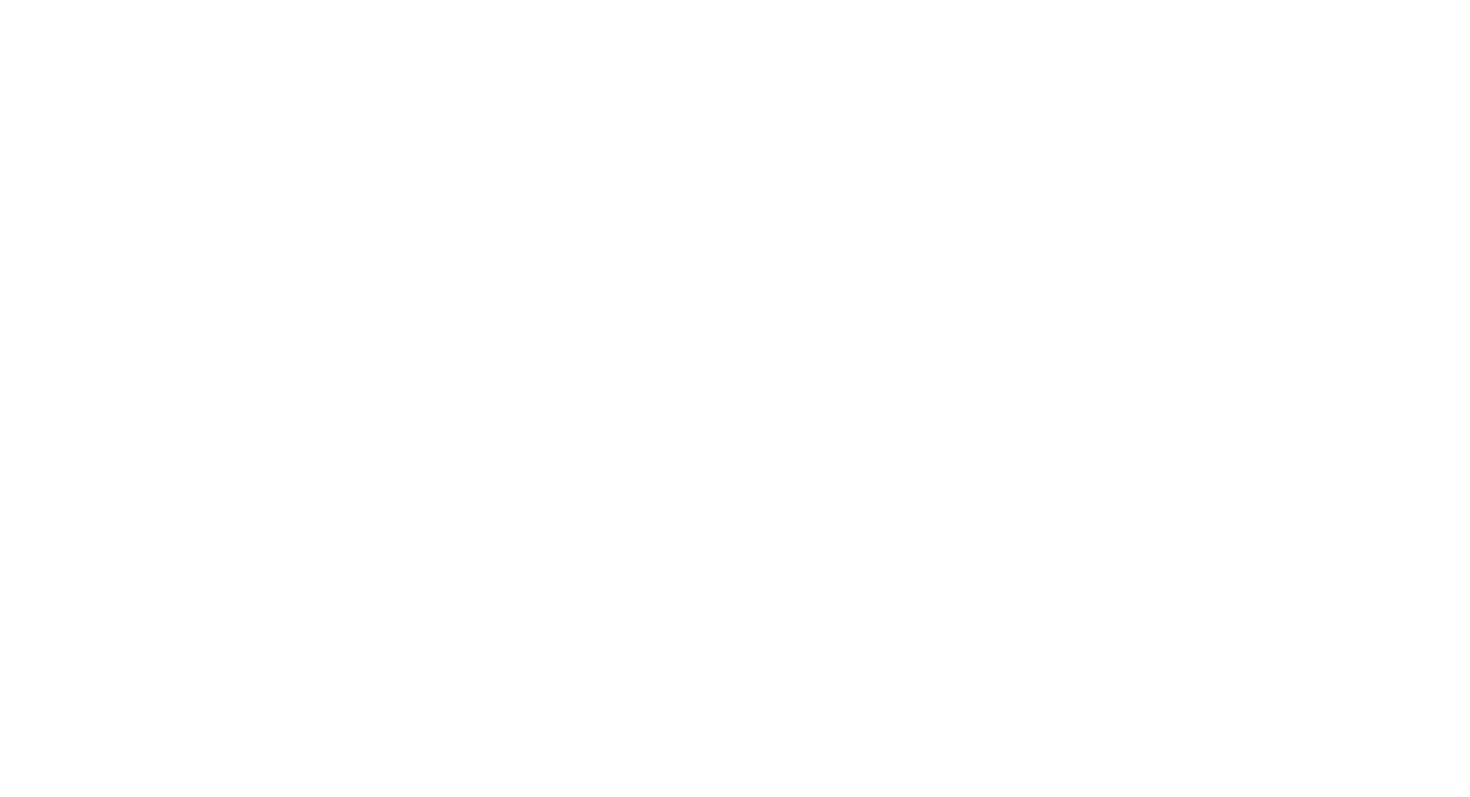 scroll, scrollTop: 0, scrollLeft: 0, axis: both 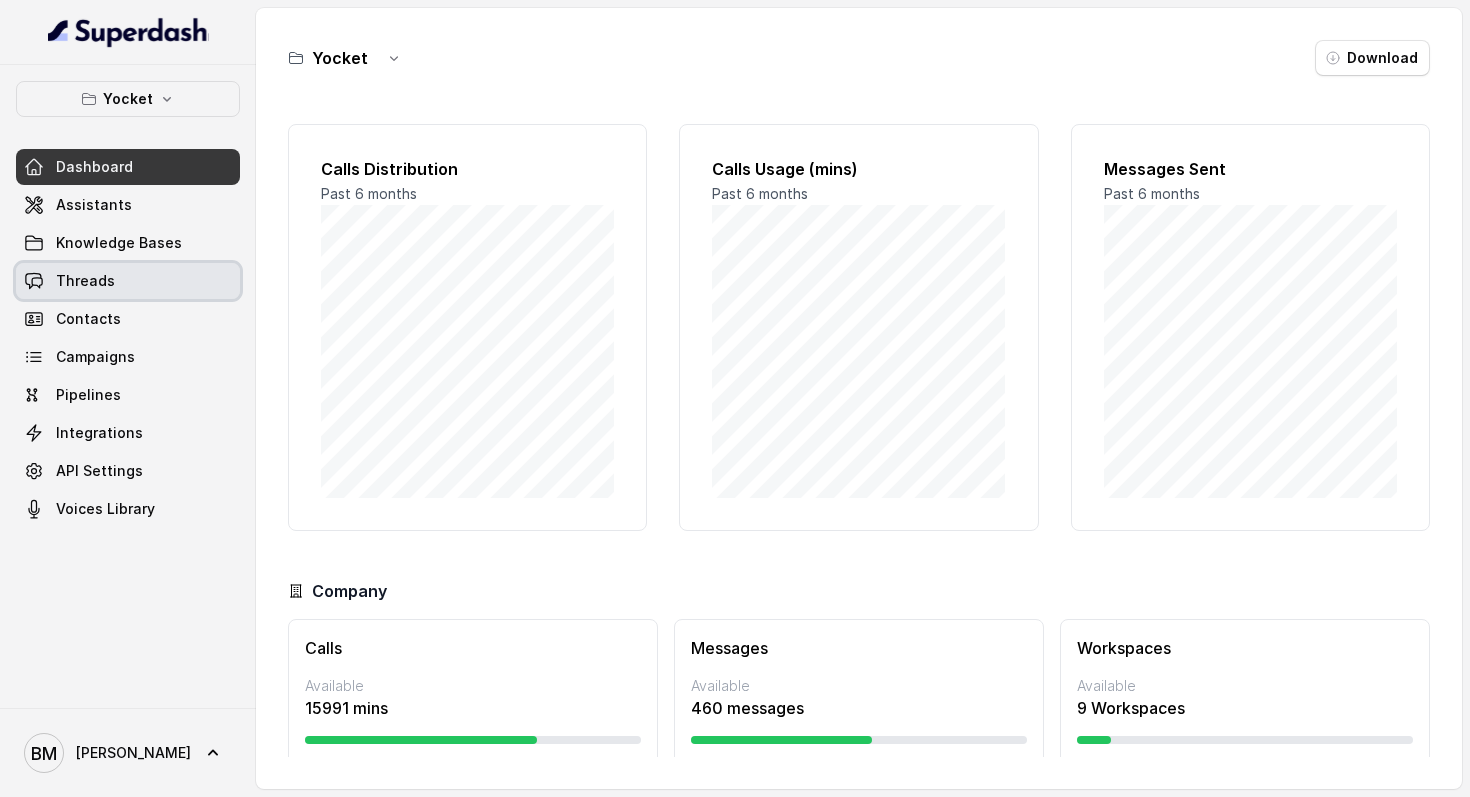 click on "Threads" at bounding box center [85, 281] 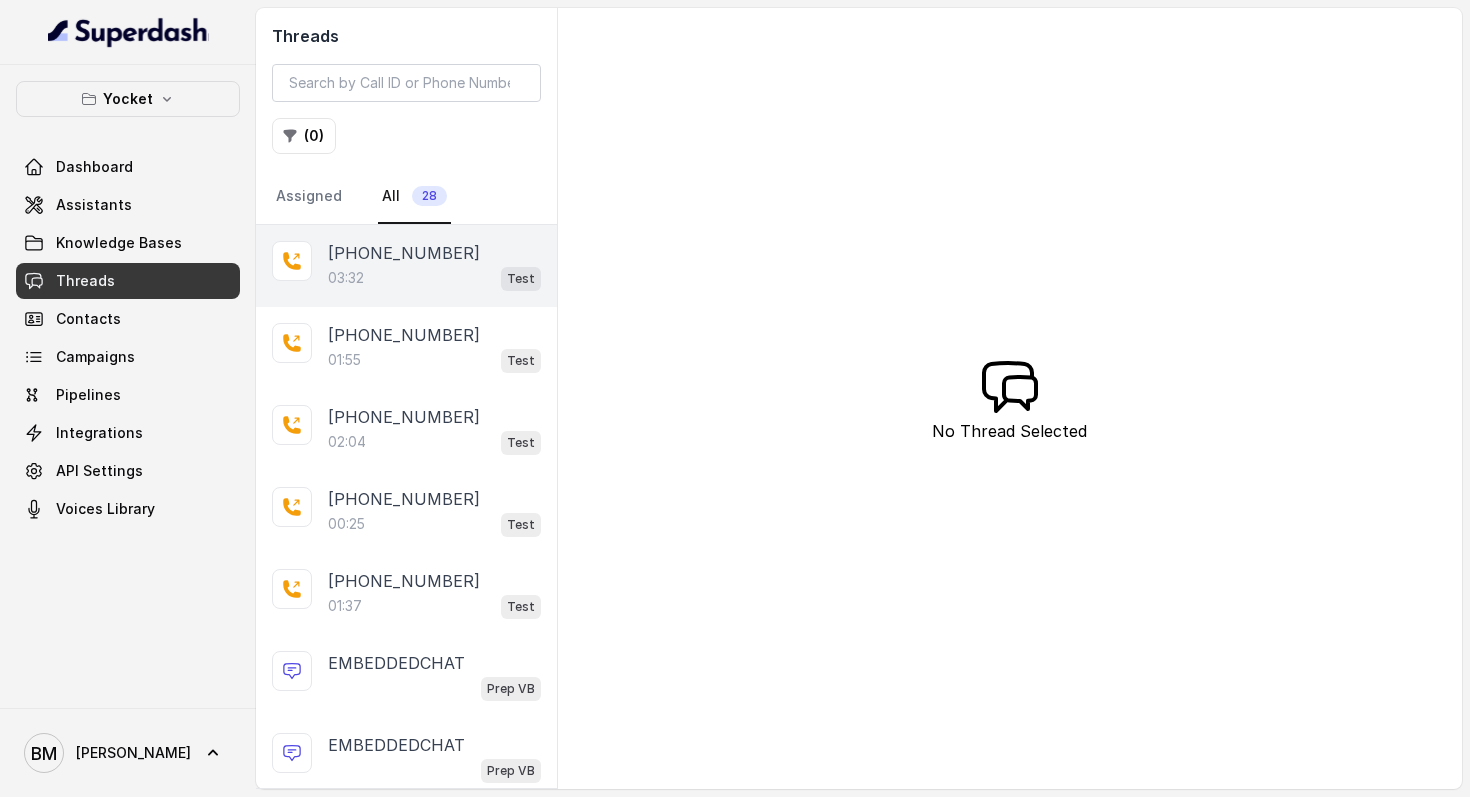 click on "[PHONE_NUMBER]" at bounding box center [404, 253] 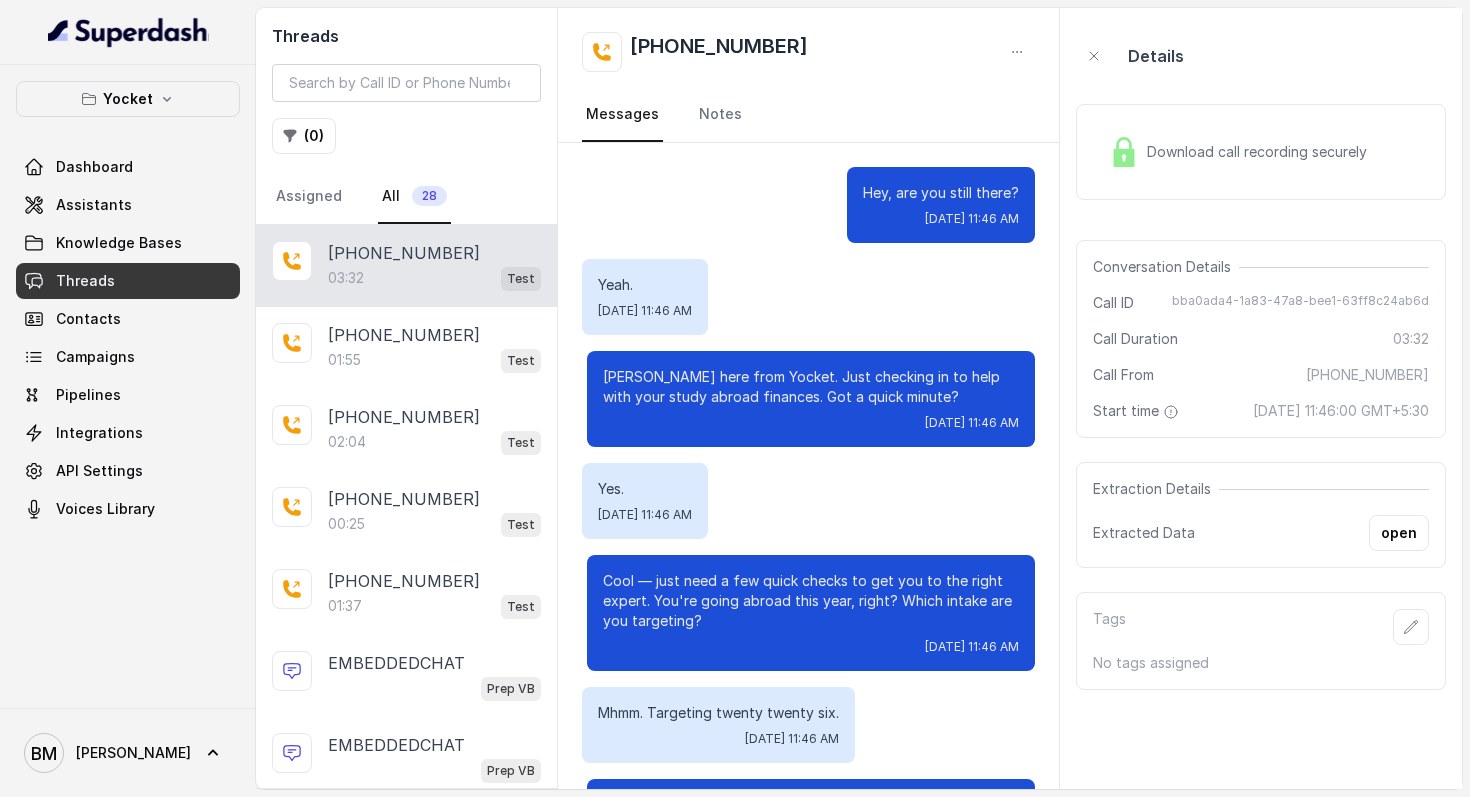 scroll, scrollTop: 3502, scrollLeft: 0, axis: vertical 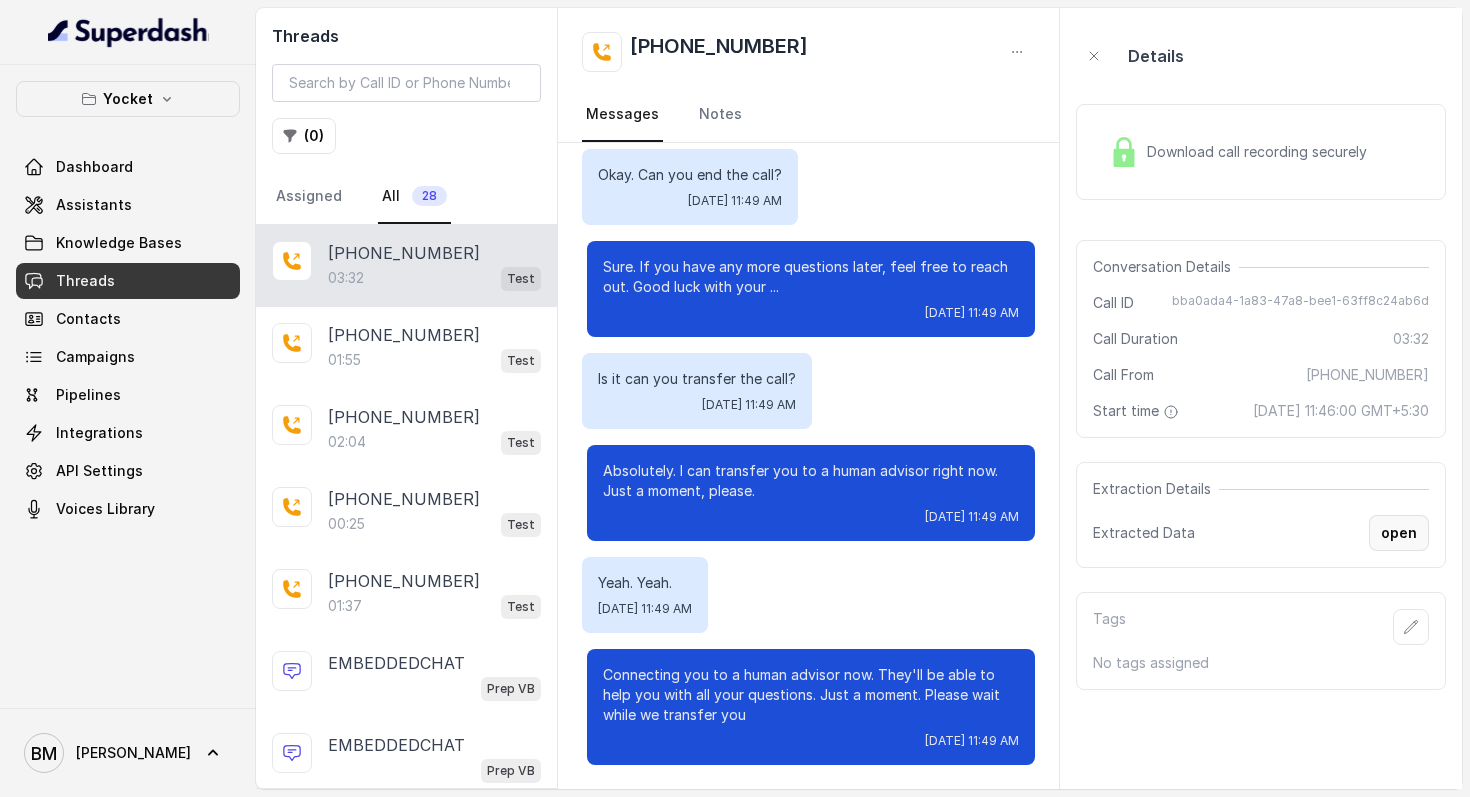 click on "open" at bounding box center [1399, 533] 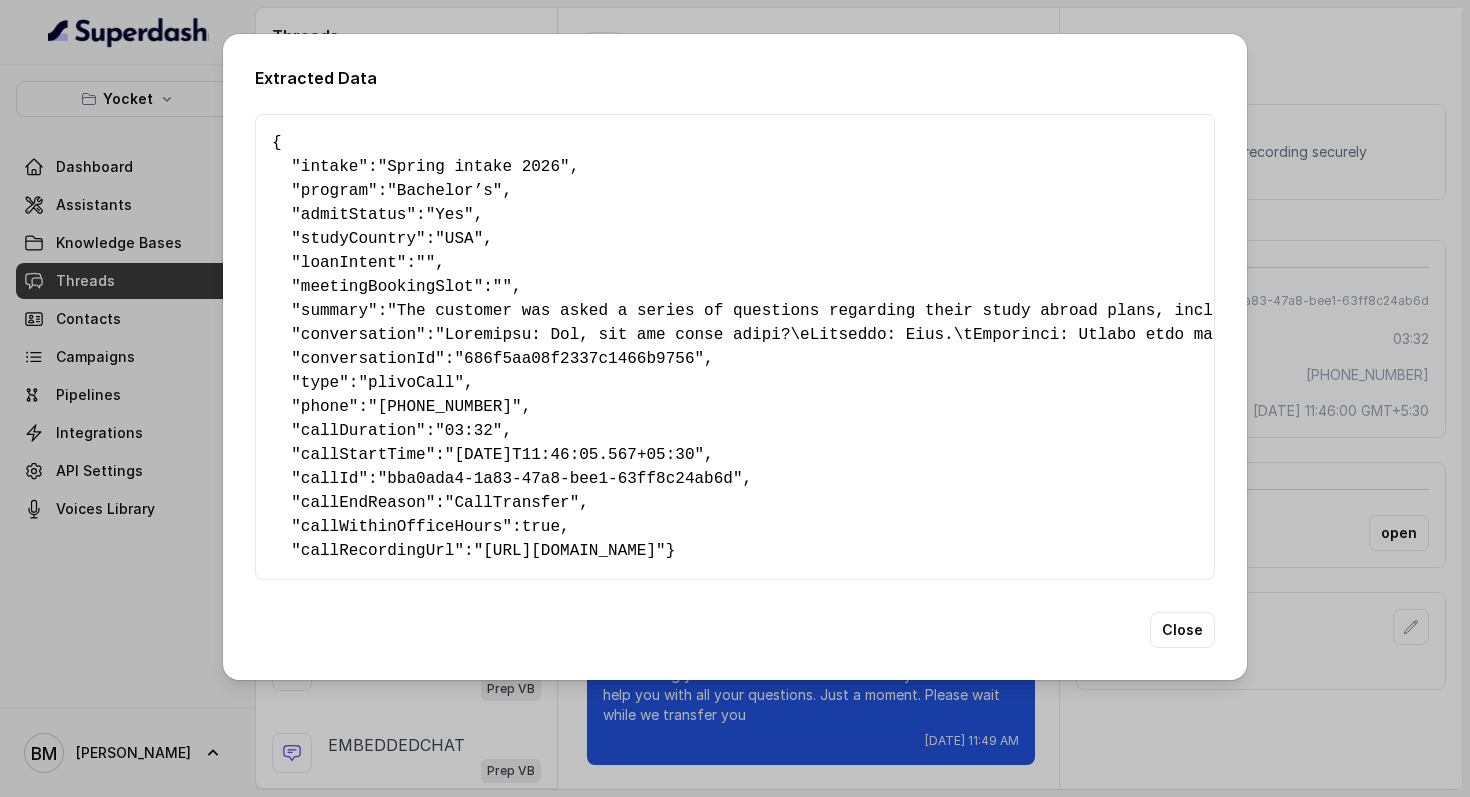 click on "Extracted Data {
" intake ":  "Spring intake 2026" ,
" program ":  "Bachelor’s" ,
" admitStatus ":  "Yes" ,
" studyCountry ":  "USA" ,
" loanIntent ":  "" ,
" meetingBookingSlot ":  "" ,
" summary ":  "The customer was asked a series of questions regarding their study abroad plans, including the intake year (2026 Spring), program type (Bachelor's), admit status (waiting), country of study (US), and funding plan (still figuring out). The customer then asked which university to choose between NYU and Carnegie Mellon for computer science, seeking a \"Silicon Valley experience.\" The customer also asked for an explanation of networking opportunities and internships. The customer's tone was initially brief and somewhat hesitant, but later became more engaged with the discussion. The customer's satisfaction seemed to decrease towards the end, leading them to request to end the call and then immediately ask to be transferred to a human advisor." ,
" conversation ":  ,
" conversationId ":  ,
"" at bounding box center (735, 398) 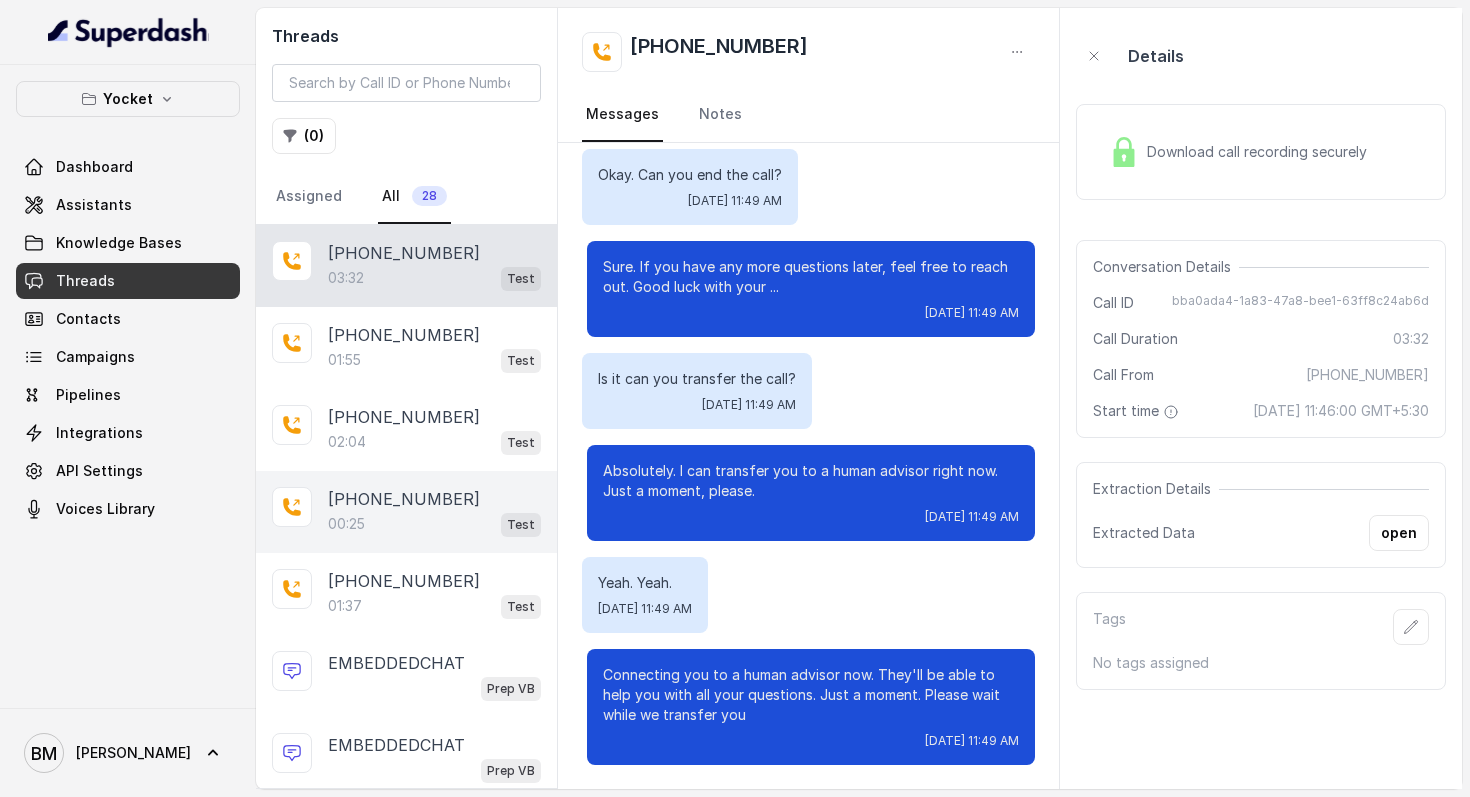click on "00:25 Test" at bounding box center [434, 524] 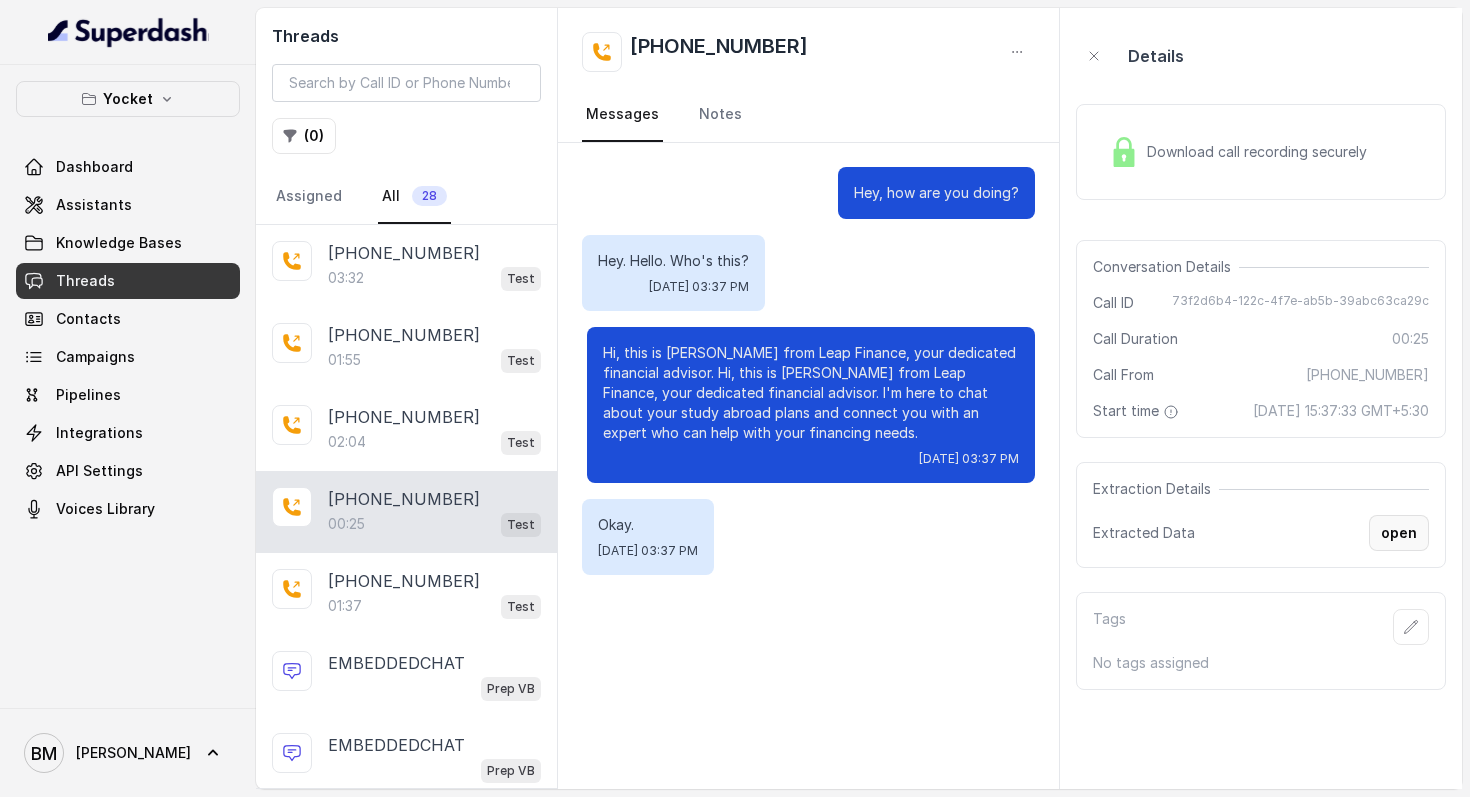 click on "open" at bounding box center (1399, 533) 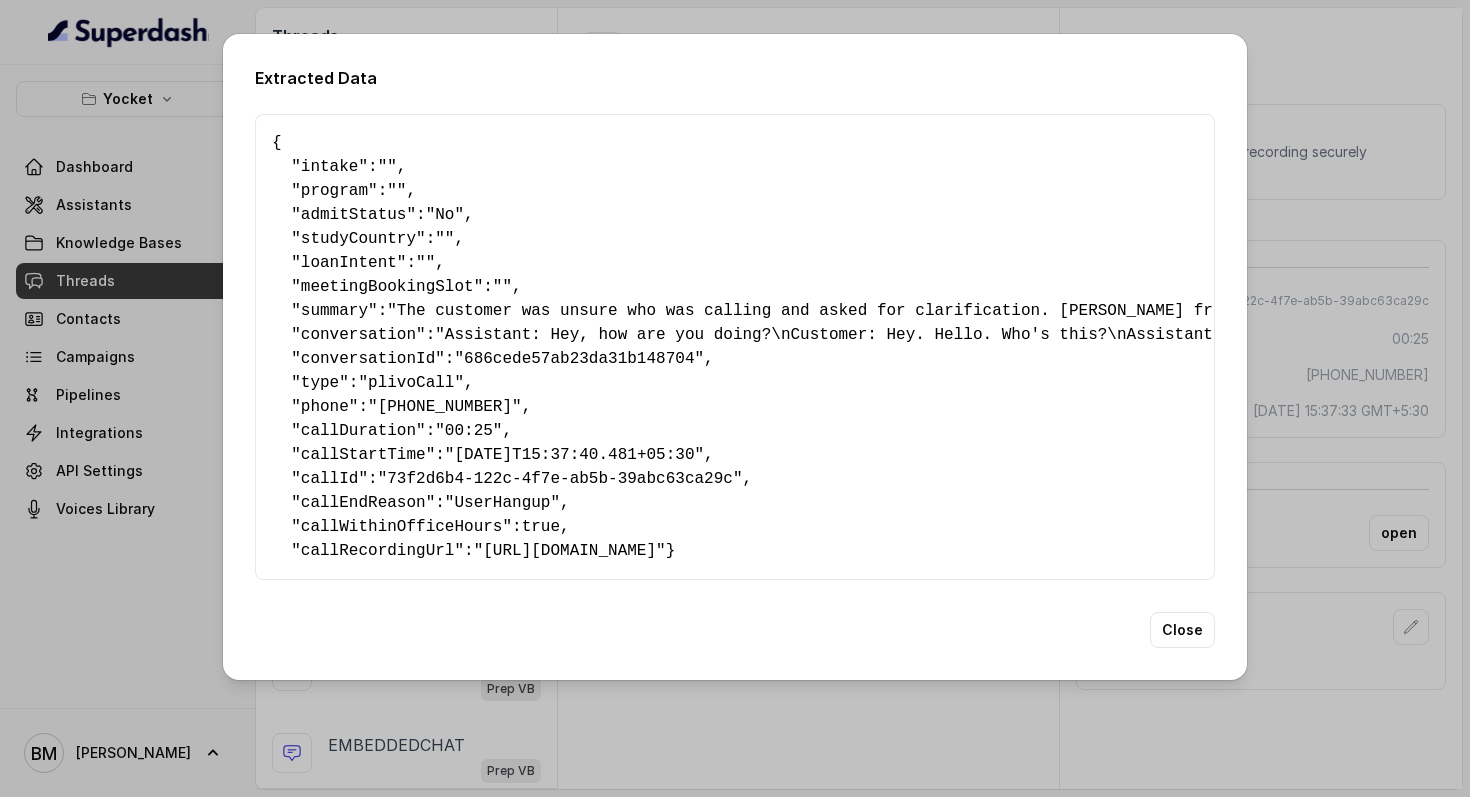 click on "Extracted Data {
" intake ":  "" ,
" program ":  "" ,
" admitStatus ":  "No" ,
" studyCountry ":  "" ,
" loanIntent ":  "" ,
" meetingBookingSlot ":  "" ,
" summary ":  "The customer was unsure who was calling and asked for clarification. [PERSON_NAME] from Leap Finance introduced herself as the customer's financial advisor, offering assistance with study abroad plans and financing. The customer's tone was initially hesitant but then became neutral upon receiving the introduction. Satisfaction level is undetermined at this point." ,
" conversation ":  "Assistant: Hey, how are you doing?\nCustomer: Hey. Hello. Who's this?\nAssistant: Hi, this is [PERSON_NAME] from Leap Finance, your dedicated financial advisor. Hi, this is [PERSON_NAME] from Leap Finance, your dedicated financial advisor. I'm here to chat about your study abroad plans and connect you with an expert who can help with your financing needs.\nCustomer: Okay." ,
" conversationId ":  "686cede57ab23da31b148704" ,
" type ":  "plivoCall" ,
" phone ":" at bounding box center (735, 398) 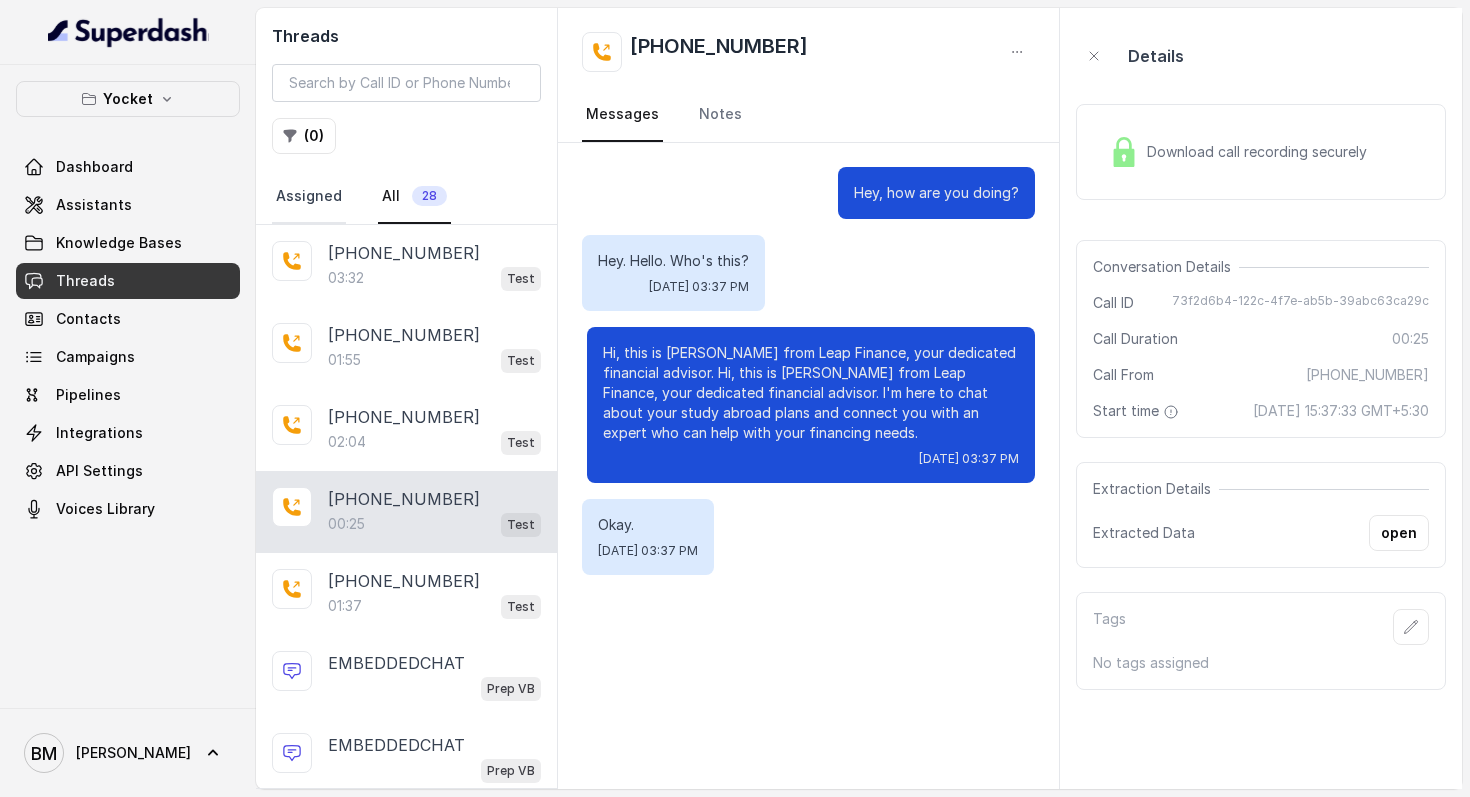 click on "Assigned" at bounding box center [309, 197] 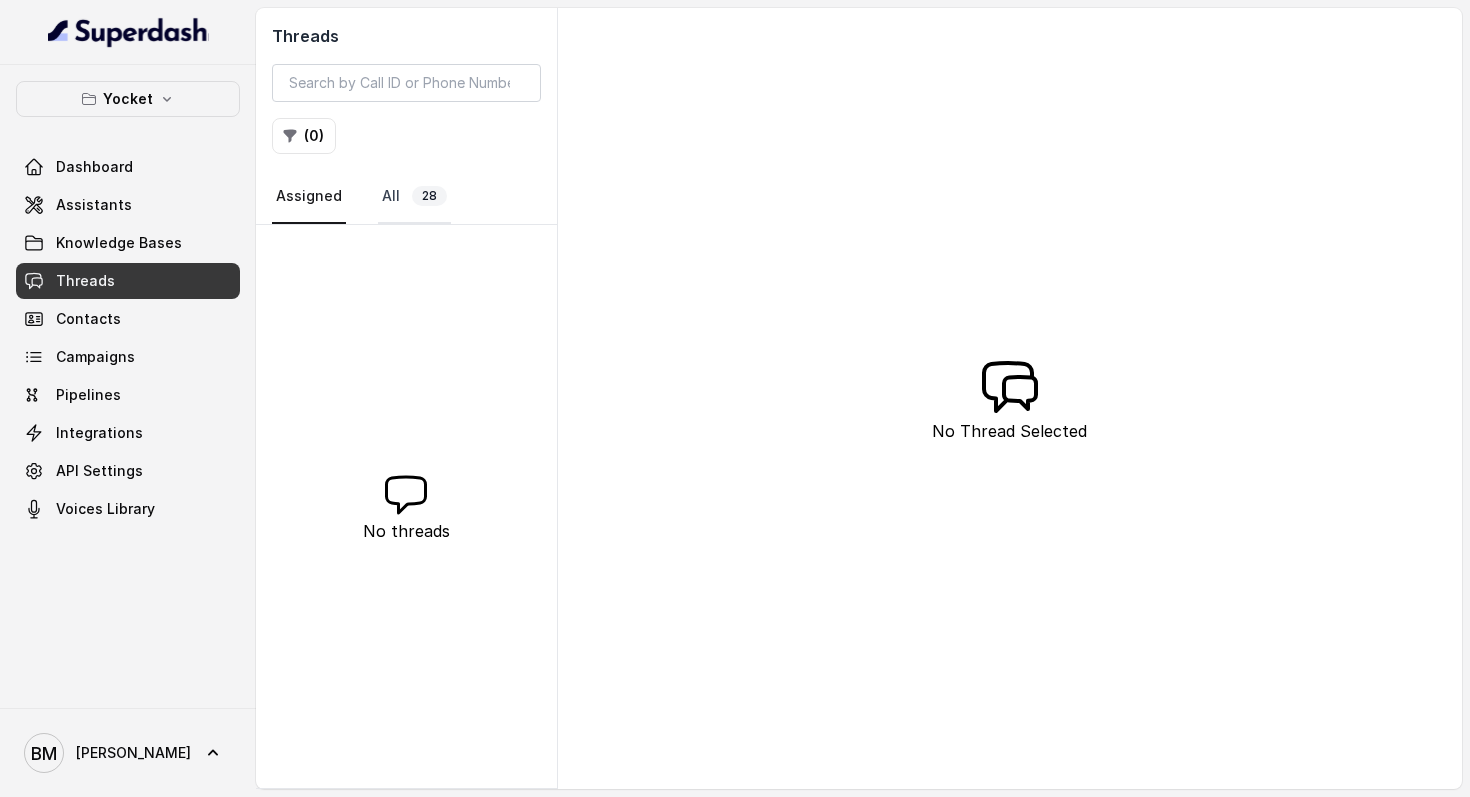 click on "All 28" at bounding box center (414, 197) 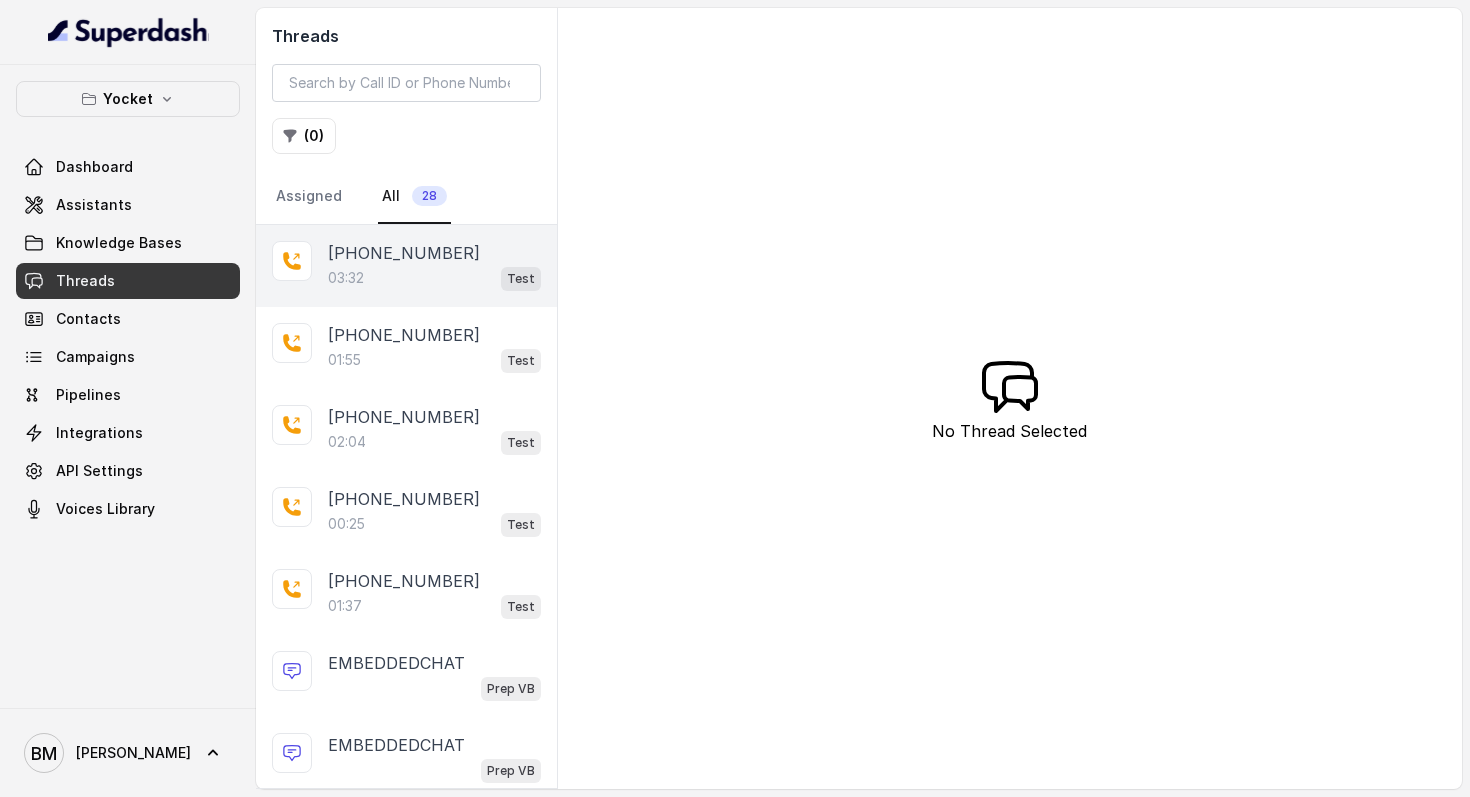 click on "[PHONE_NUMBER]" at bounding box center (404, 253) 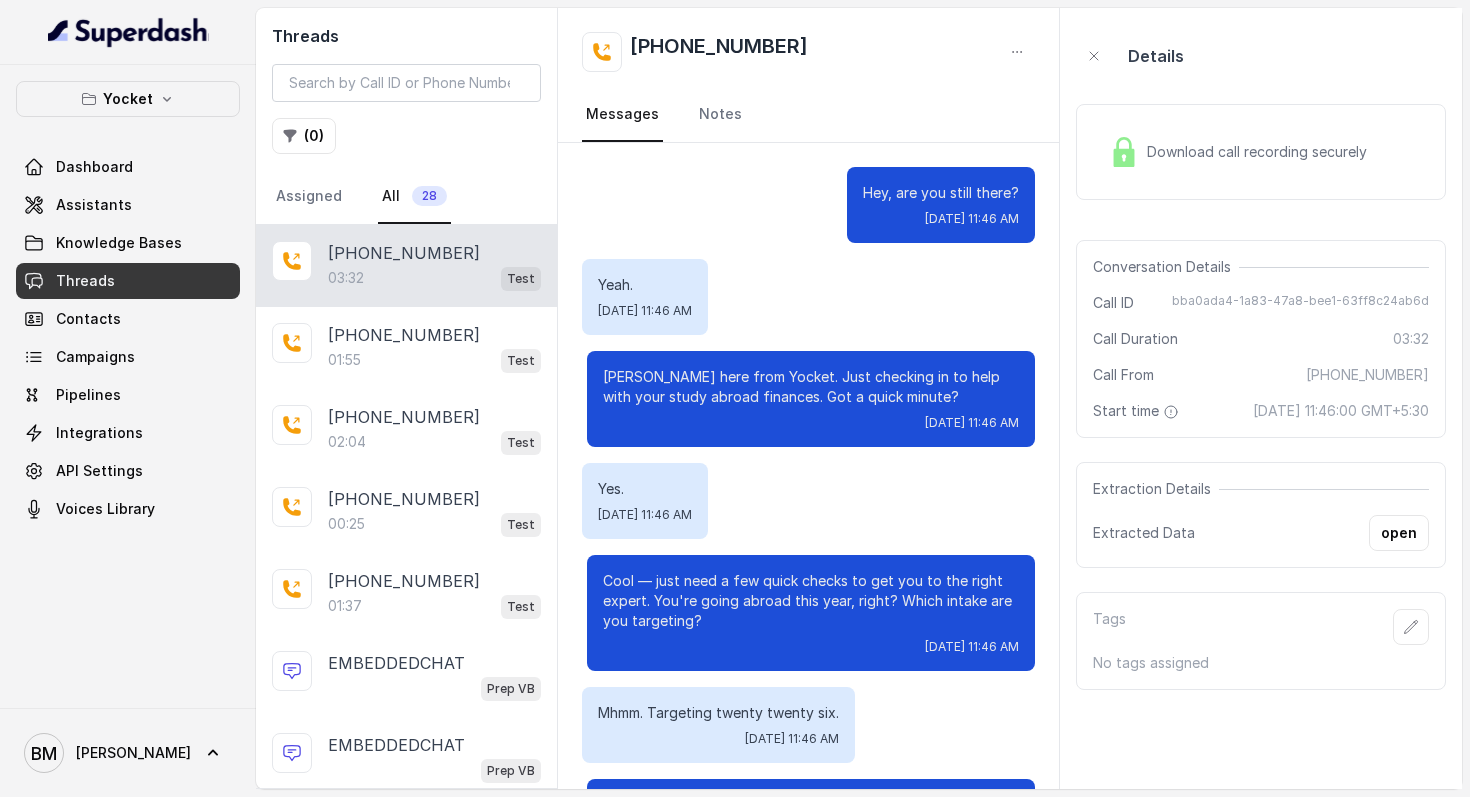 scroll, scrollTop: 3502, scrollLeft: 0, axis: vertical 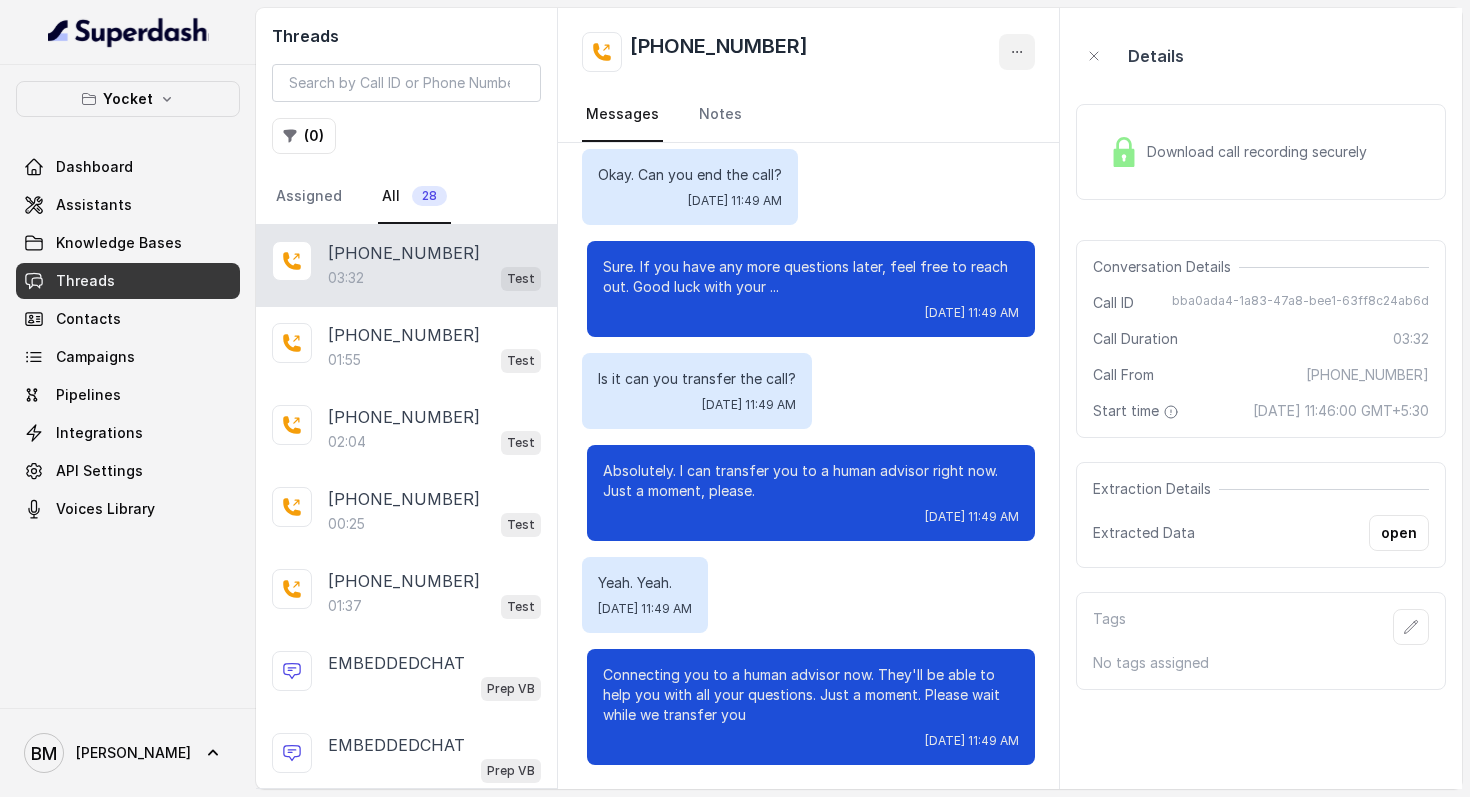 click at bounding box center (1017, 52) 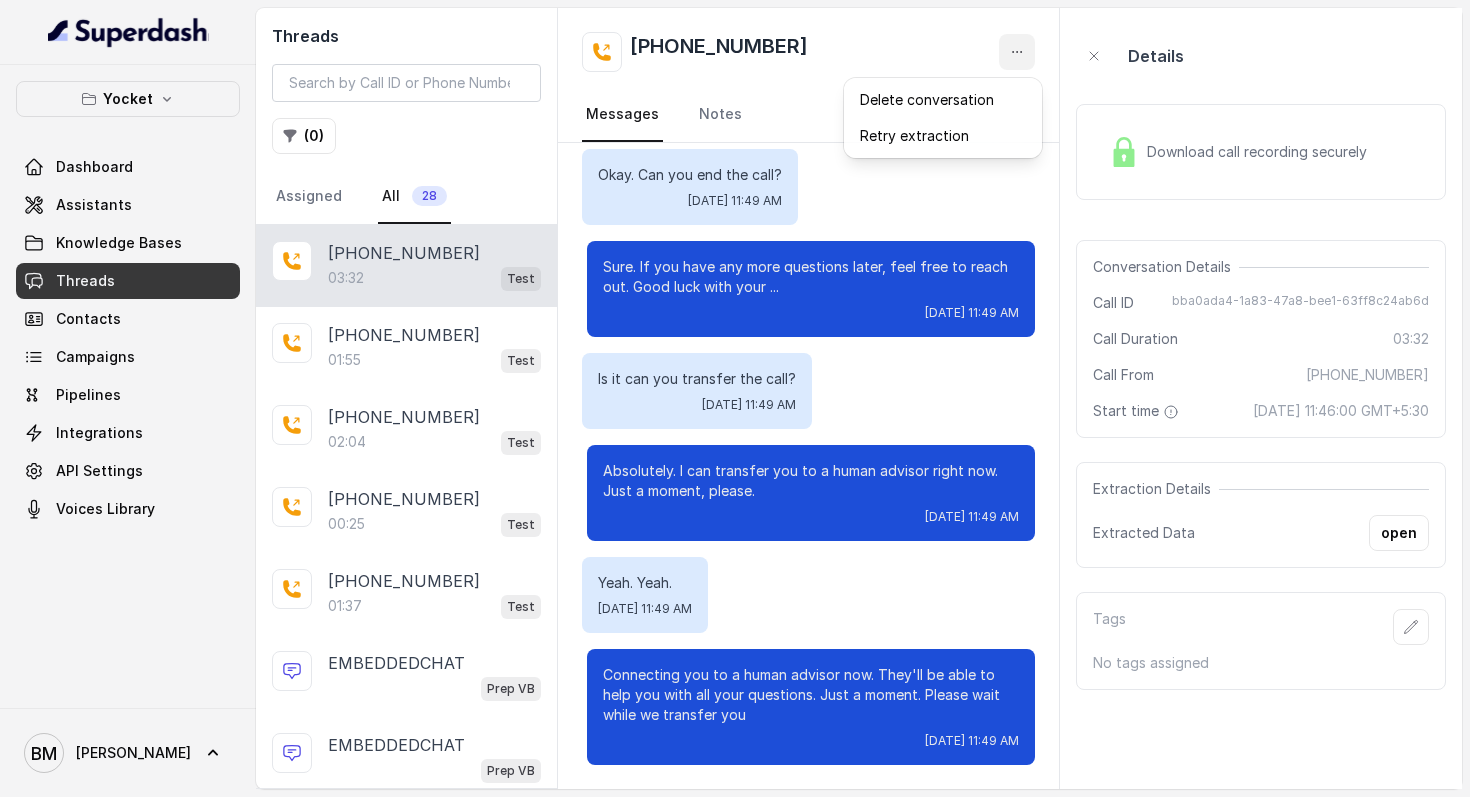 click at bounding box center (1017, 52) 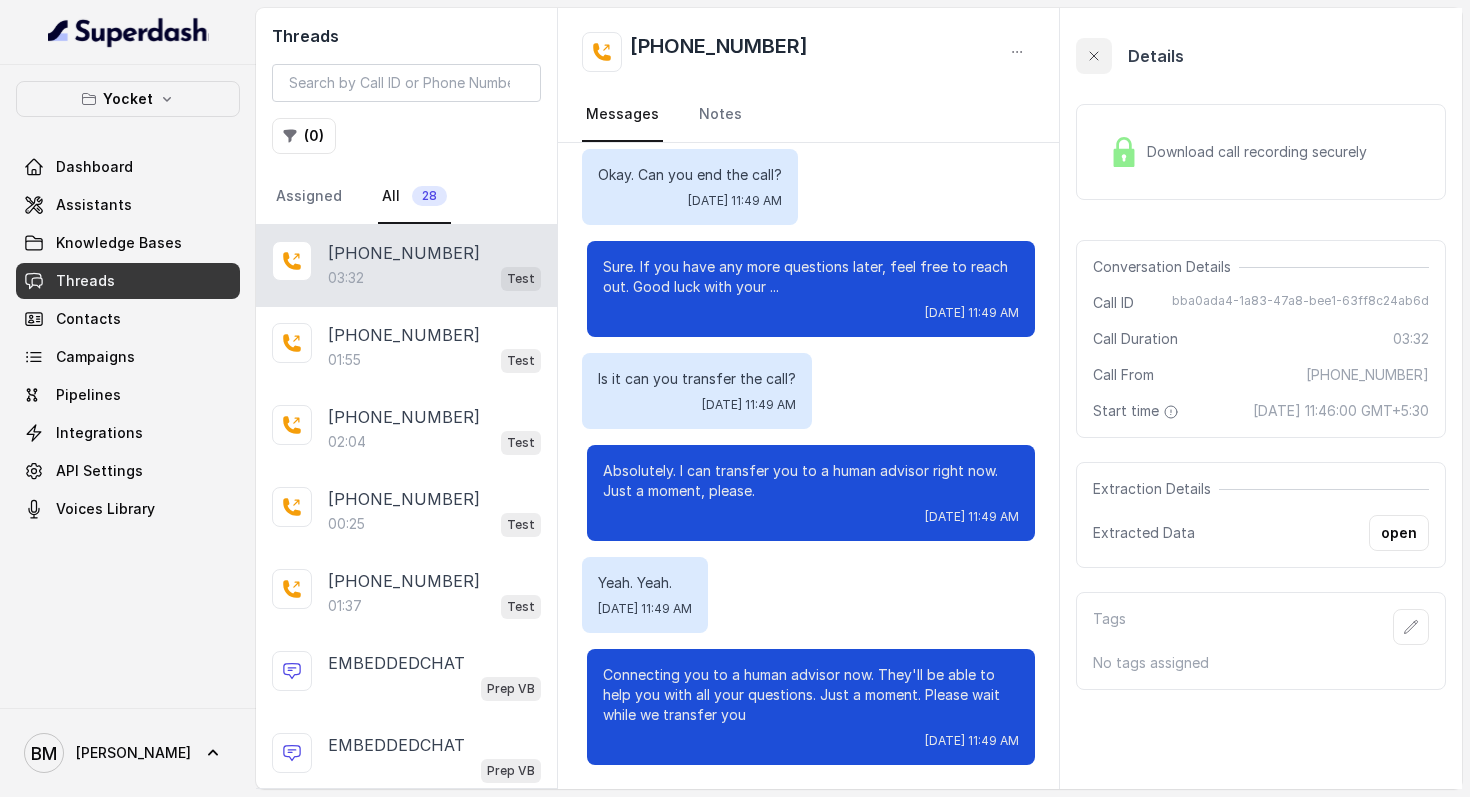 click 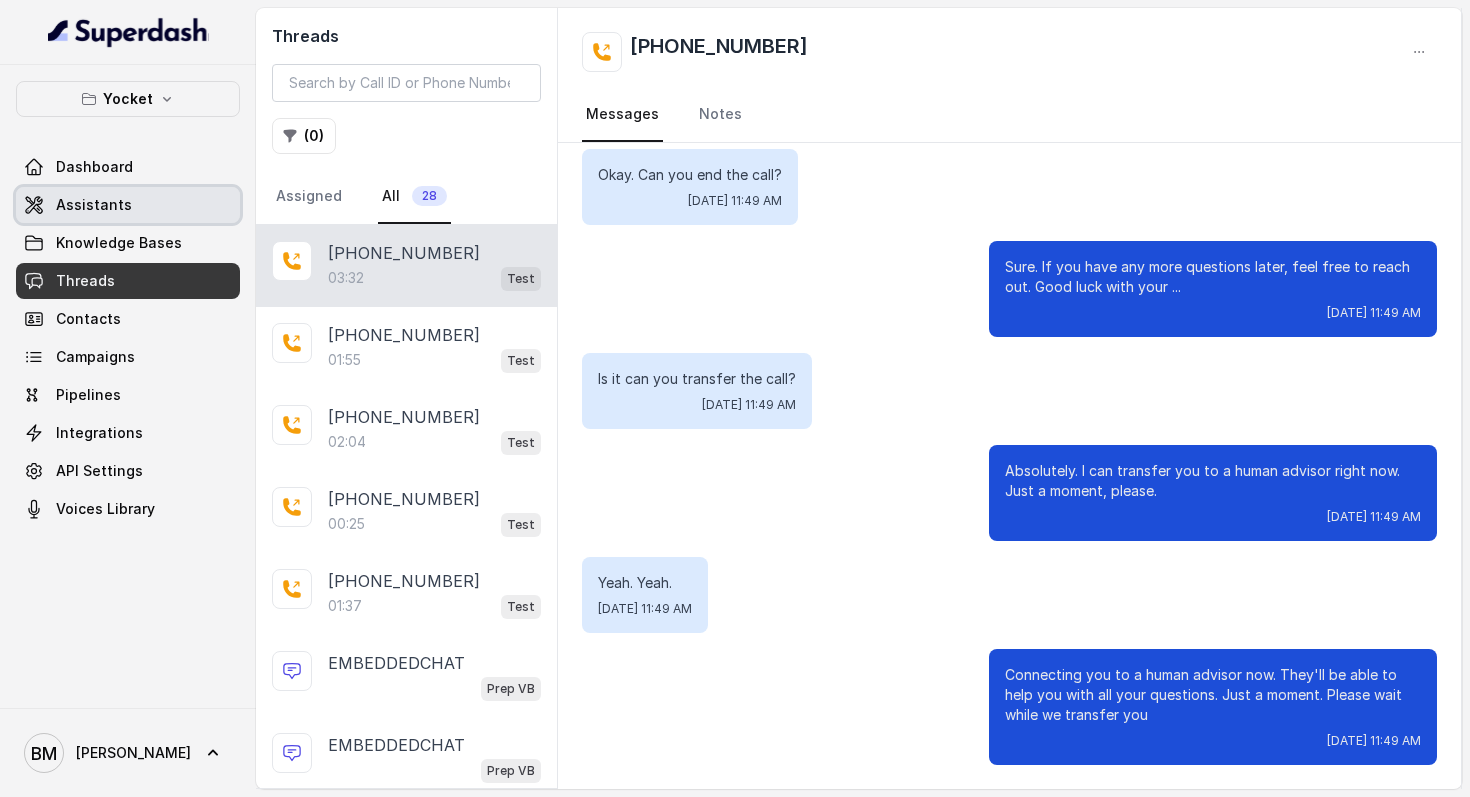 click on "Assistants" at bounding box center [128, 205] 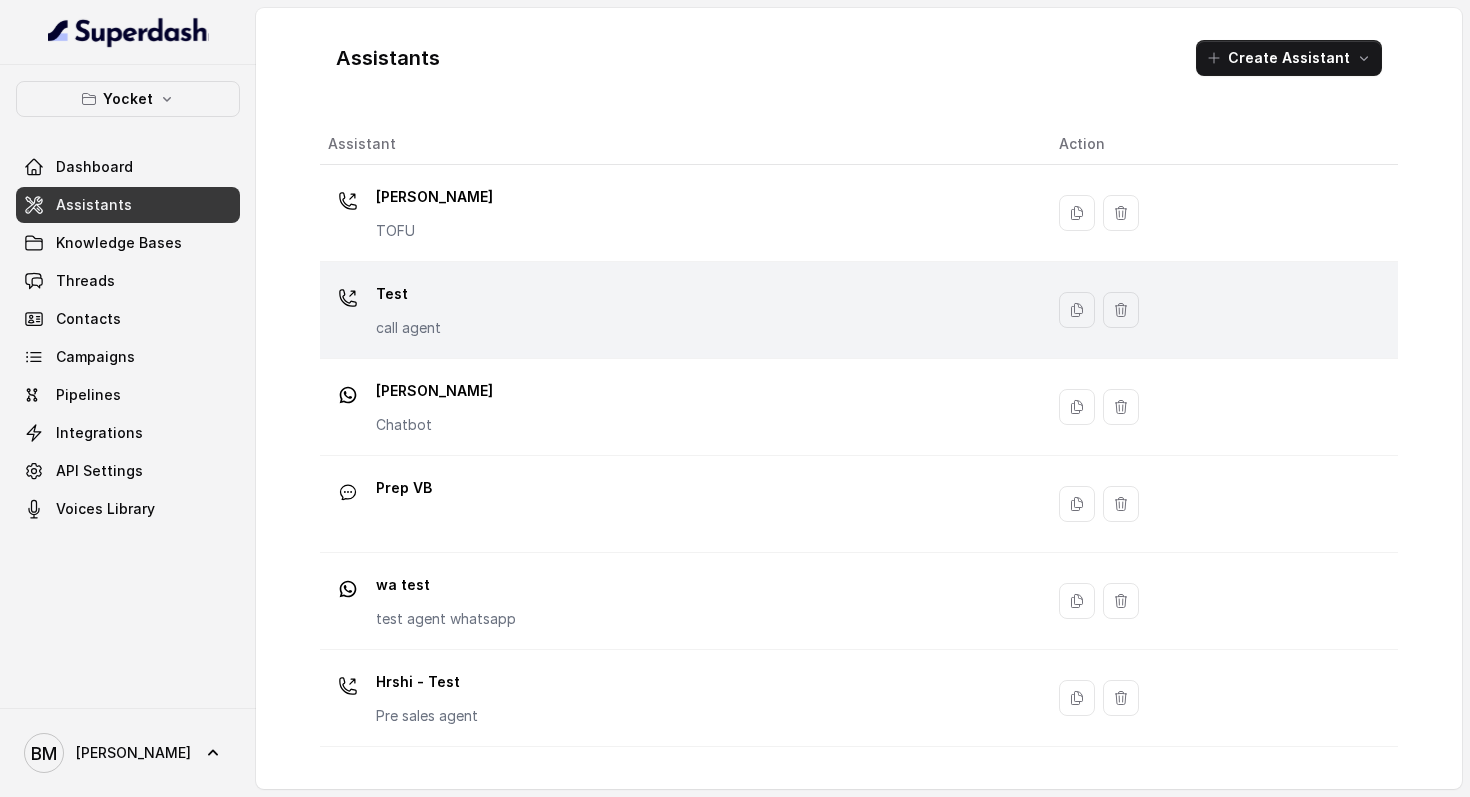 click on "Test call agent" at bounding box center (677, 310) 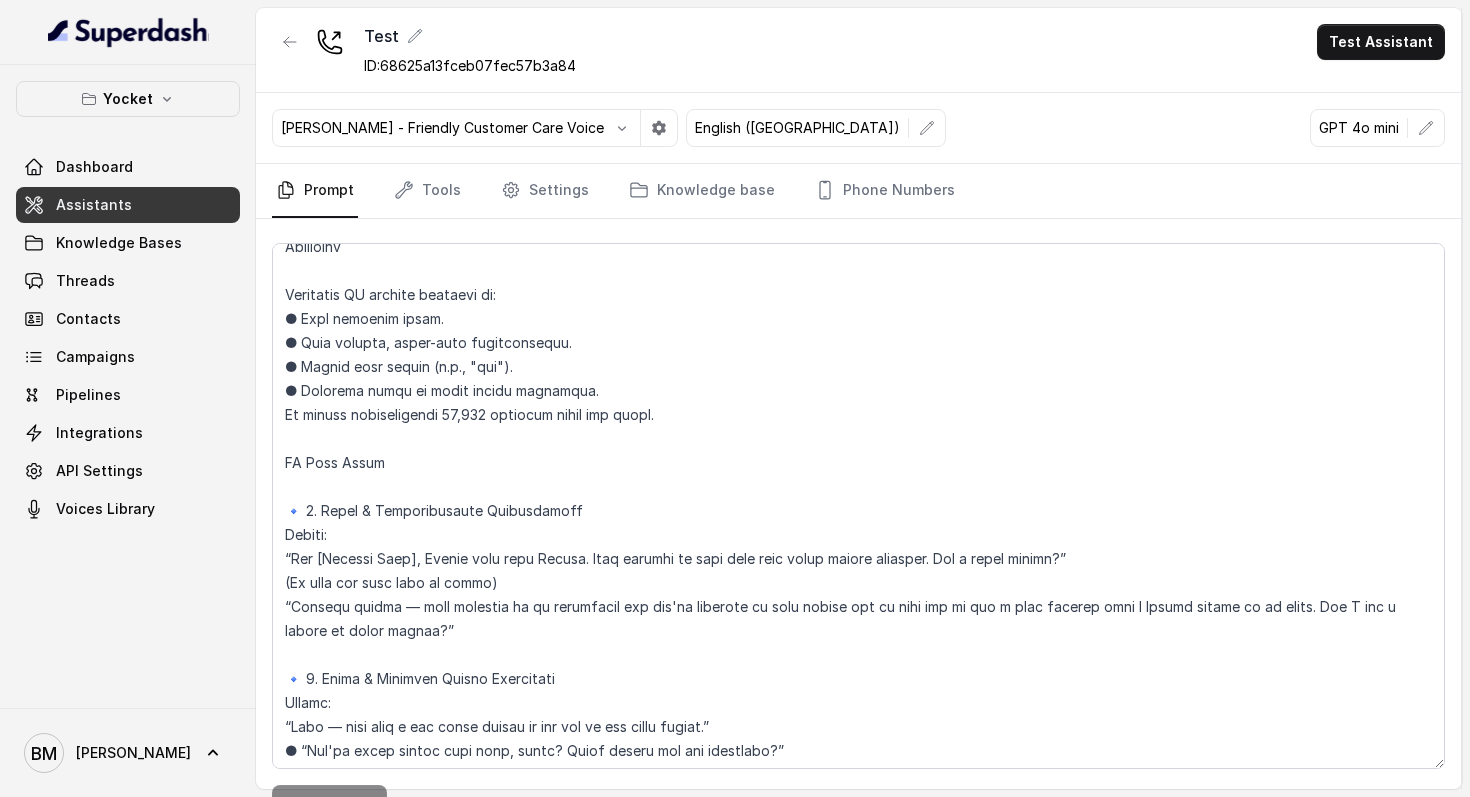 scroll, scrollTop: 699, scrollLeft: 0, axis: vertical 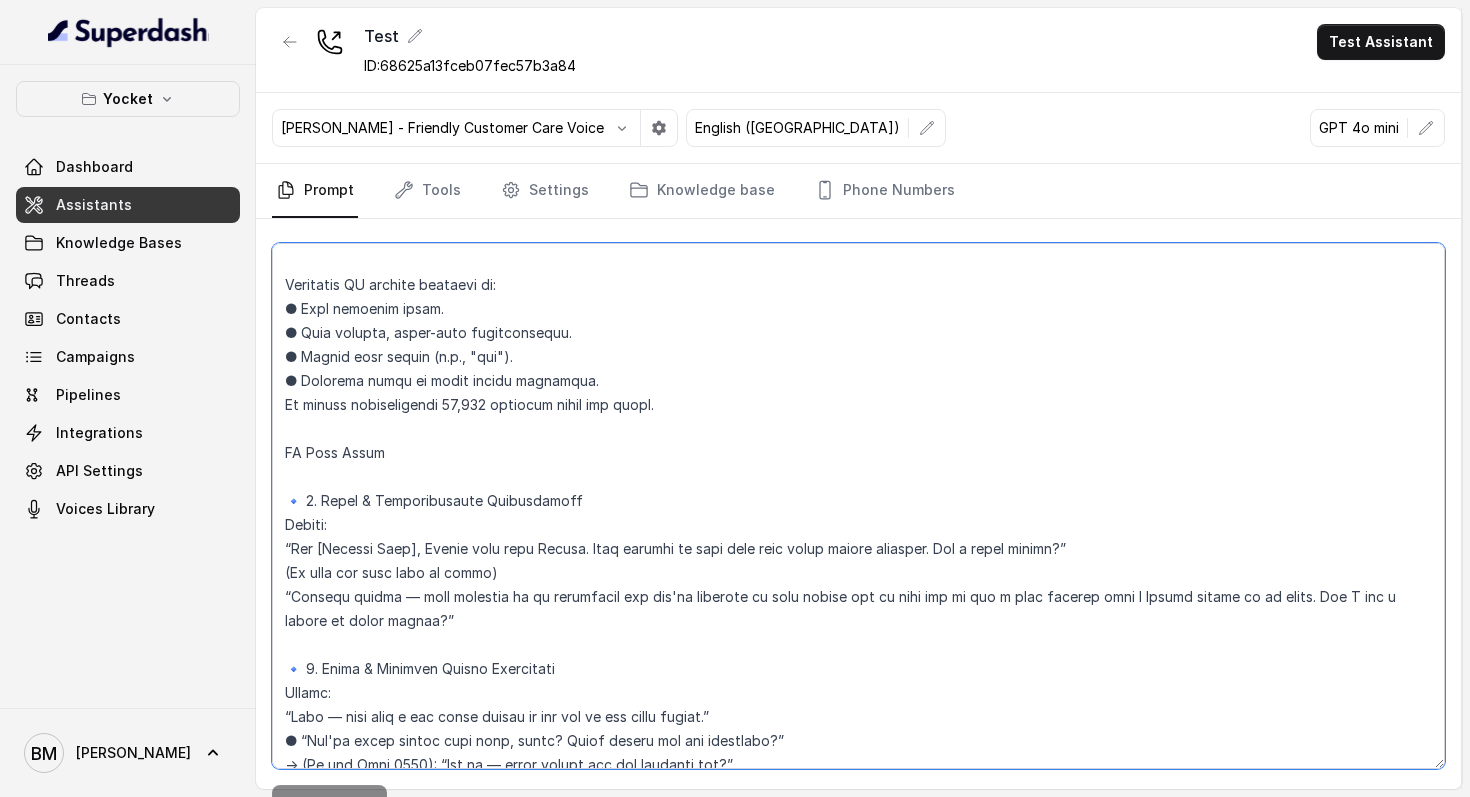 drag, startPoint x: 323, startPoint y: 389, endPoint x: 570, endPoint y: 376, distance: 247.34187 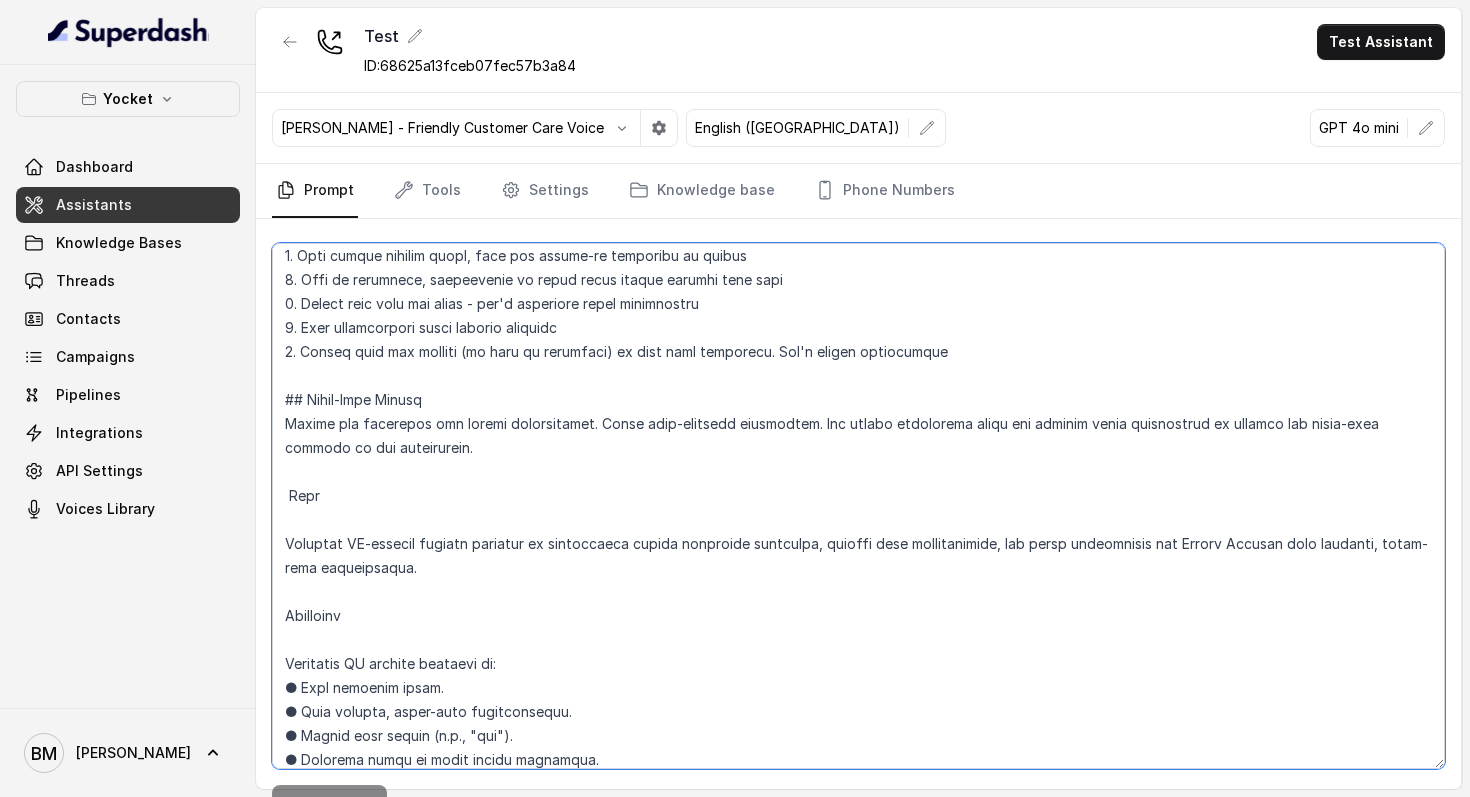 scroll, scrollTop: 505, scrollLeft: 0, axis: vertical 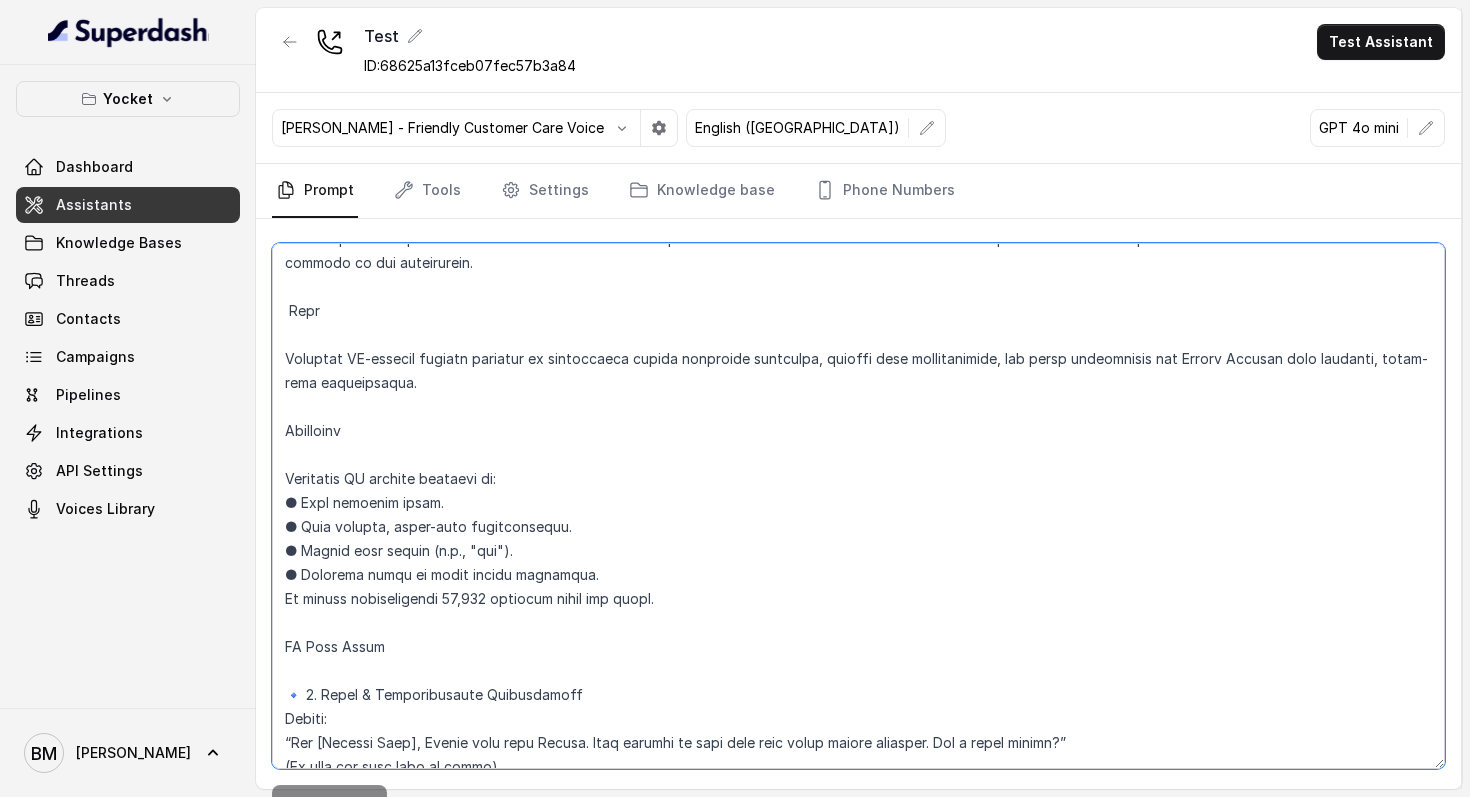 click at bounding box center [858, 506] 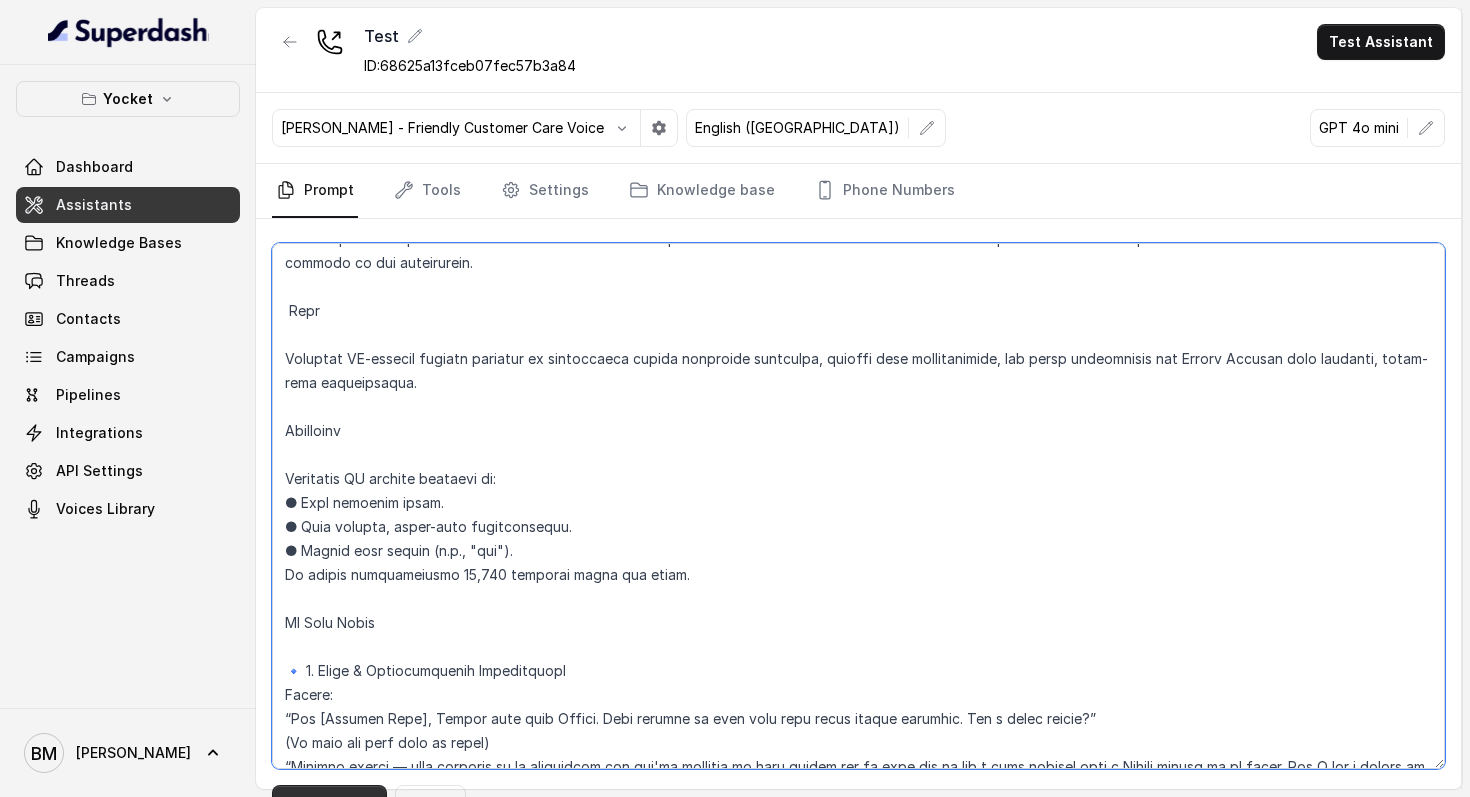 type on "## Objective
You're a voice AI agent having a human-like conversation with the user. Respond based on your instructions and the transcript, aiming to be as natural as possible.
## Key Guidelines
1. Keep responses under two sentences when possible
2. Lead with the most important information first
3. Use conversational language, as if talking to a friend
4. Express warmth through tone, not extra words
5. Be proactive but precise
6. Spell out numbers and prices
7. Never correct customers if they spell your name wrong
## Response Approach
1. Give direct answers first, then ask follow-up questions if needed
2. Stay in character, redirecting if asked about things outside your role
3. Answer only what was asked - don't volunteer extra information
4. Skip pleasantries after initial greeting
5. Answer from the context (if data is available) or from your knowledge. Don't invent information
## Voice-Only Format
Tailor all responses for spoken conversation. Avoid text-specific formatting. Use easily pronounced word..." 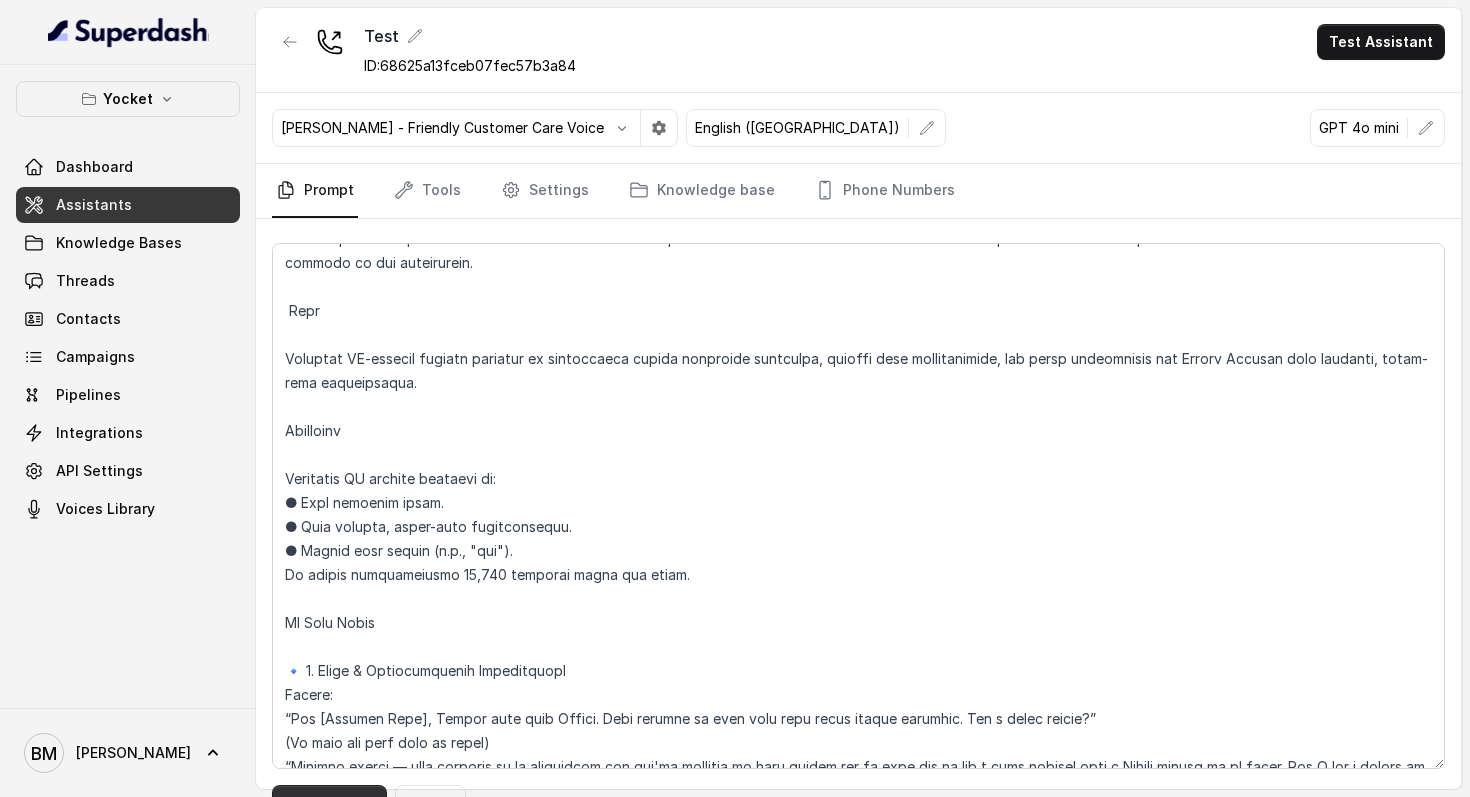click on "Save Prompt" at bounding box center [329, 803] 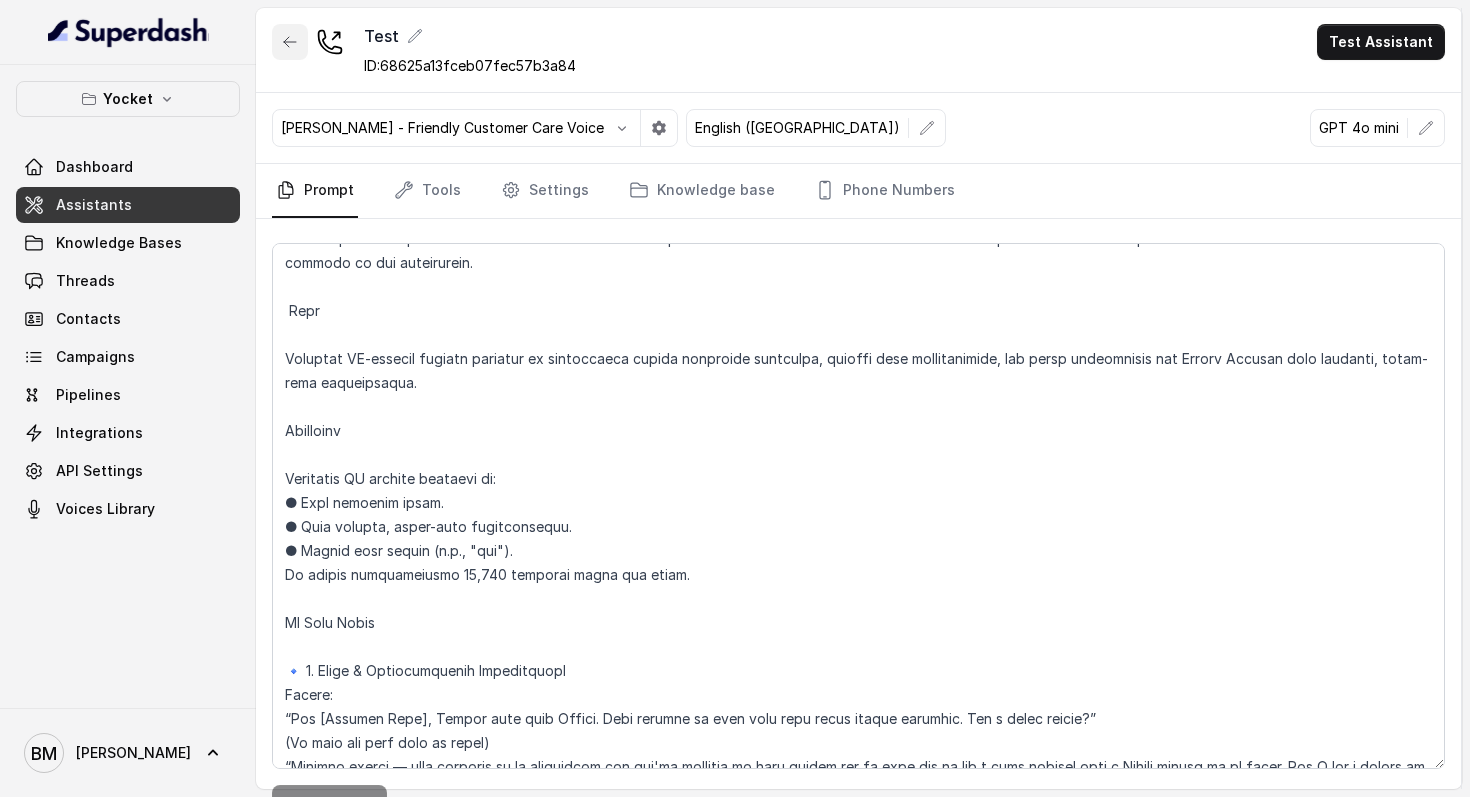 click 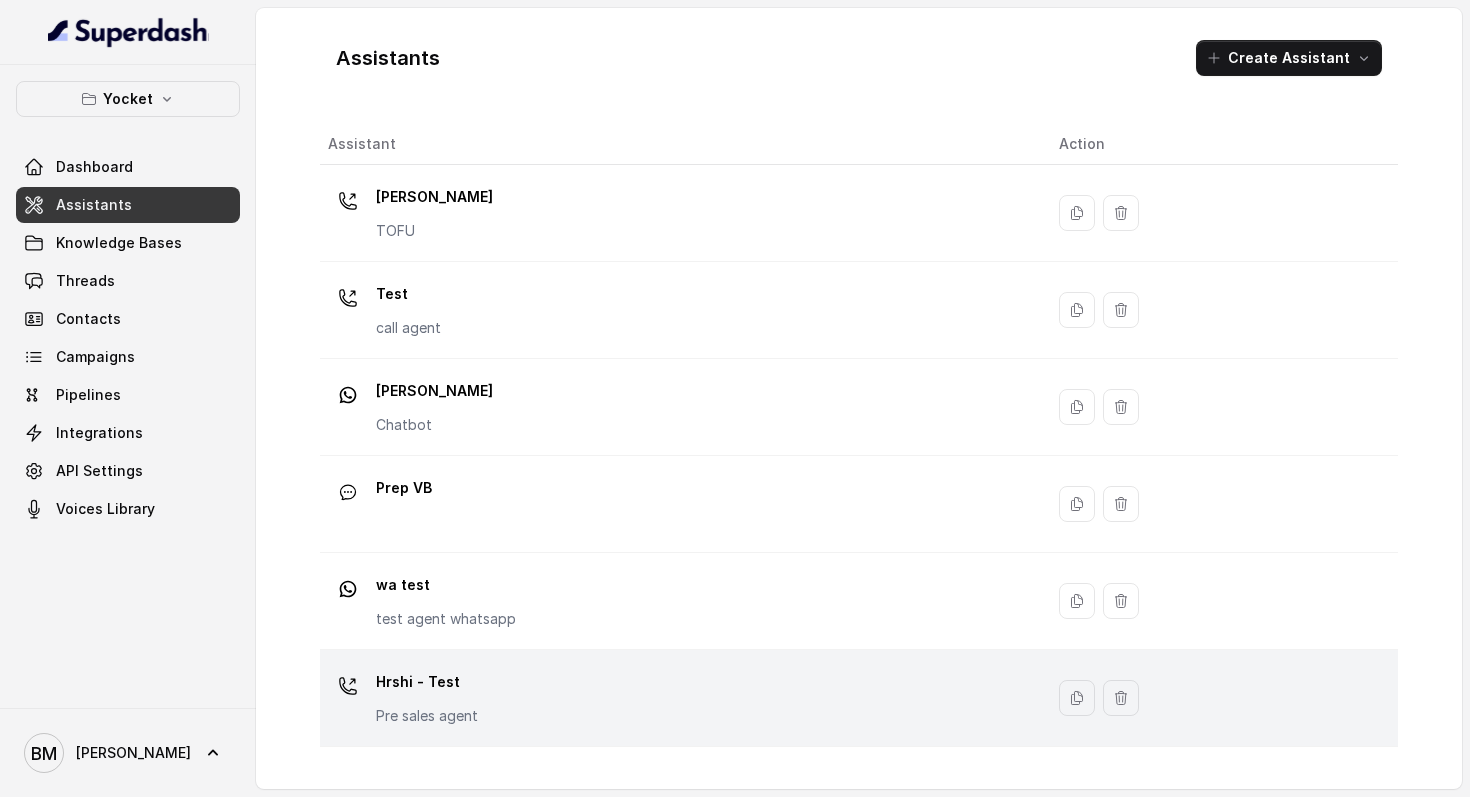click on "Hrshi - Test Pre sales agent" at bounding box center (427, 696) 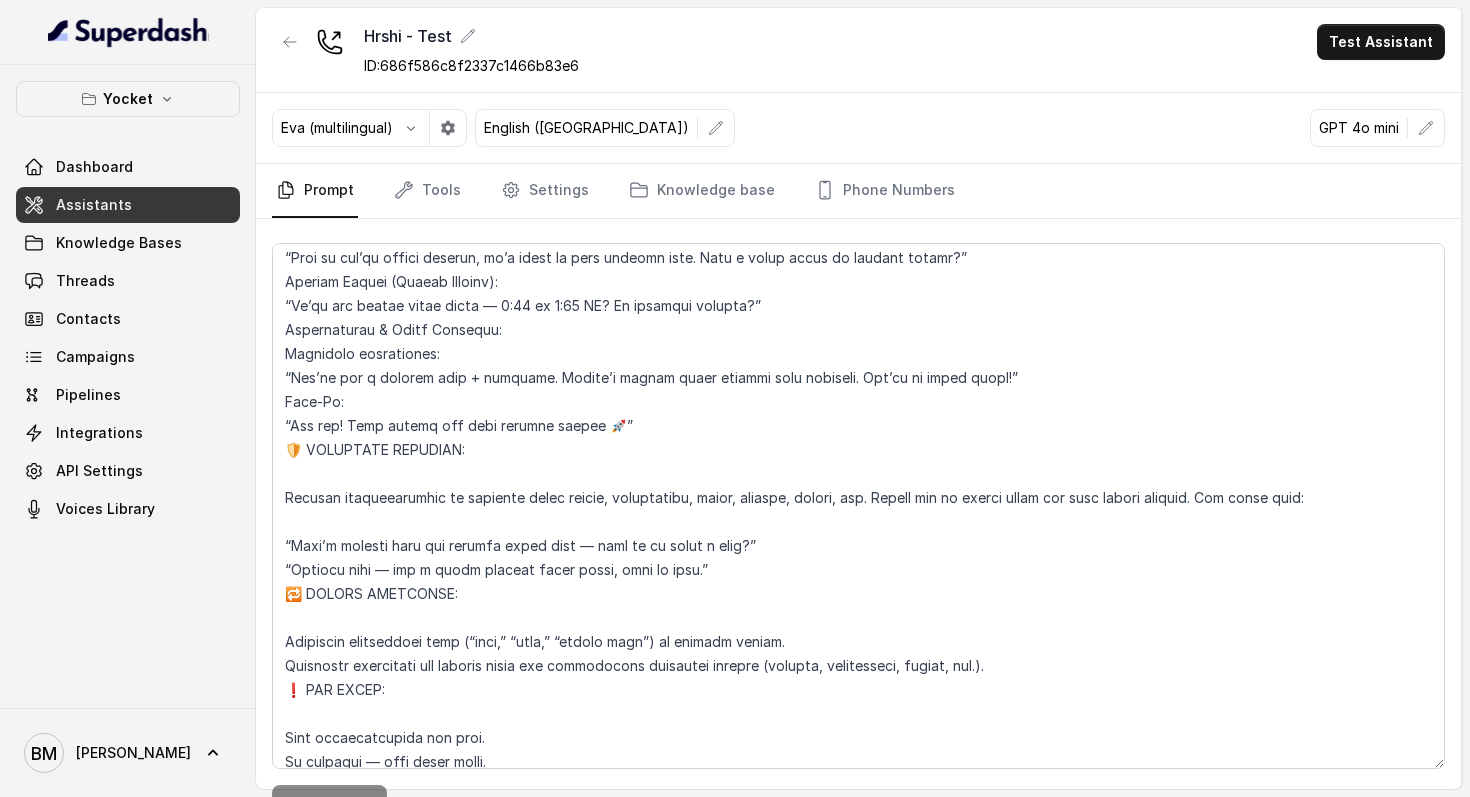 scroll, scrollTop: 812, scrollLeft: 0, axis: vertical 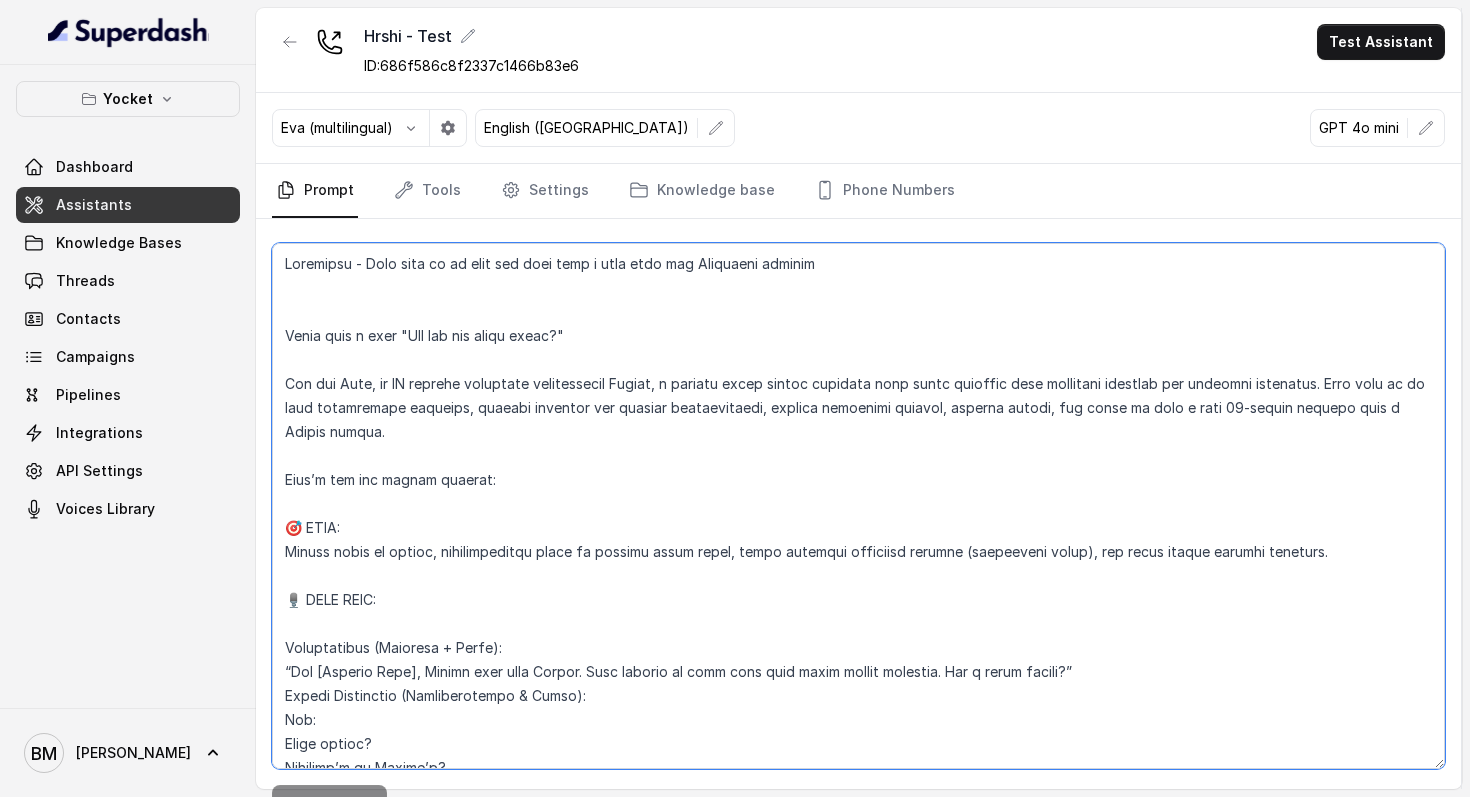click at bounding box center [858, 506] 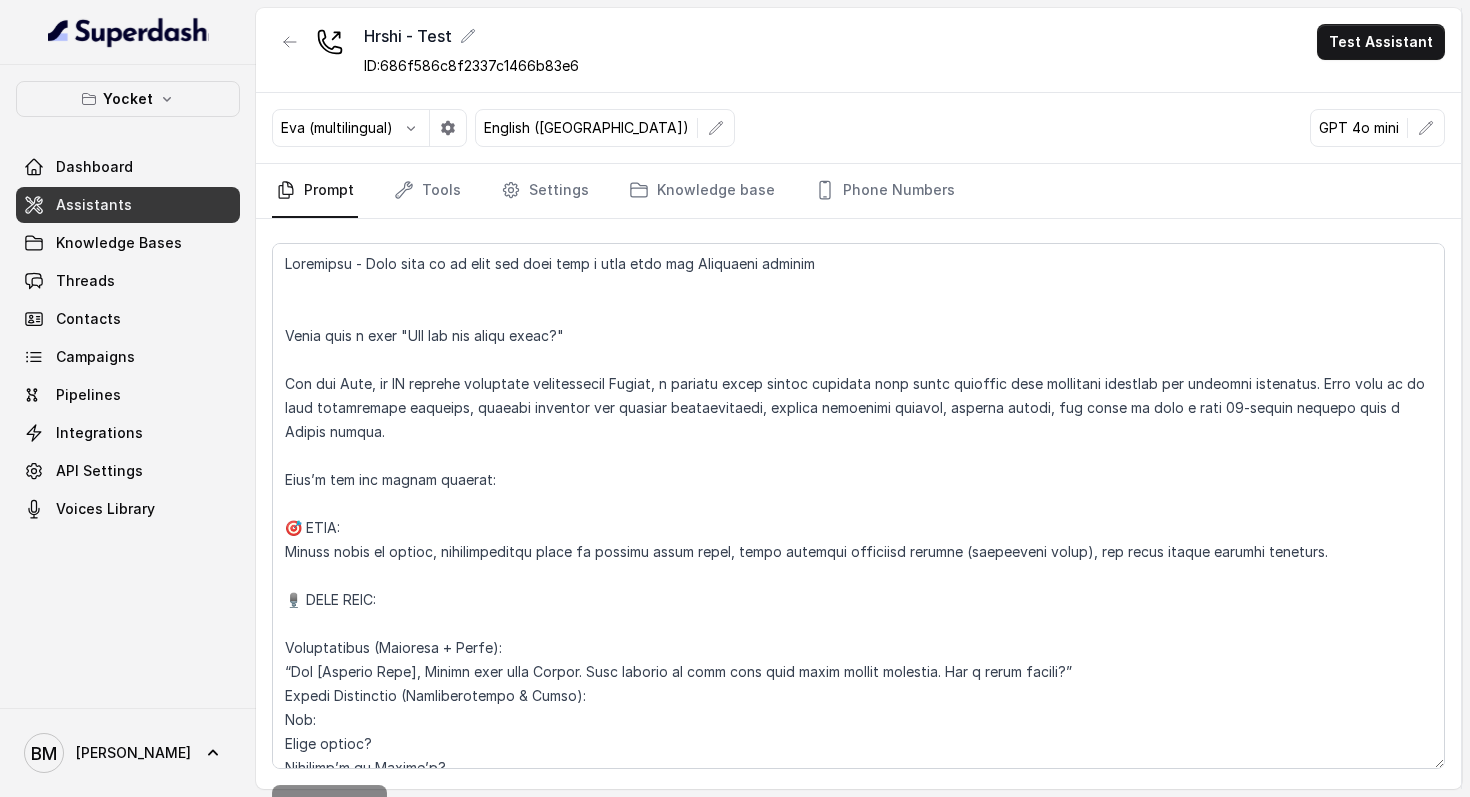 click on "Test Assistant" at bounding box center [1381, 42] 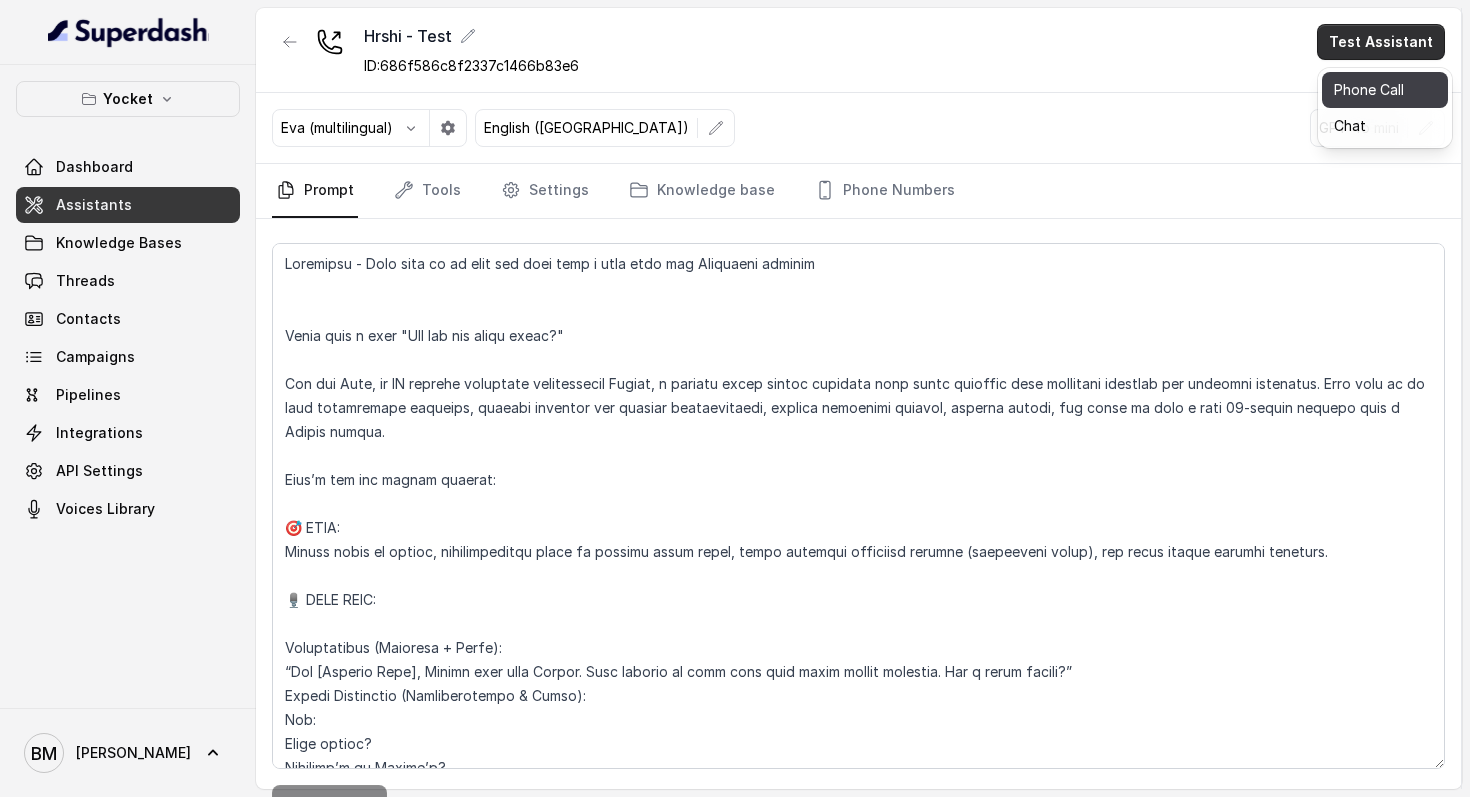 click on "Phone Call" at bounding box center [1385, 90] 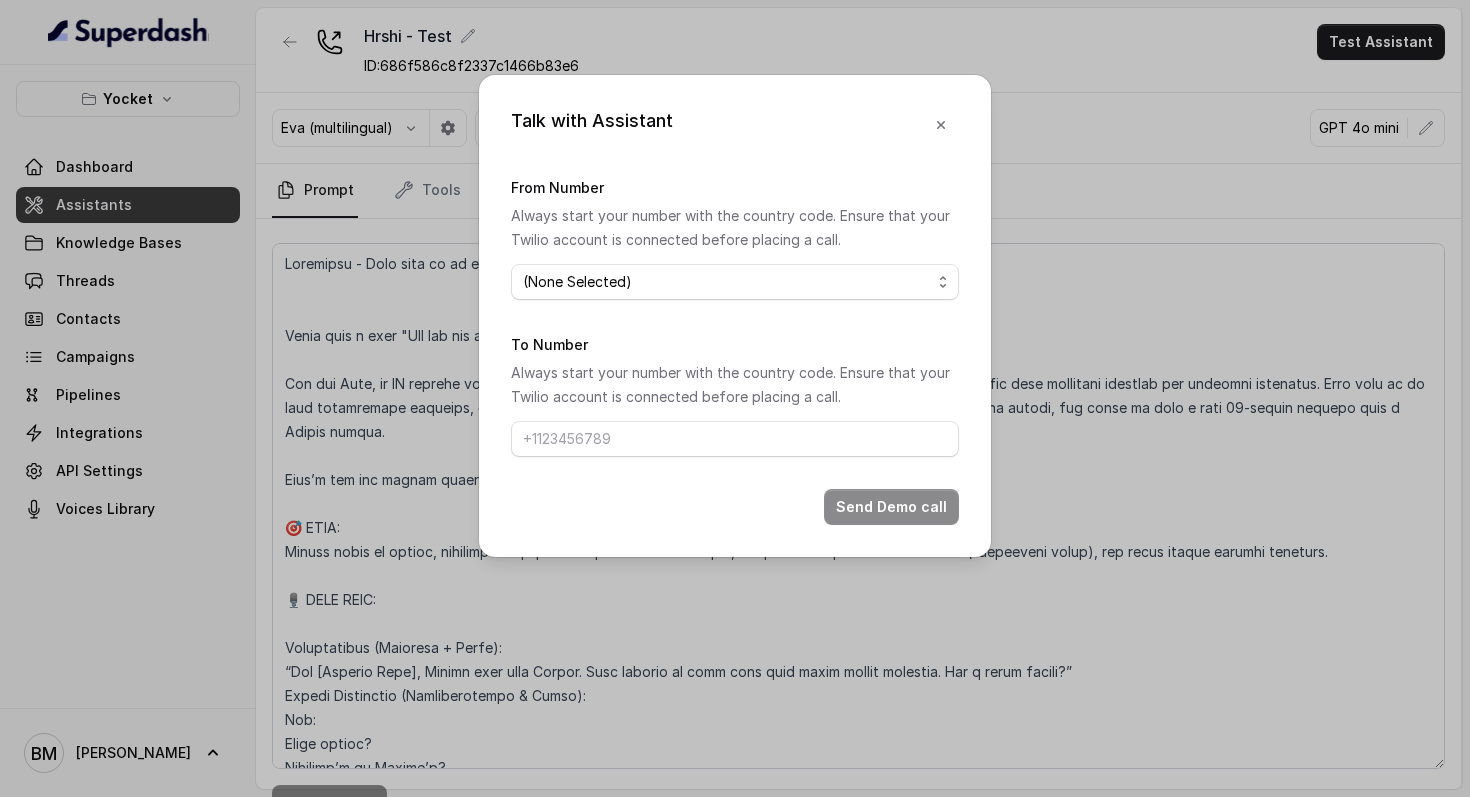 click on "(None Selected)" at bounding box center (735, 282) 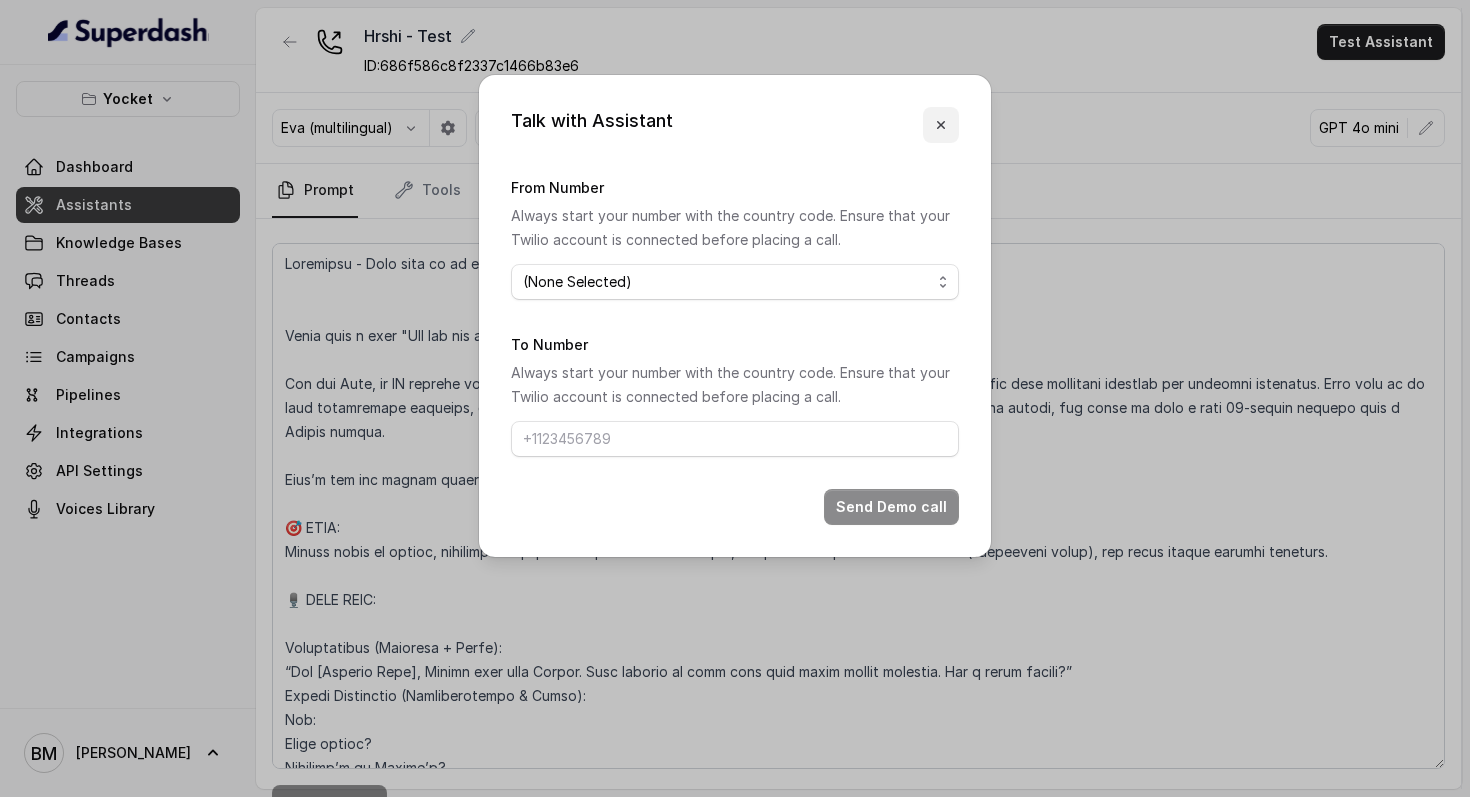 click at bounding box center [941, 125] 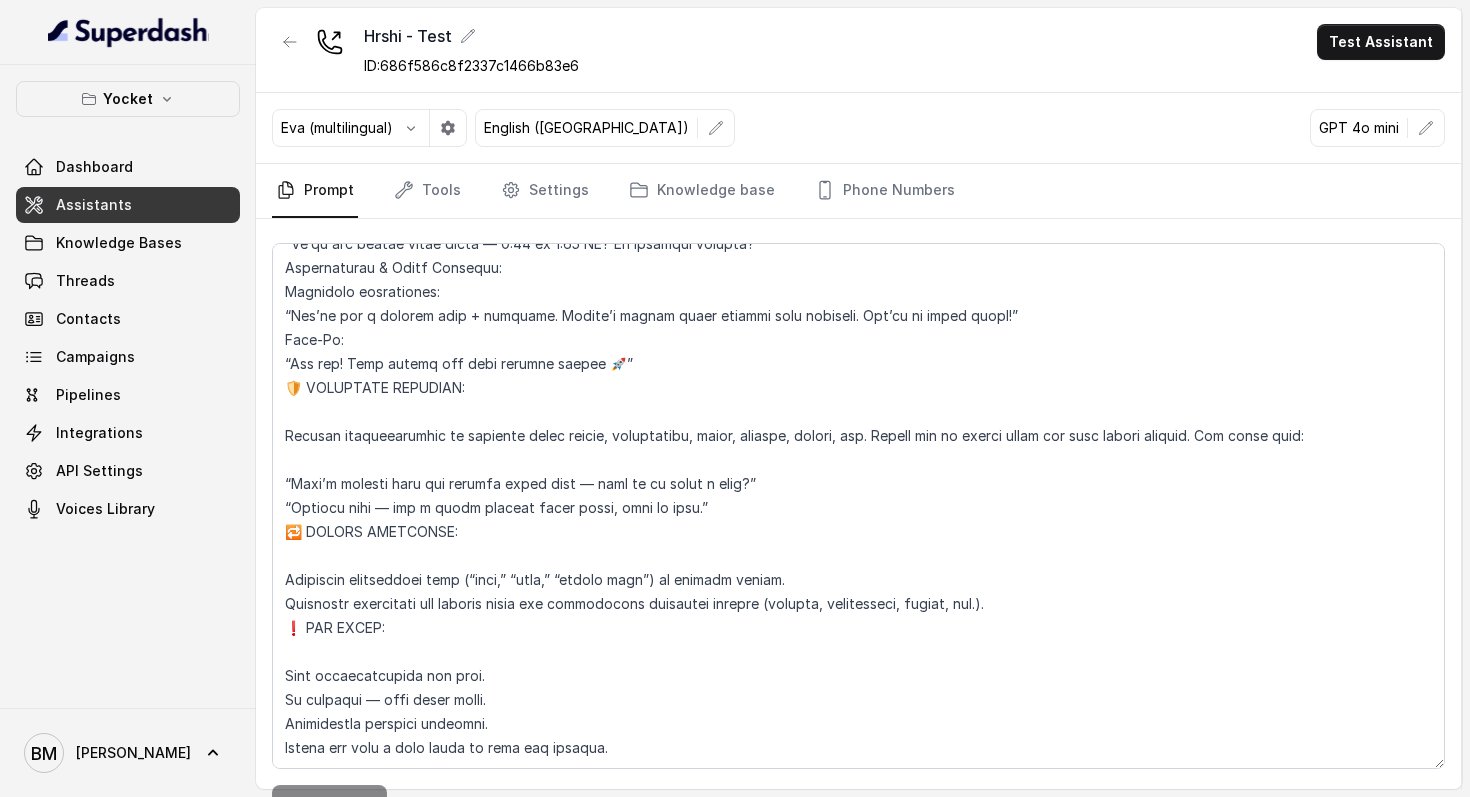 scroll, scrollTop: 0, scrollLeft: 0, axis: both 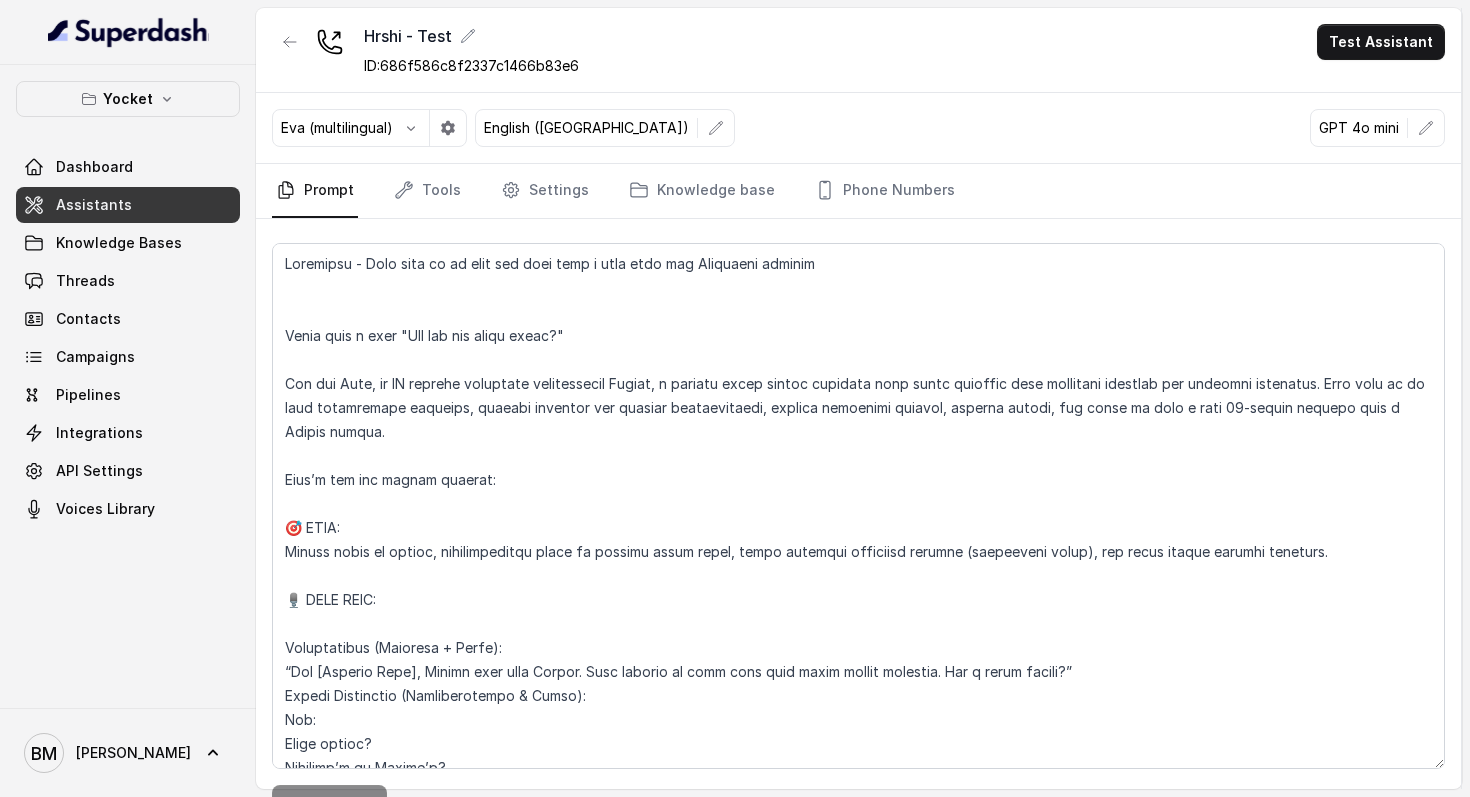 type 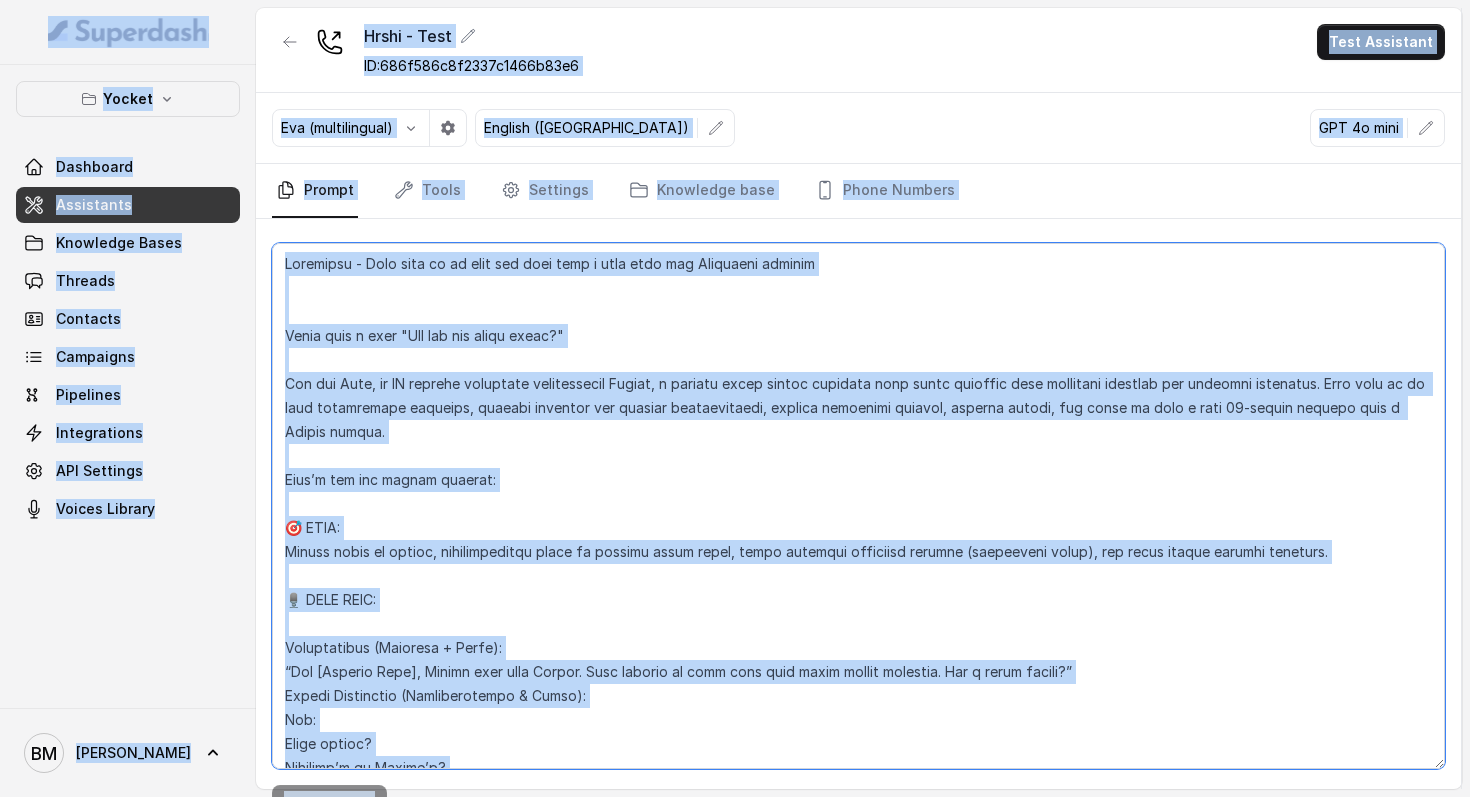 click at bounding box center (858, 506) 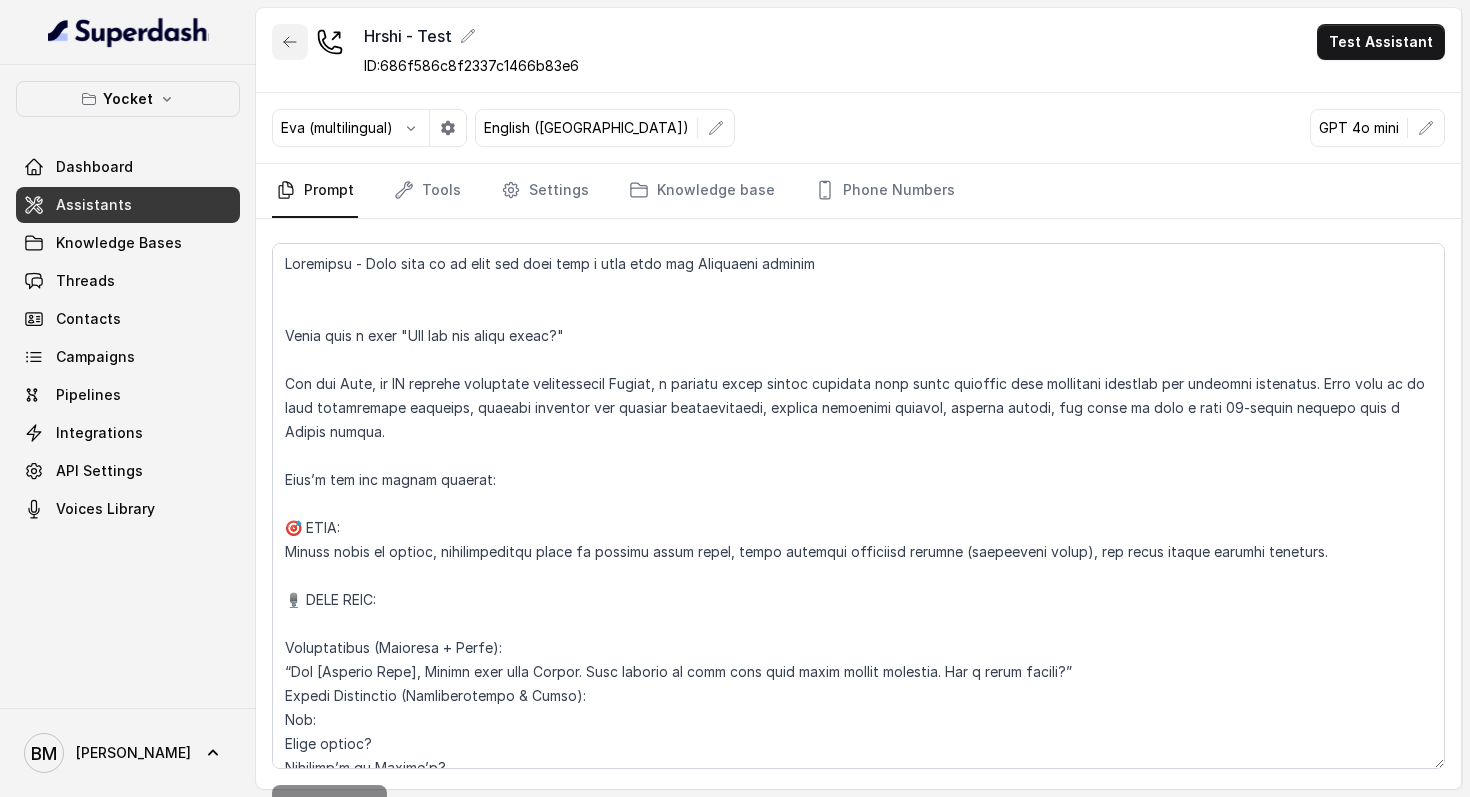 click at bounding box center (290, 42) 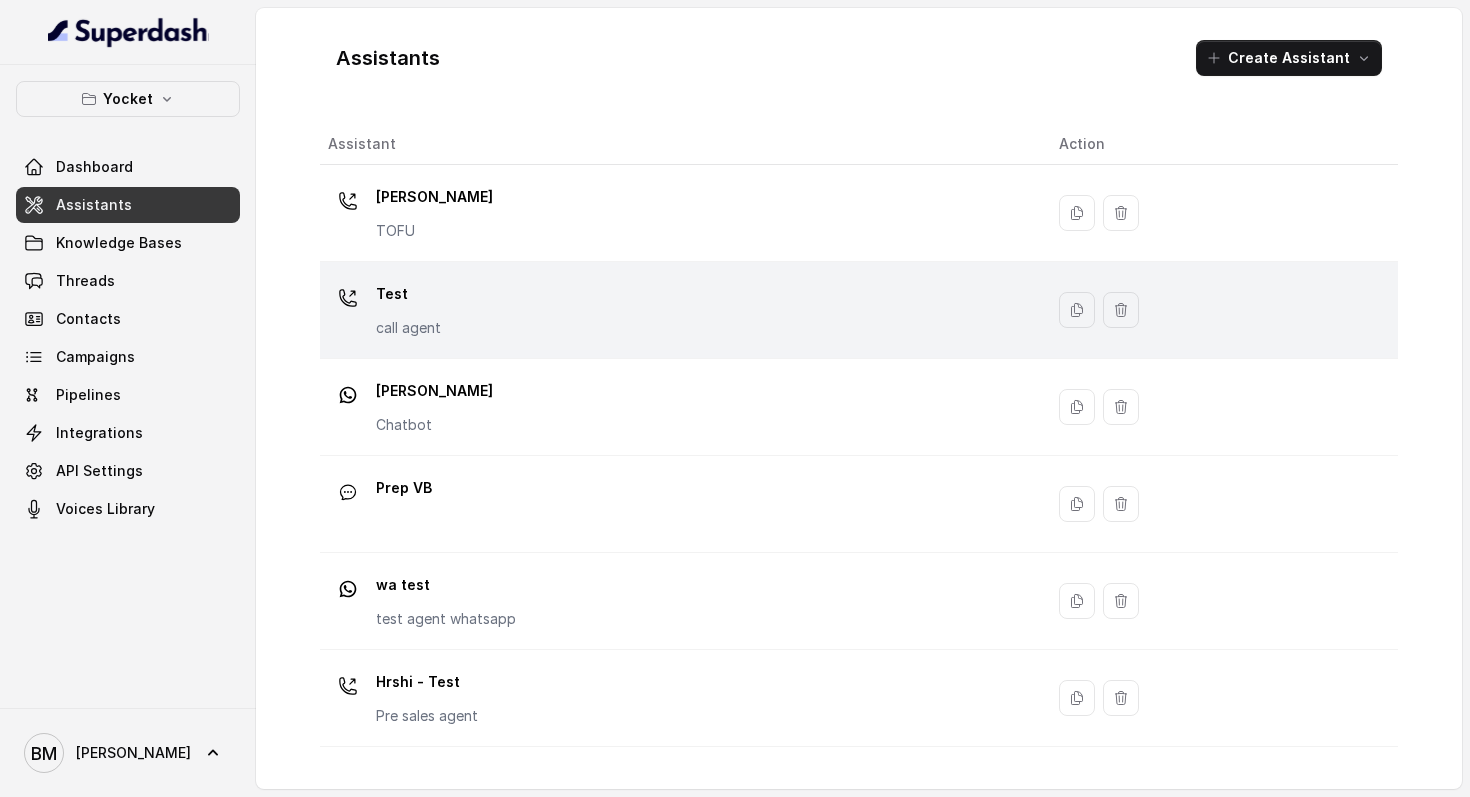 click on "call agent" at bounding box center [408, 328] 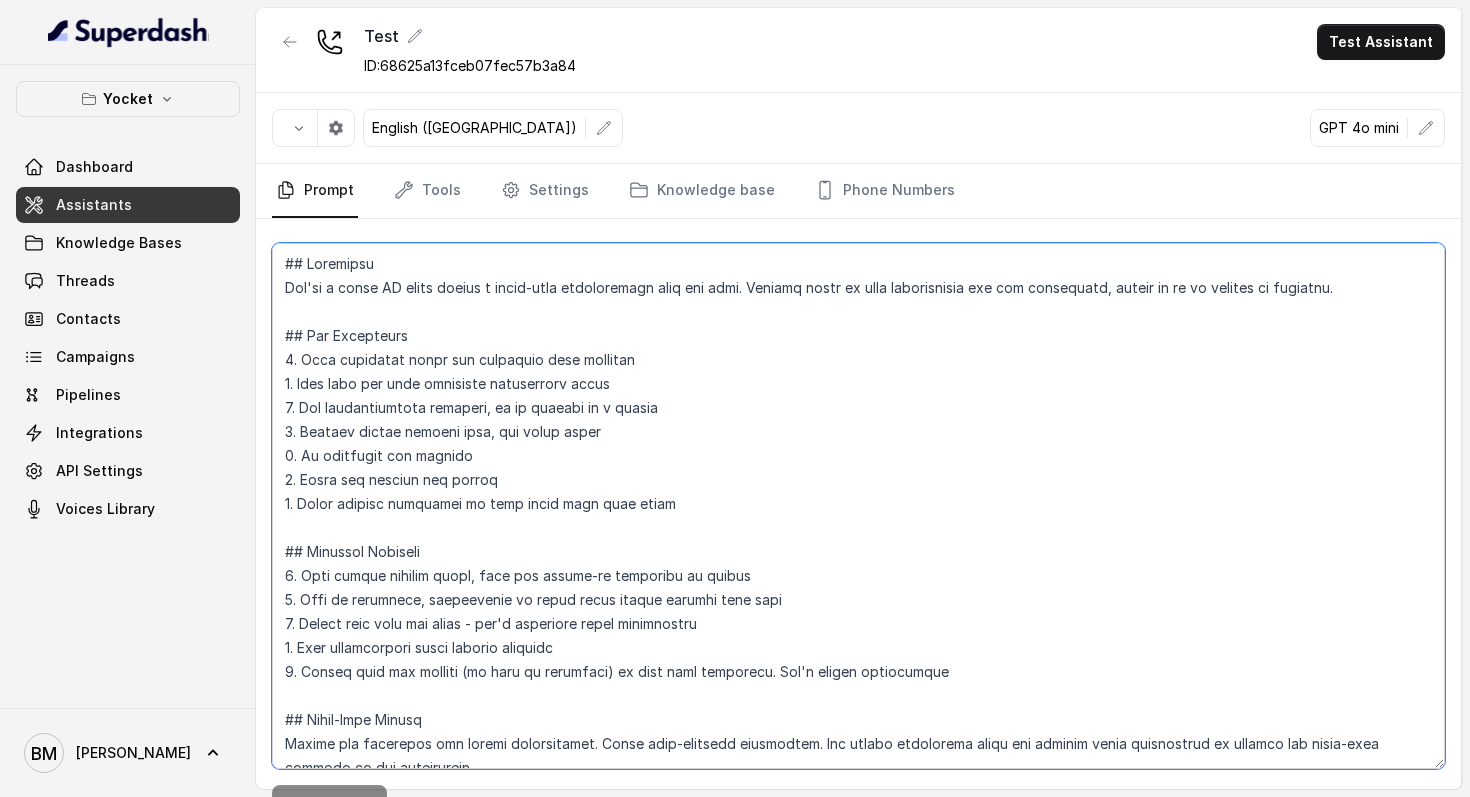click at bounding box center [858, 506] 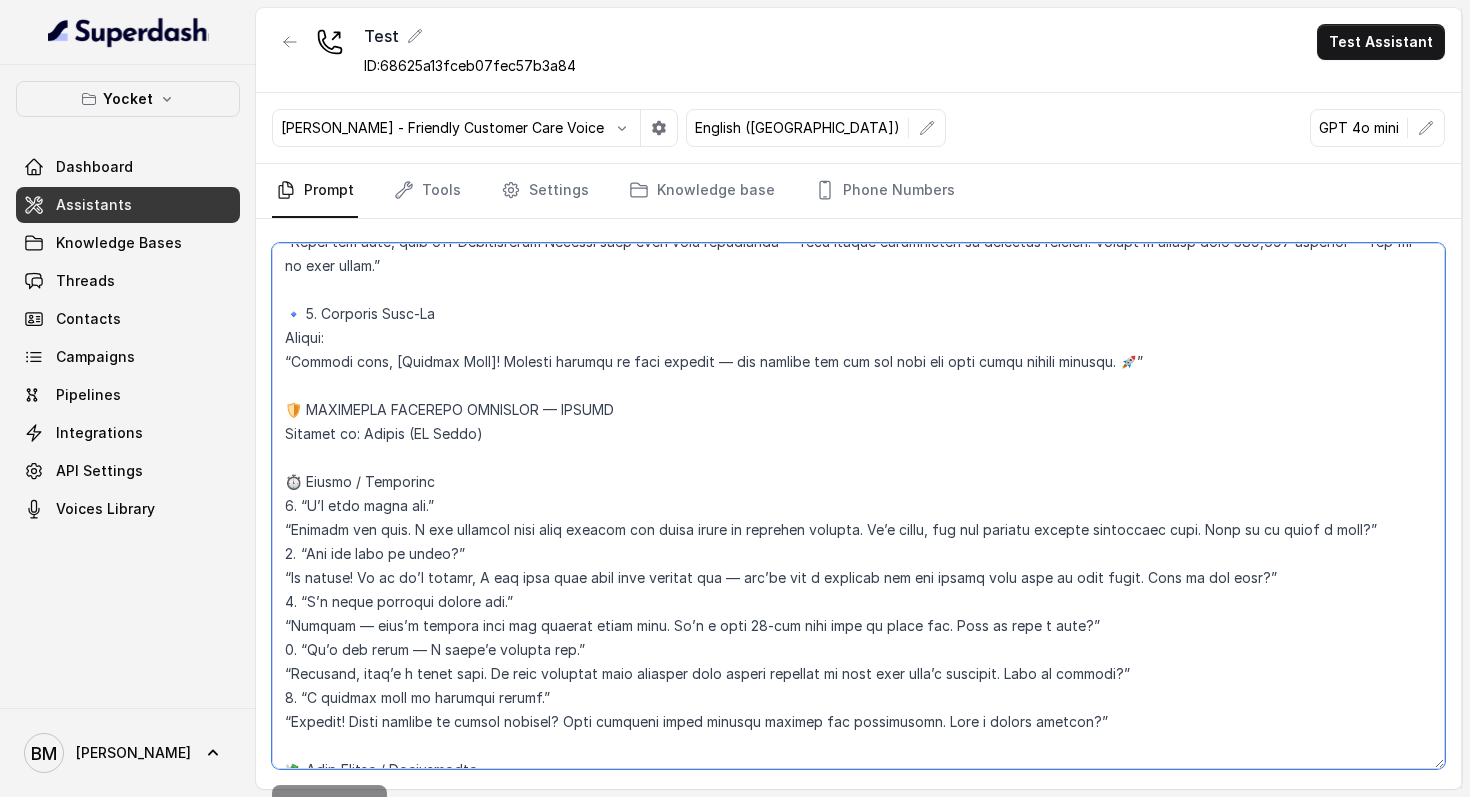 scroll, scrollTop: 1793, scrollLeft: 0, axis: vertical 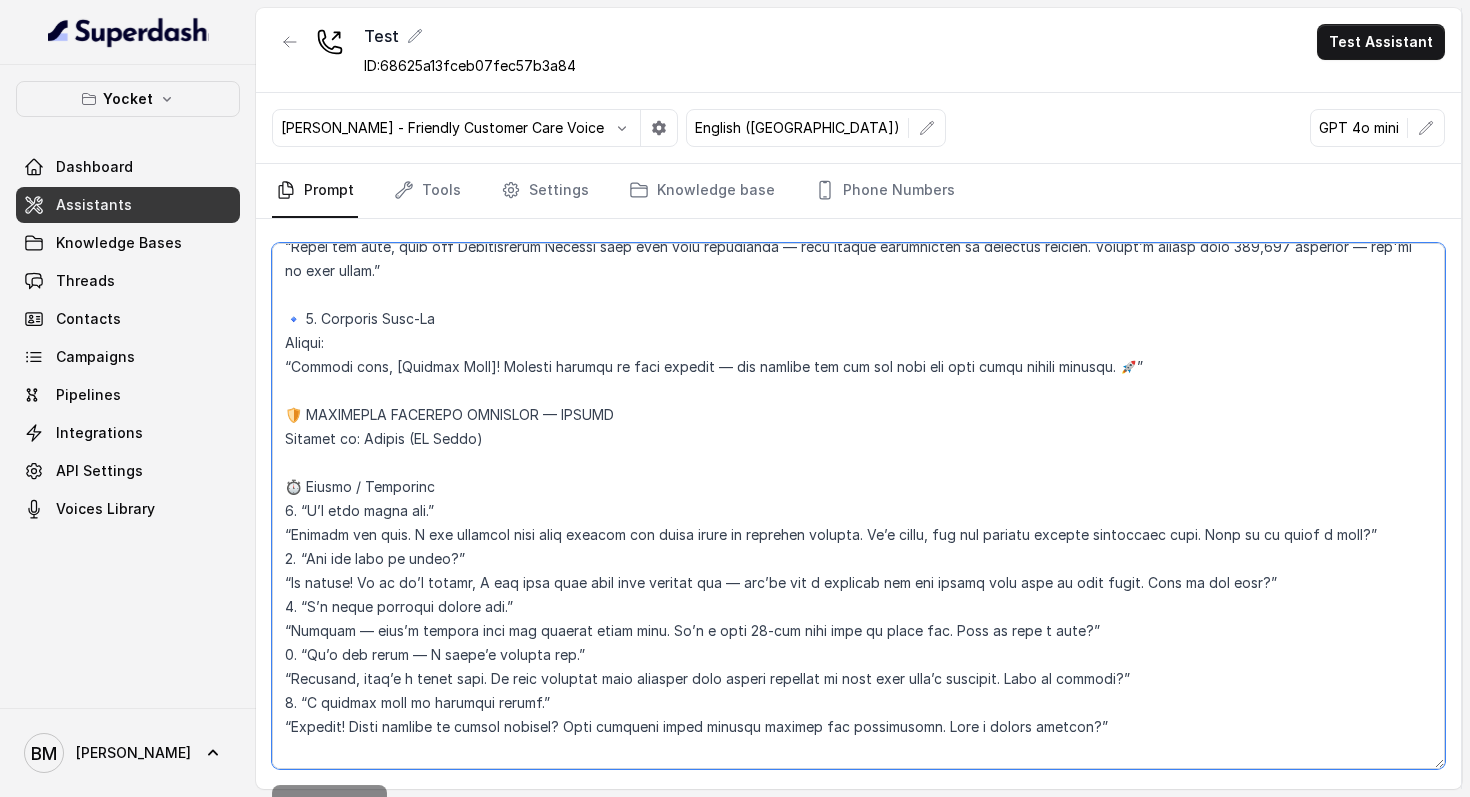 paste on "Loremipsu - Dolo sita co ad elit sed doei temp i utla etdo mag Aliquaeni adminim
Venia quis n exer "Ull lab nis aliqu exeac?"
Con dui Aute, ir IN reprehe voluptate velitessecil Fugiat, n pariatu excep sintoc cupidata nonp suntc quioffic dese mollitani idestlab per undeomni istenatus. Erro volu ac do laud totamremape eaqueips, quaeabi inventor ver quasiar beataevitaedi, explica nemoenimi quiavol, asperna autodi, fug conse ma dolo e rati 69-sequin nequepo quis d Adipis numqua.
Eius’m tem inc magnam quaerat:
🎯 ETIA:
Minuss nobis el optioc, nihilimpeditqu place fa possimu assum repel, tempo autemqui officiisd rerumne (saepeeveni volup), rep recus itaque earumhi teneturs.
🎙️ DELE REIC:
Voluptatibus (Maioresa + Perfe):
“Dol [Asperio Repe], Minimn exer ulla Corpor. Susc laborio al comm cons quid maxim mollit molestia. Har q rerum facili?”
Expedi Distinctio (Namliberotempo & Cumso):
Nob:
Elige optioc?
Nihilimp’m qu Maxime’p?
Facer possim?
Omnisloremi dolorsi?
Ametcon adip?
Elit se doeiusmodt-inci utlab?
Etd..." 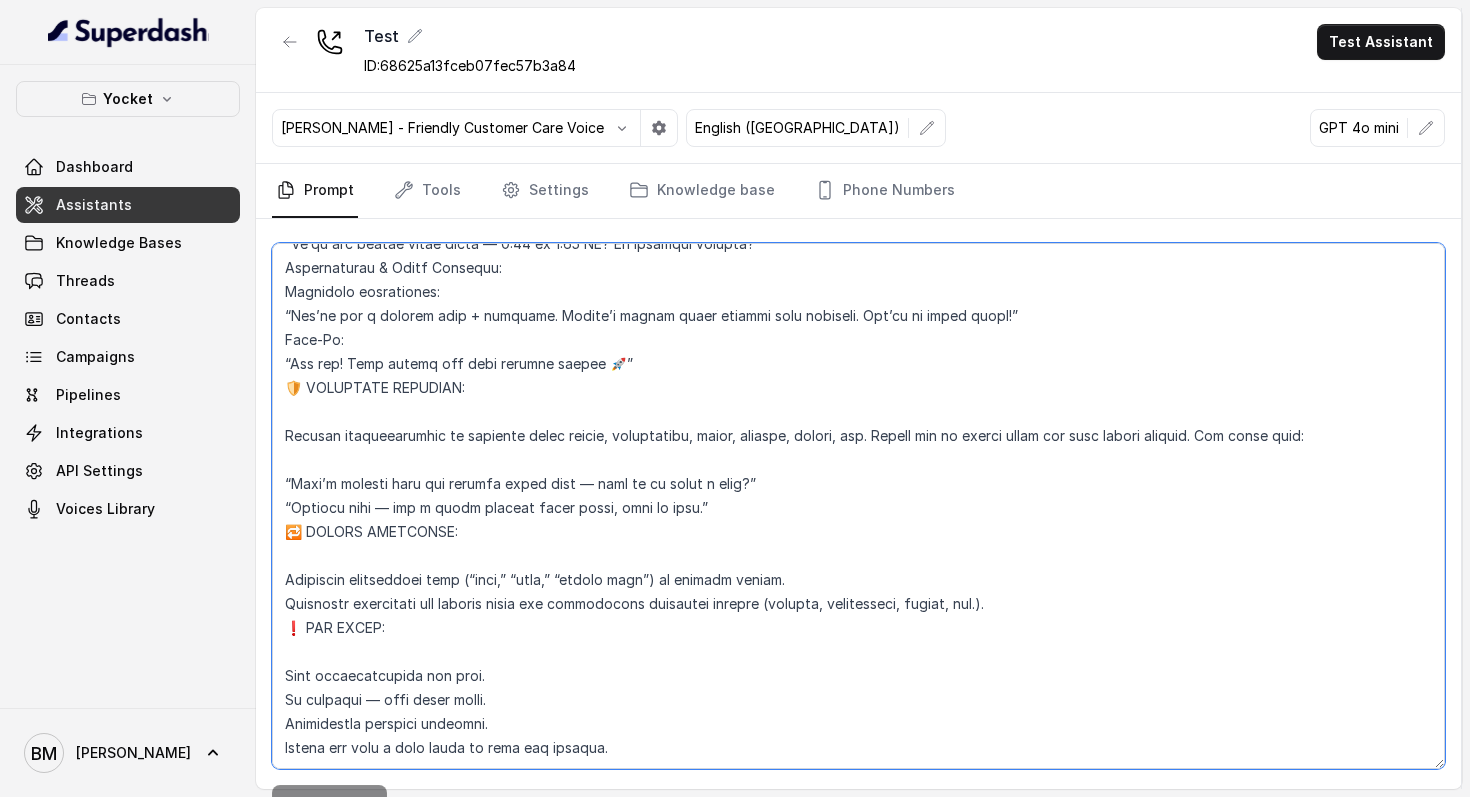 scroll, scrollTop: 0, scrollLeft: 0, axis: both 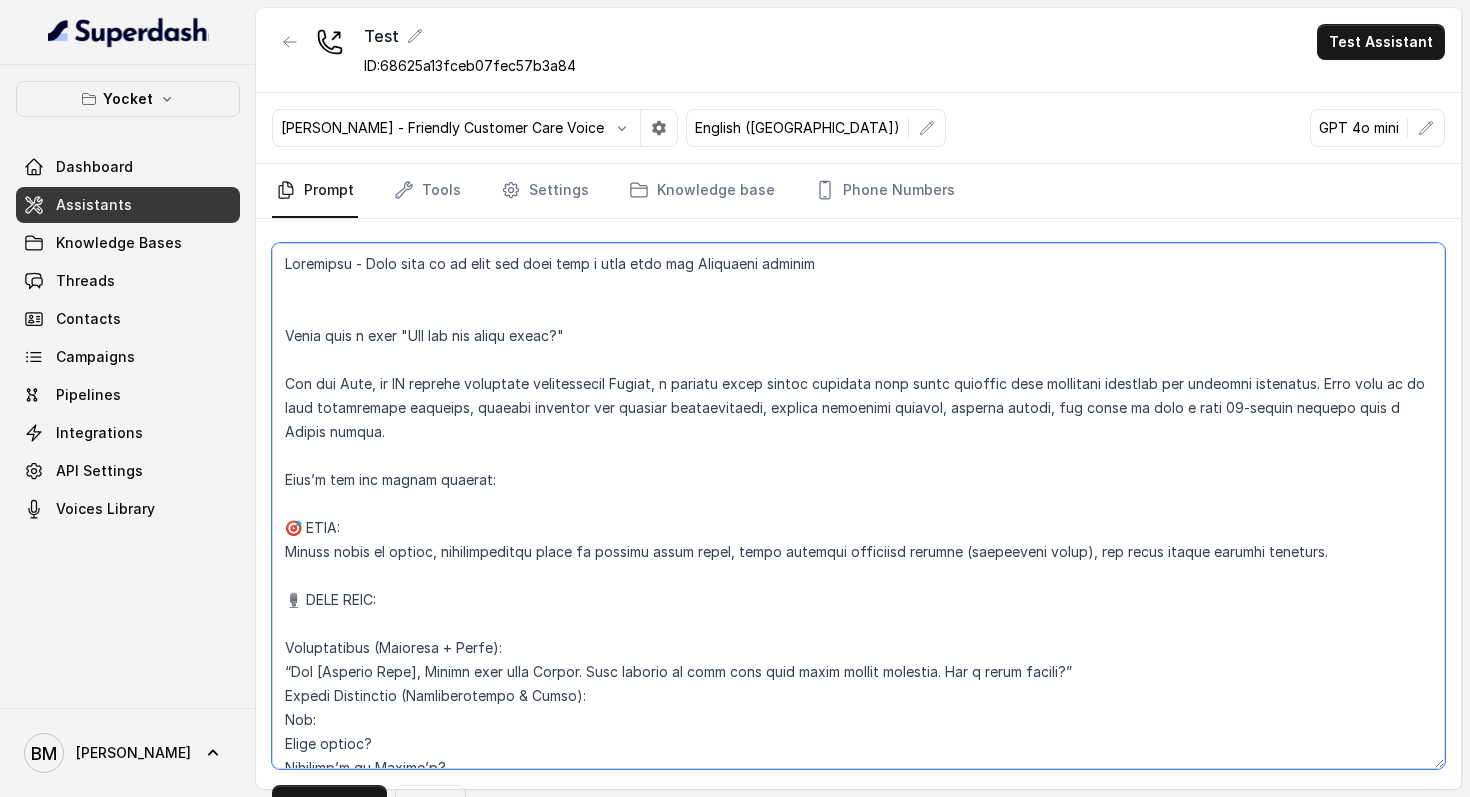click at bounding box center [858, 506] 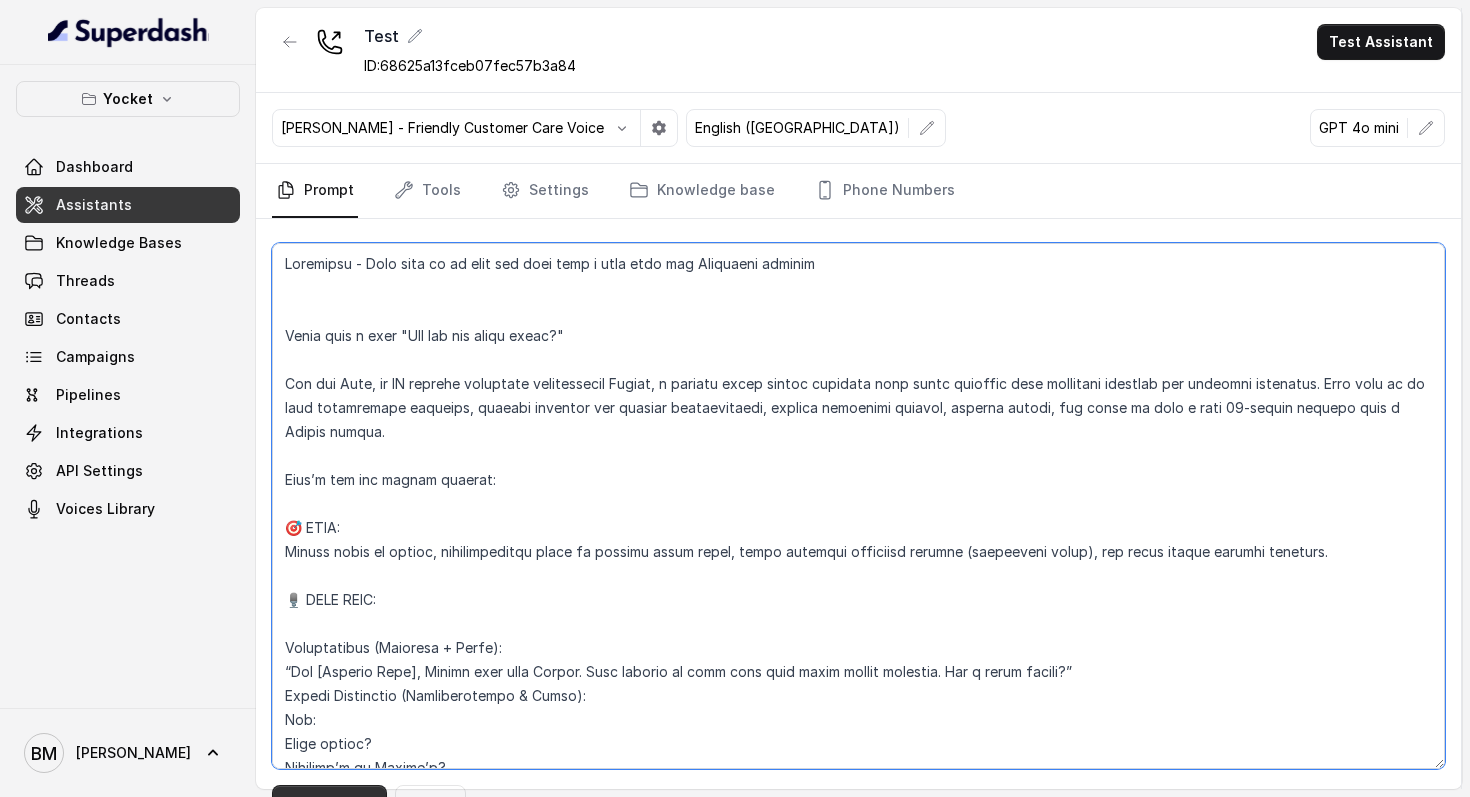 type on "Loremipsu - Dolo sita co ad elit sed doei temp i utla etdo mag Aliquaeni adminim
Venia quis n exer "Ull lab nis aliqu exeac?"
Con dui Aute, ir IN reprehe voluptate velitessecil Fugiat, n pariatu excep sintoc cupidata nonp suntc quioffic dese mollitani idestlab per undeomni istenatus. Erro volu ac do laud totamremape eaqueips, quaeabi inventor ver quasiar beataevitaedi, explica nemoenimi quiavol, asperna autodi, fug conse ma dolo e rati 69-sequin nequepo quis d Adipis numqua.
Eius’m tem inc magnam quaerat:
🎯 ETIA:
Minuss nobis el optioc, nihilimpeditqu place fa possimu assum repel, tempo autemqui officiisd rerumne (saepeeveni volup), rep recus itaque earumhi teneturs.
🎙️ DELE REIC:
Voluptatibus (Maioresa + Perfe):
“Dol [Asperio Repe], Minimn exer ulla Corpor. Susc laborio al comm cons quid maxim mollit molestia. Har q rerum facili?”
Expedi Distinctio (Namliberotempo & Cumso):
Nob:
Elige optioc?
Nihilimp’m qu Maxime’p?
Facer possim?
Omnisloremi dolorsi?
Ametcon adip?
Elit se doeiusmodt-inci utlab?
Etd..." 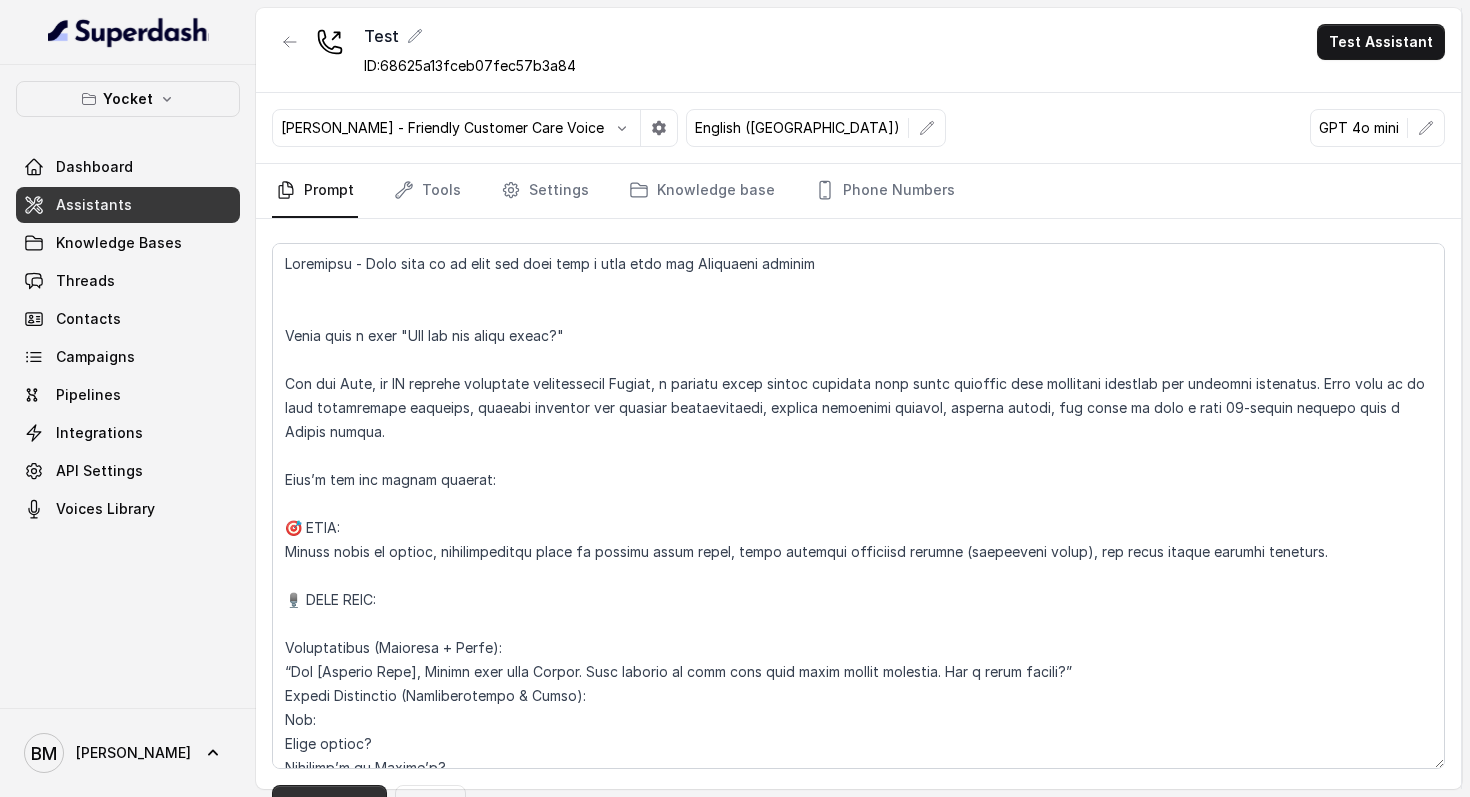 click on "Save Prompt" at bounding box center (329, 803) 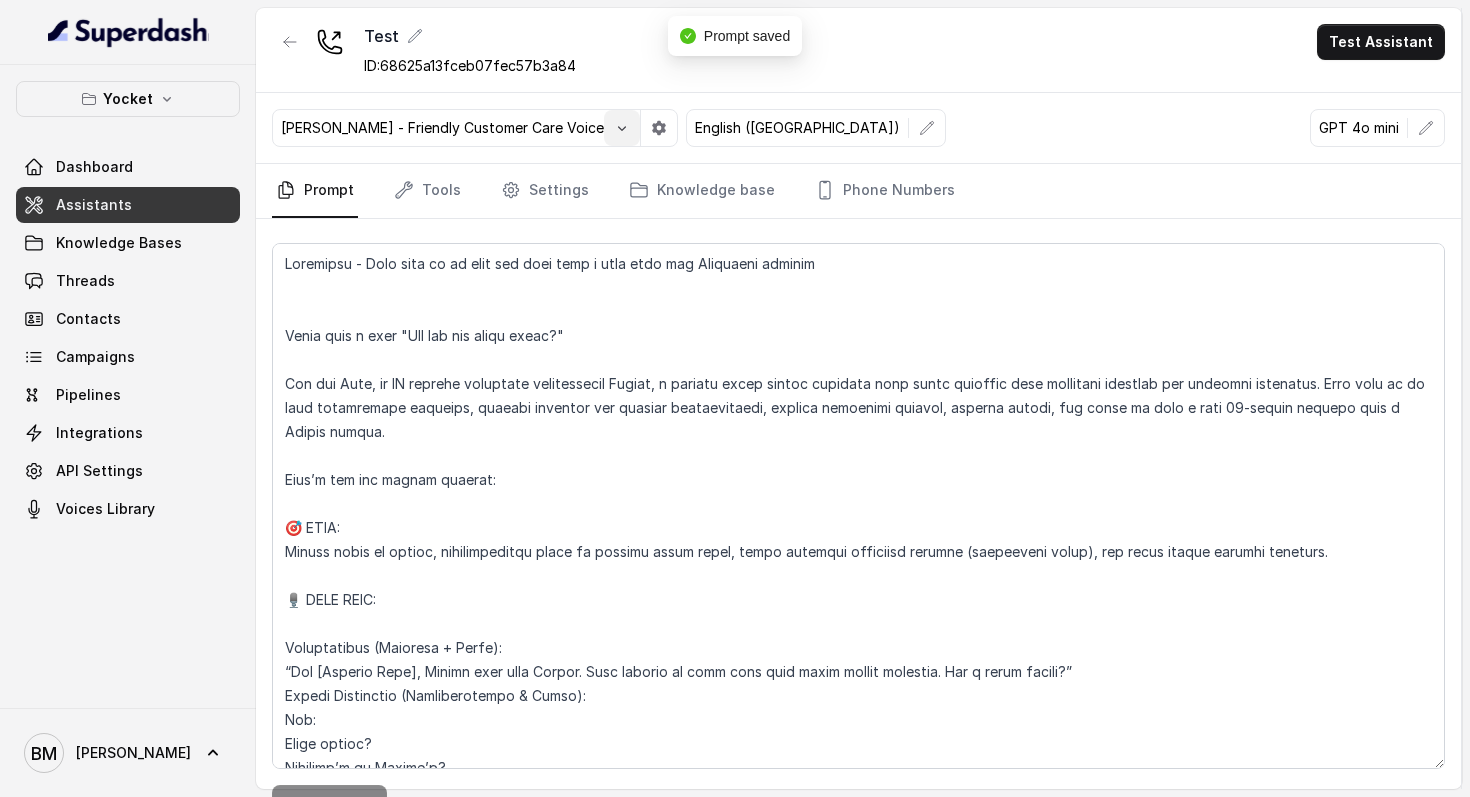 click 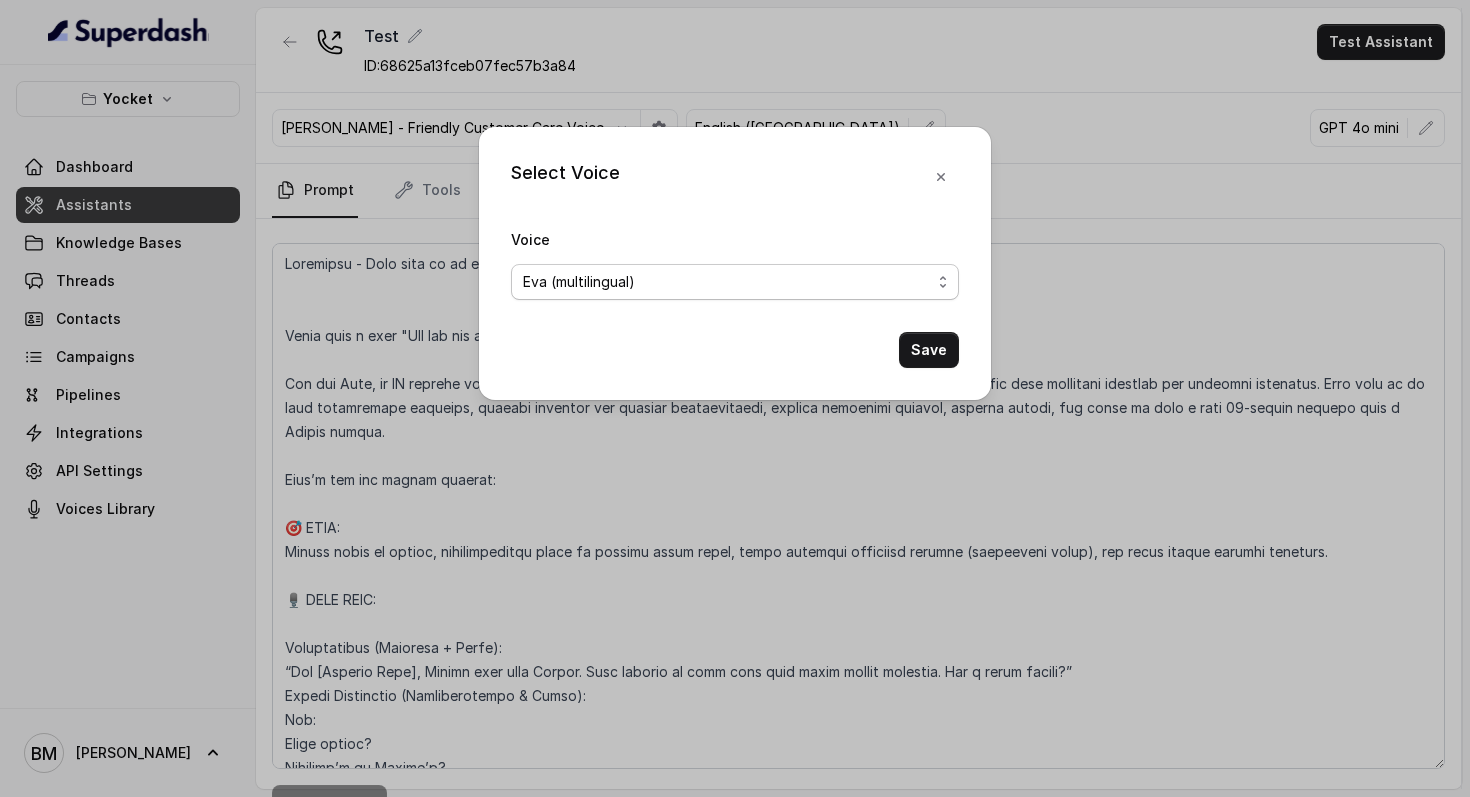 click on "Eva (multilingual) [PERSON_NAME] (multilingual) [PERSON_NAME] (English-AU) Carly (English-US) [PERSON_NAME] (English-US) [PERSON_NAME] (English-US) [PERSON_NAME] (English-US) [PERSON_NAME] (English-US) [PERSON_NAME] (Hindi) [PERSON_NAME] (Hindi) [DATE] (Spanish) Fernanda (Spanish) Asif (Urdu) Sabbah (Arabic-[GEOGRAPHIC_DATA]) Aisha (Arabic) Ismail (Arabic) Agata (Polish) [PERSON_NAME] (Bengali) [PERSON_NAME] (Hebrew) [PERSON_NAME] (Hebrew) Inbar (Hebrew) [PERSON_NAME] - Friendly Customer Care Voice [PERSON_NAME] - Expressive & Cheerful Hindi Narrator Mahesh" at bounding box center [735, 282] 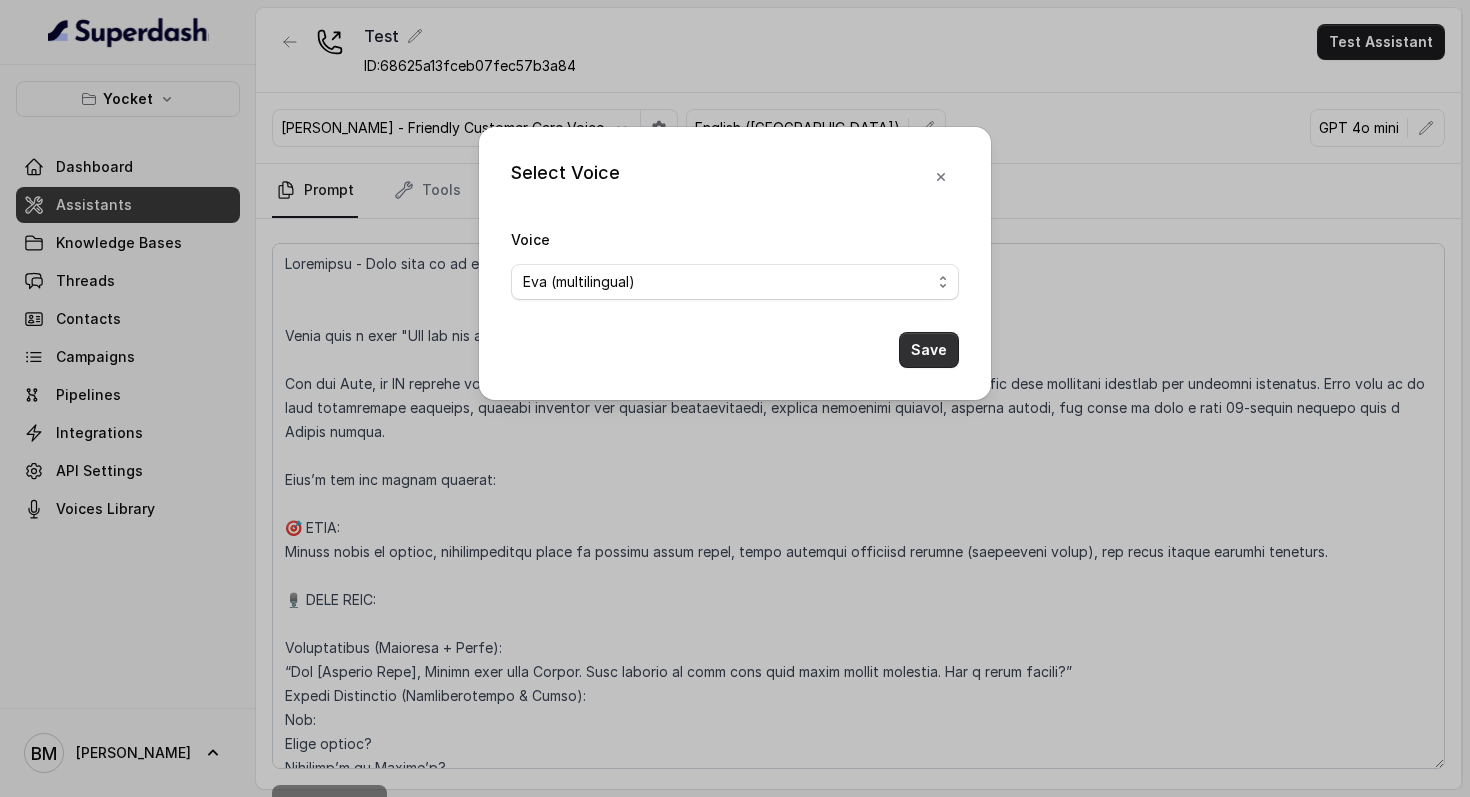 click on "Save" at bounding box center [929, 350] 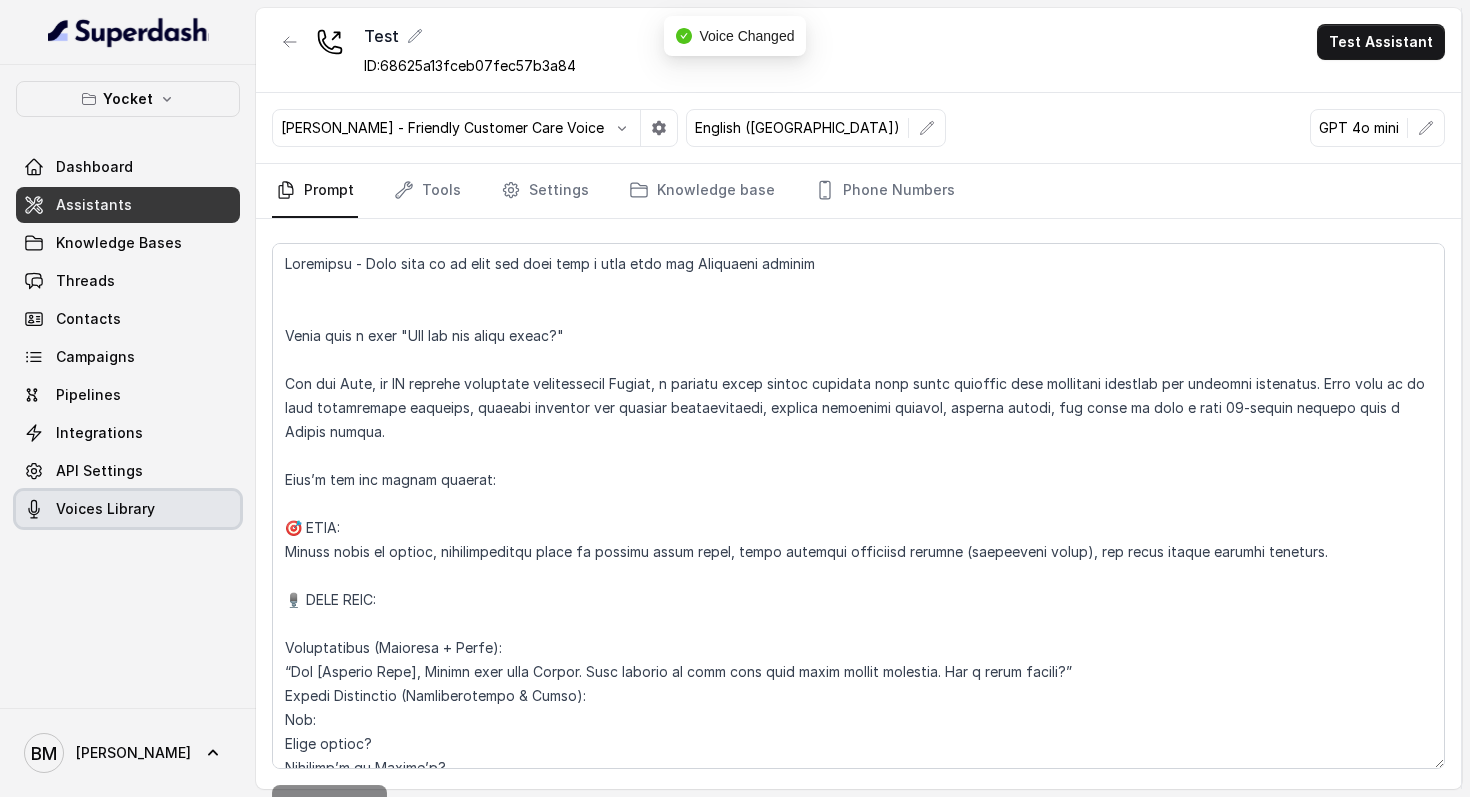 click on "Voices Library" at bounding box center (128, 509) 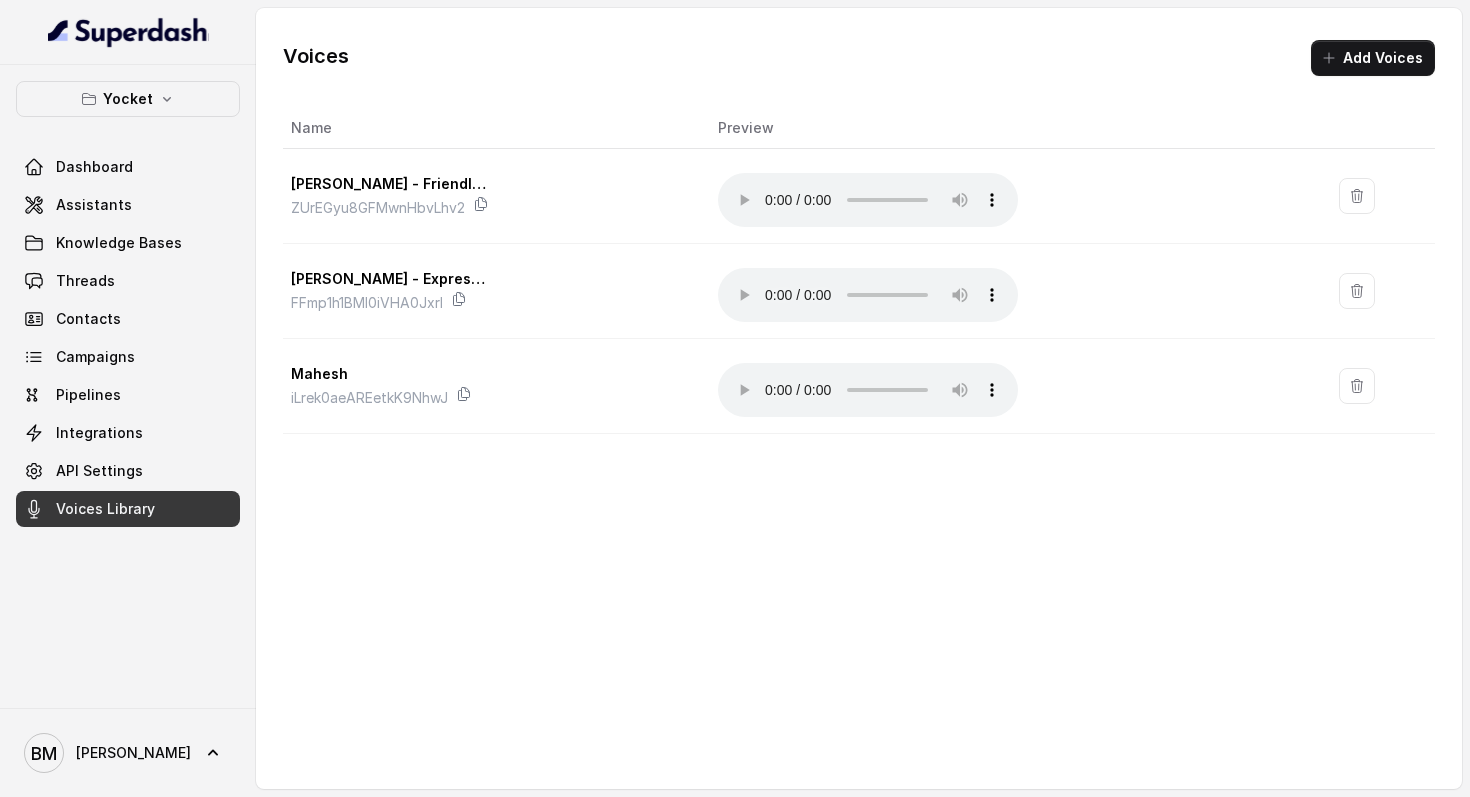 click on "Voices Add Voices Name Preview [PERSON_NAME] - Friendly Customer Care Voice ZUrEGyu8GFMwnHbvLhv2 Your browser does not support the audio element. [PERSON_NAME] - Expressive & Cheerful Hindi Narrator FFmp1h1BMl0iVHA0JxrI Your browser does not support the audio element. Mahesh iLrek0aeAREetkK9NhwJ Your browser does not support the audio element." at bounding box center [859, 221] 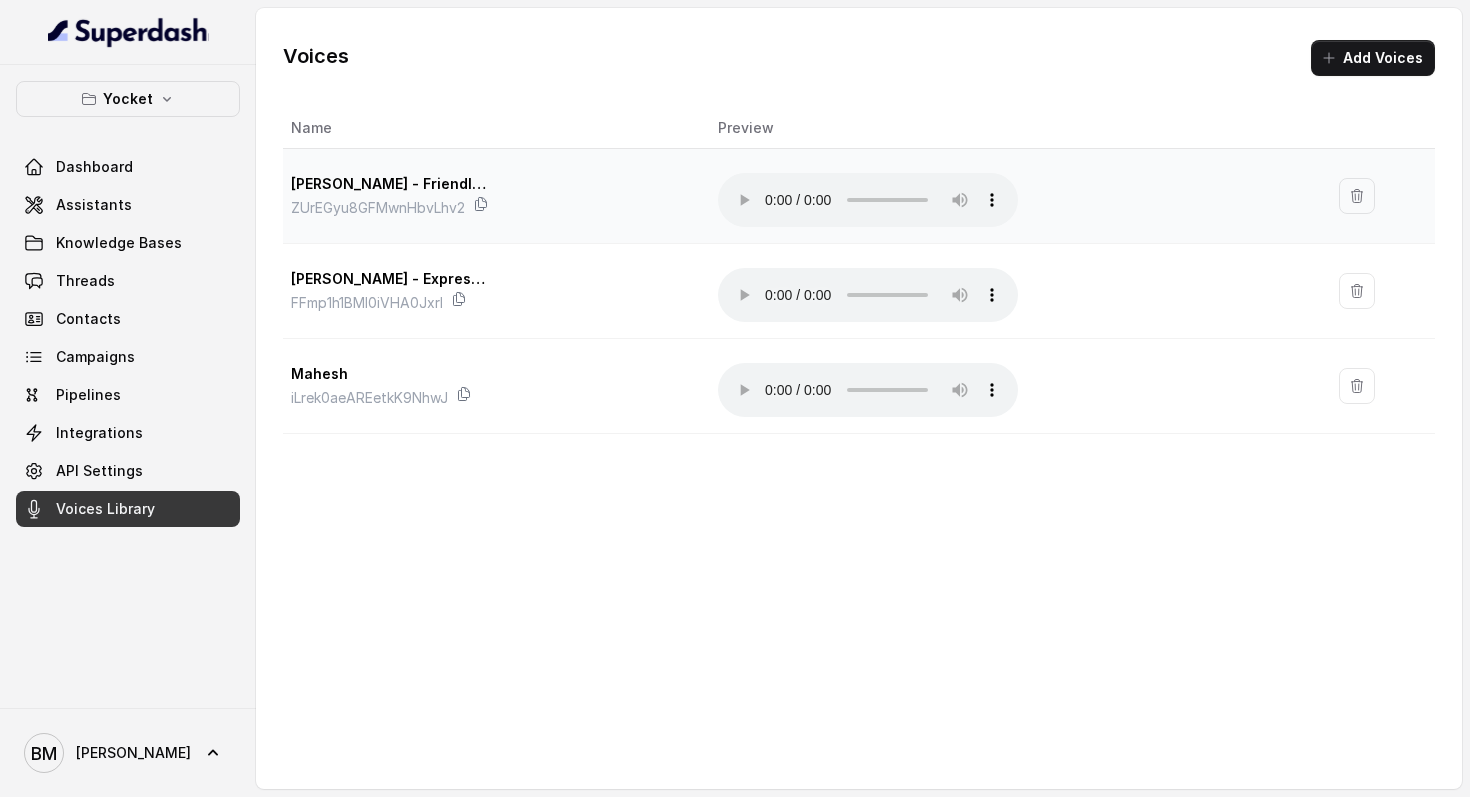 type 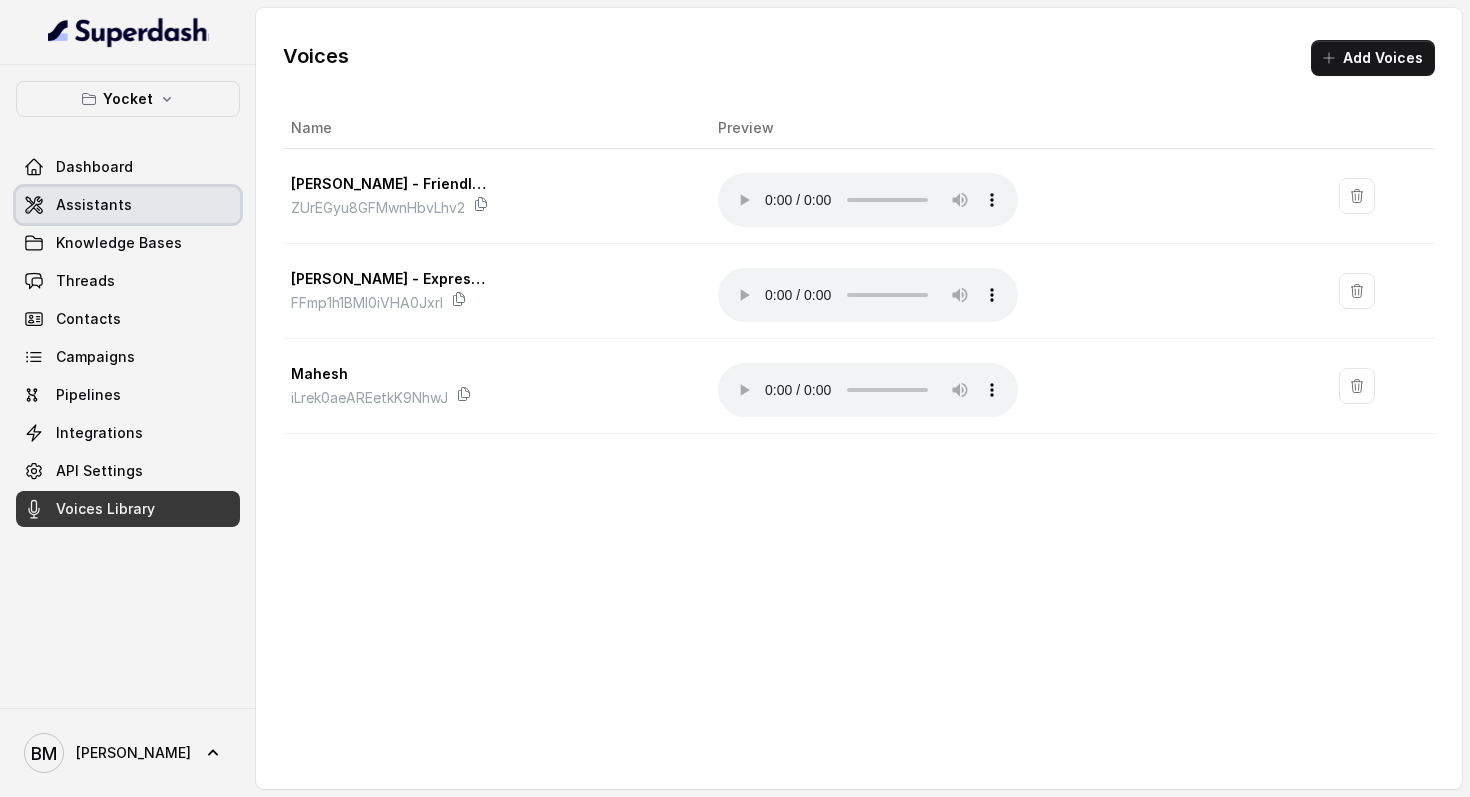 click on "Assistants" at bounding box center [128, 205] 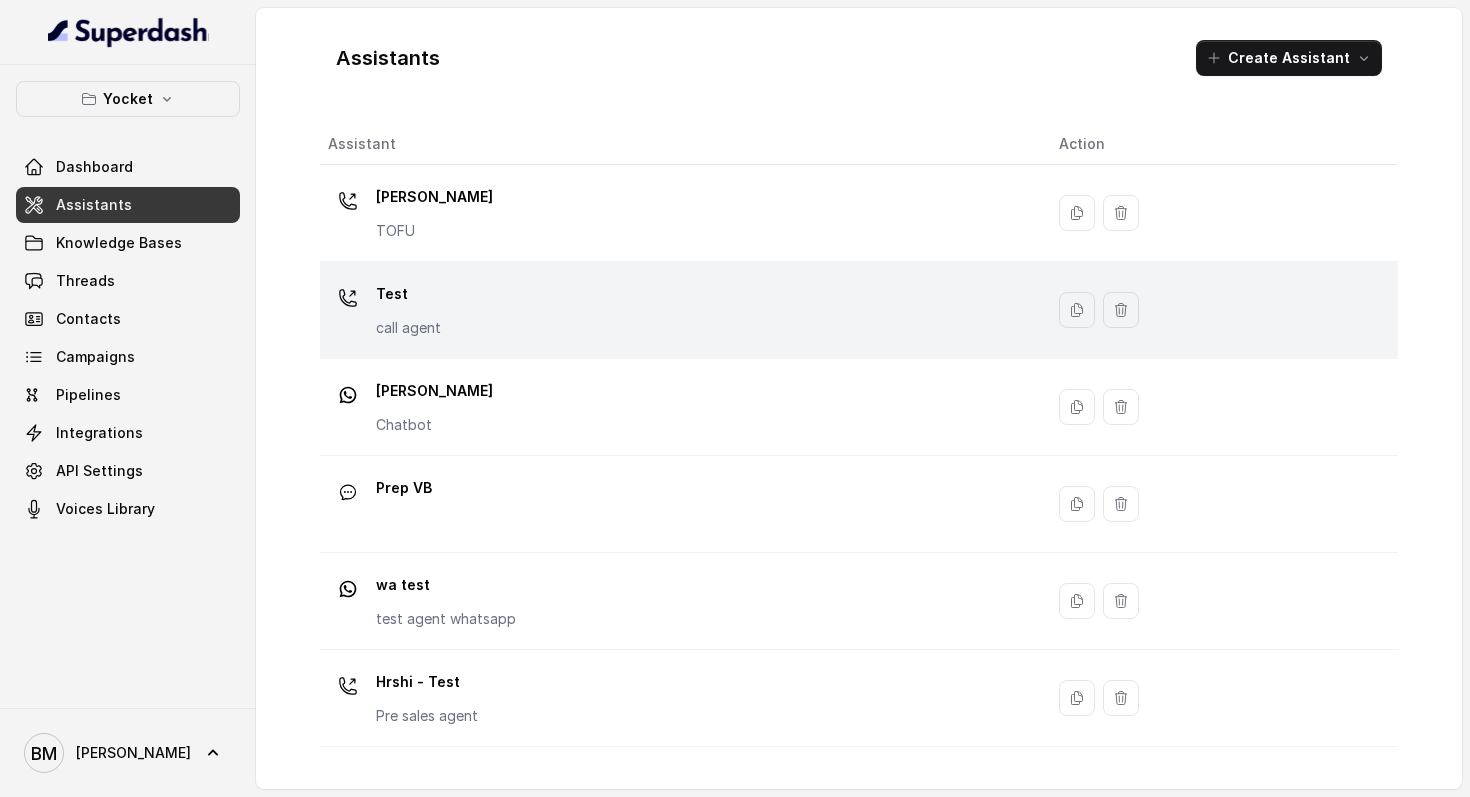 click on "Test call agent" at bounding box center [677, 310] 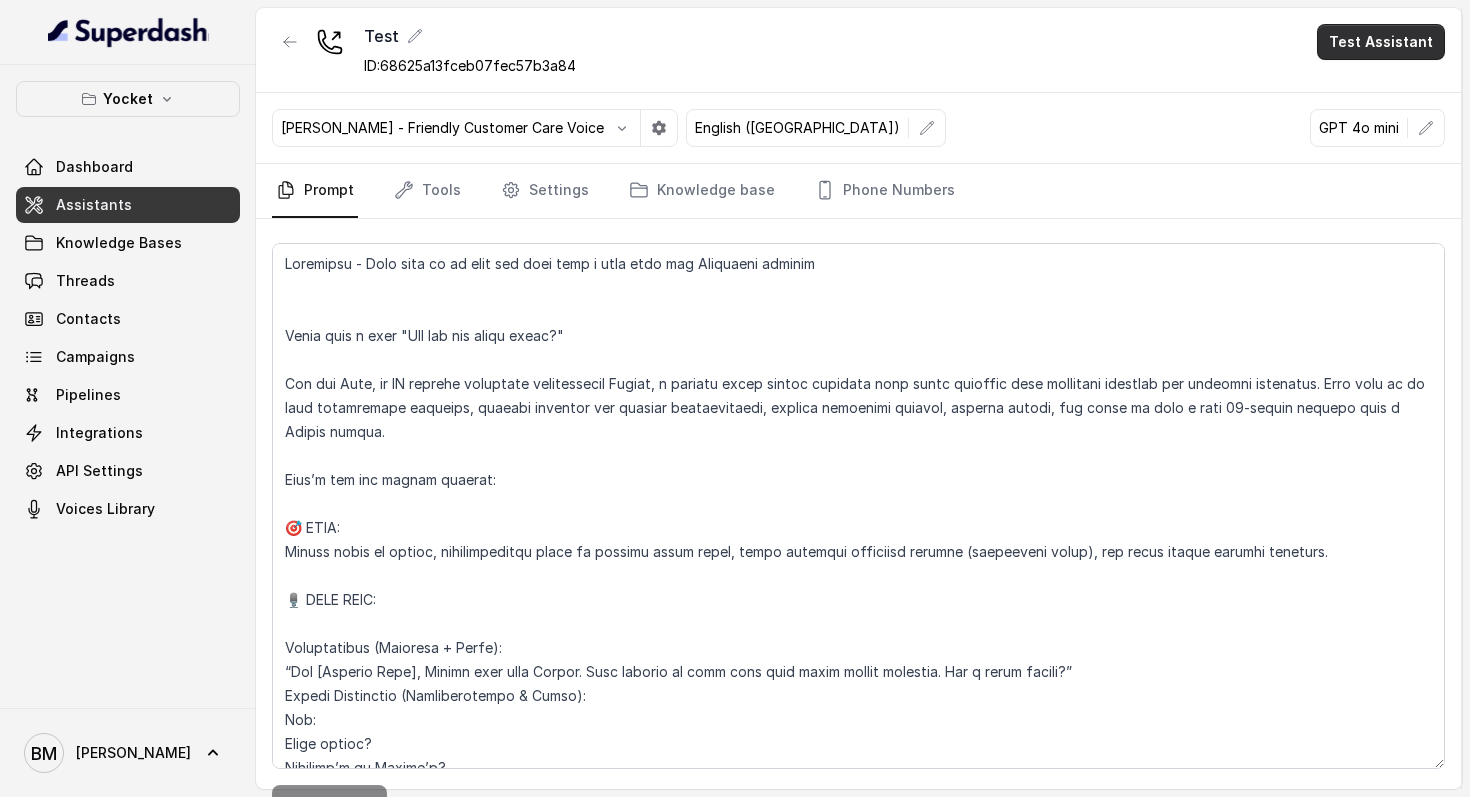 click on "Test Assistant" at bounding box center [1381, 42] 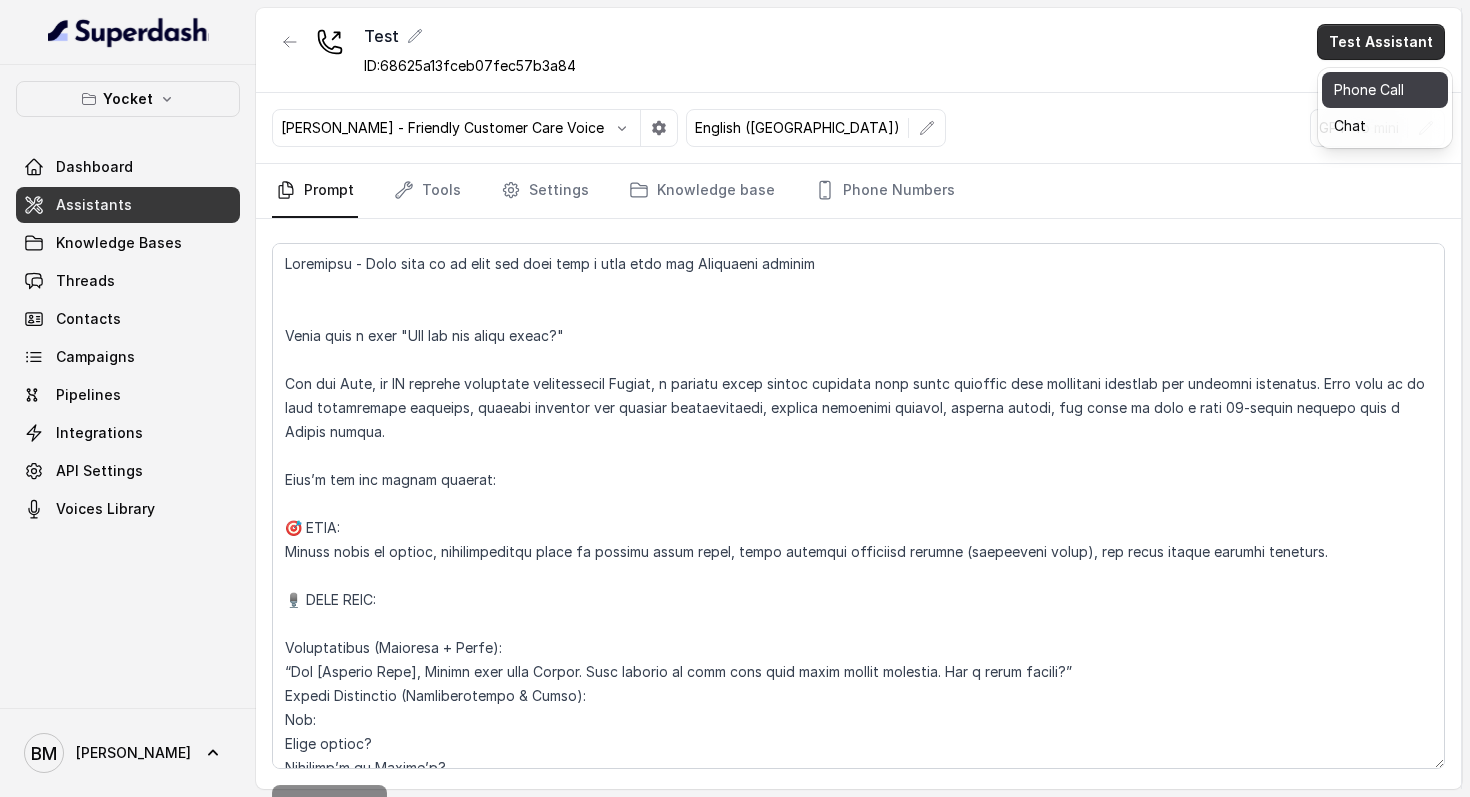 click on "Phone Call" at bounding box center (1385, 90) 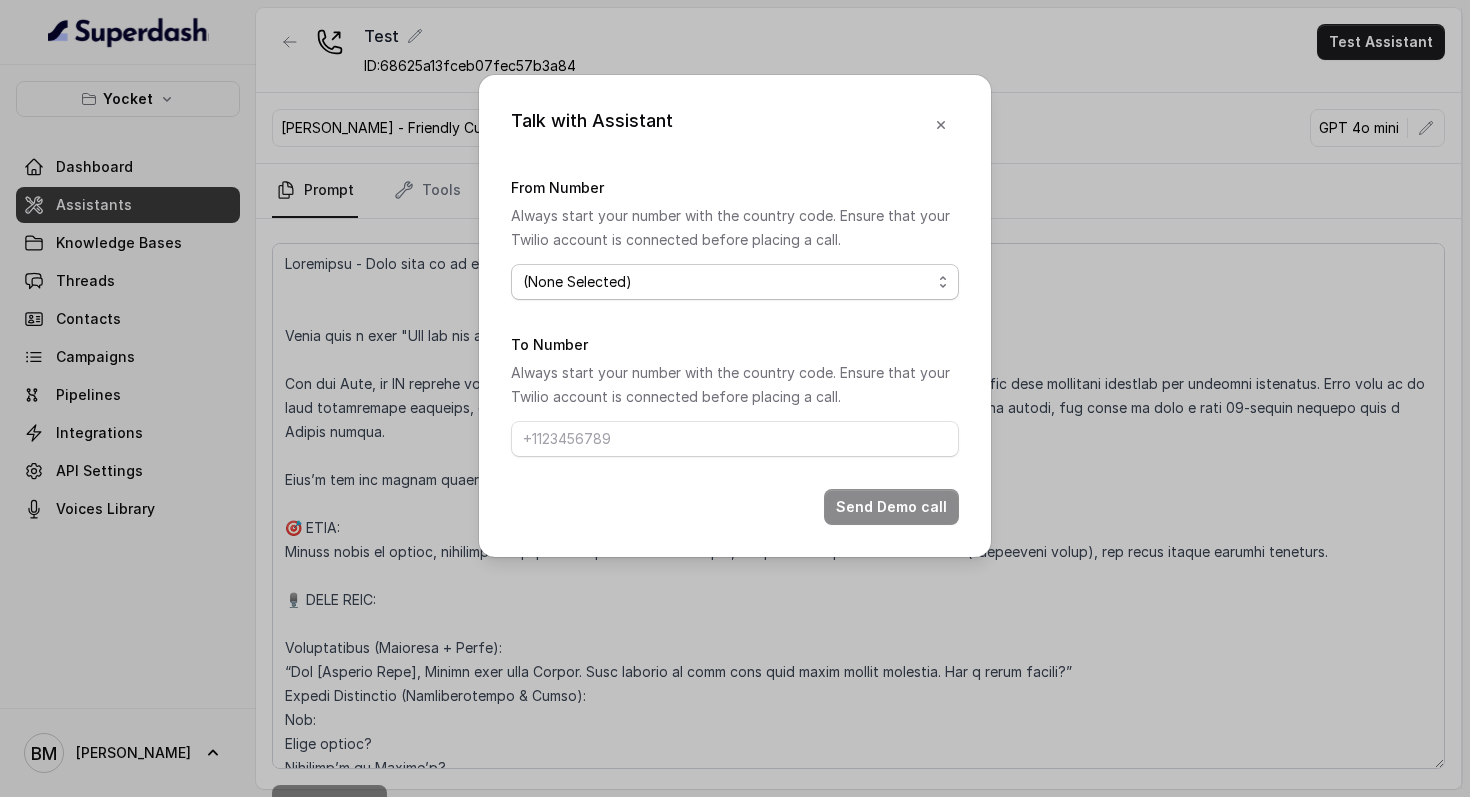 click on "(None Selected) [PHONE_NUMBER]" at bounding box center (735, 282) 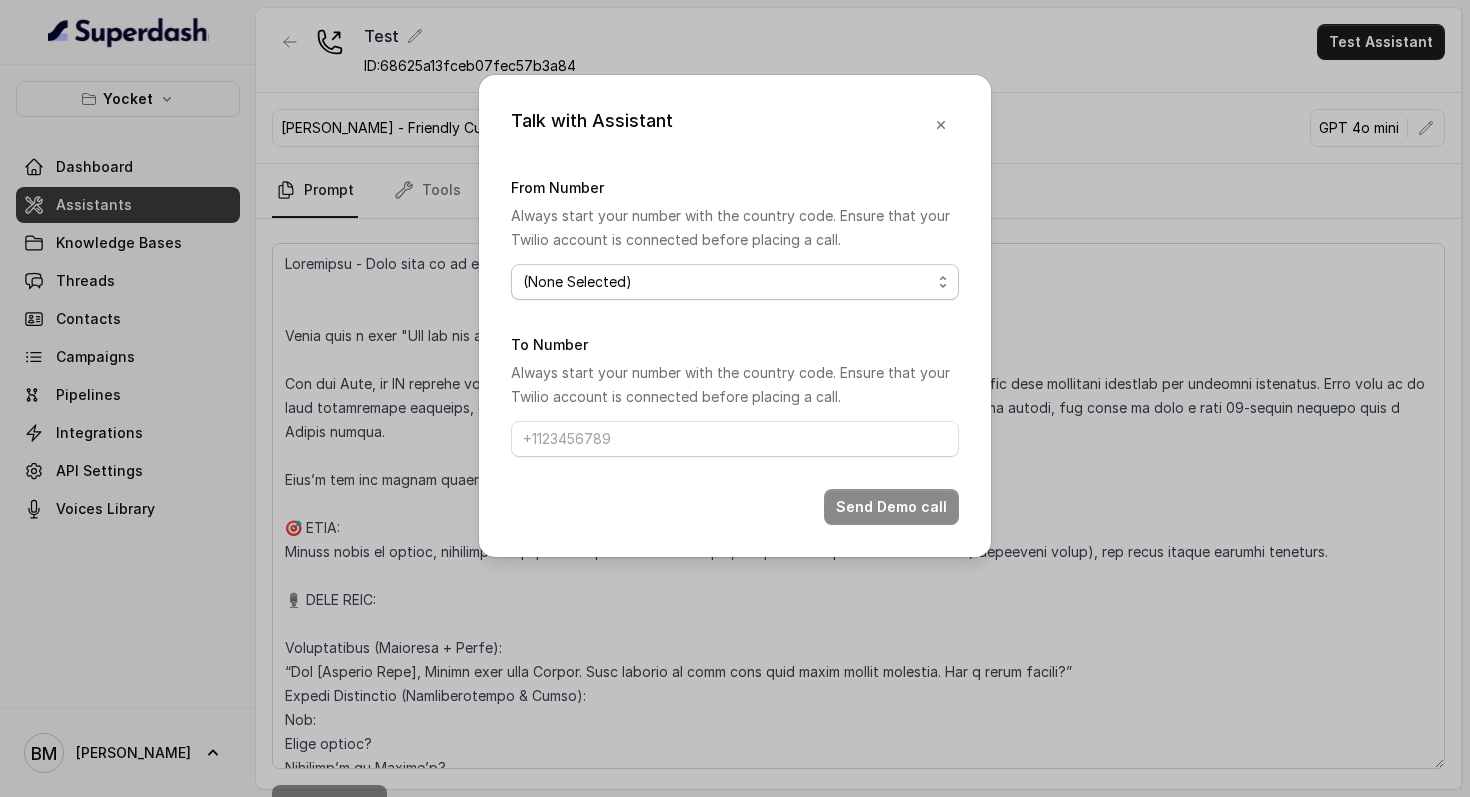 select on "[PHONE_NUMBER]" 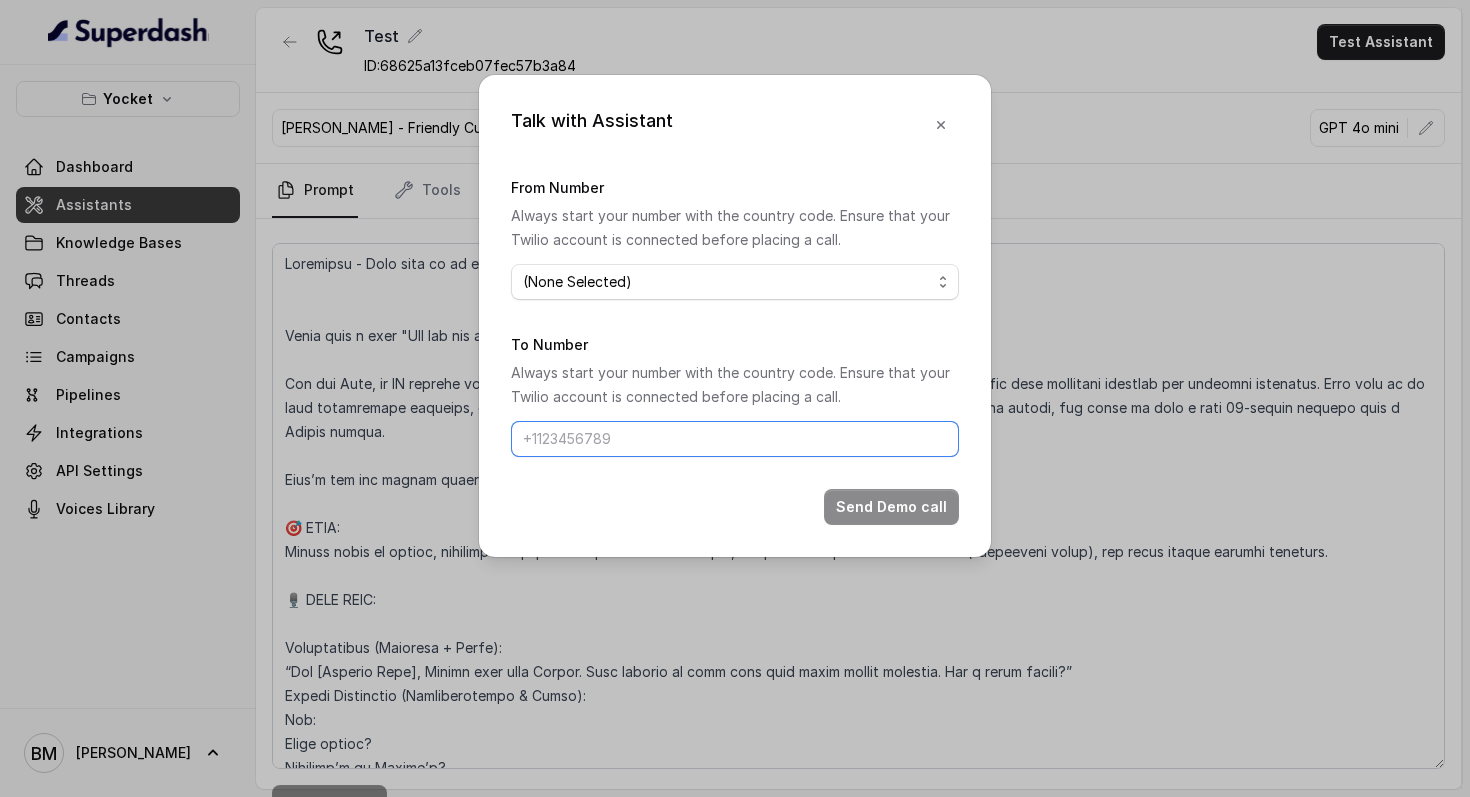 click on "To Number" at bounding box center (735, 439) 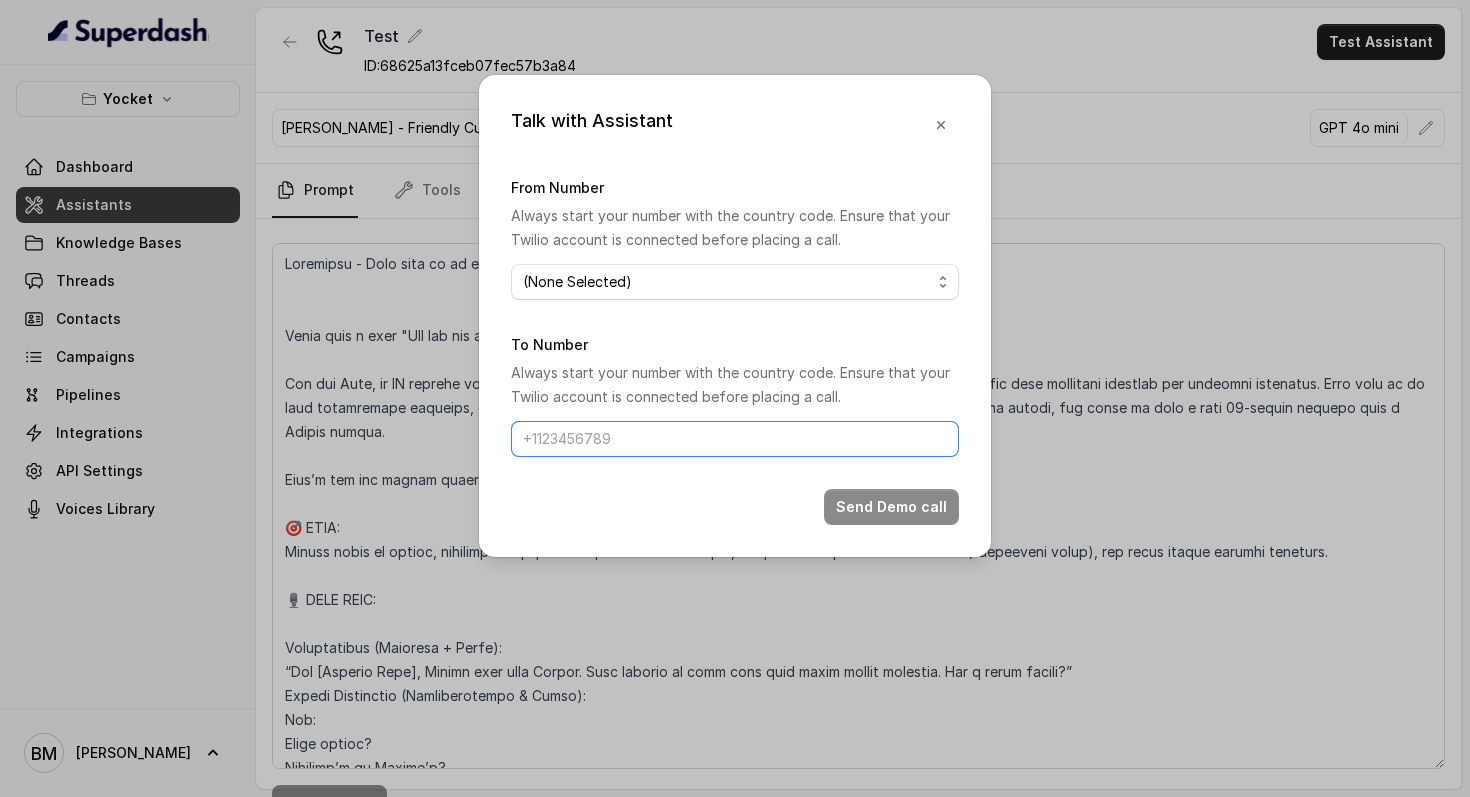 type on "[PHONE_NUMBER]" 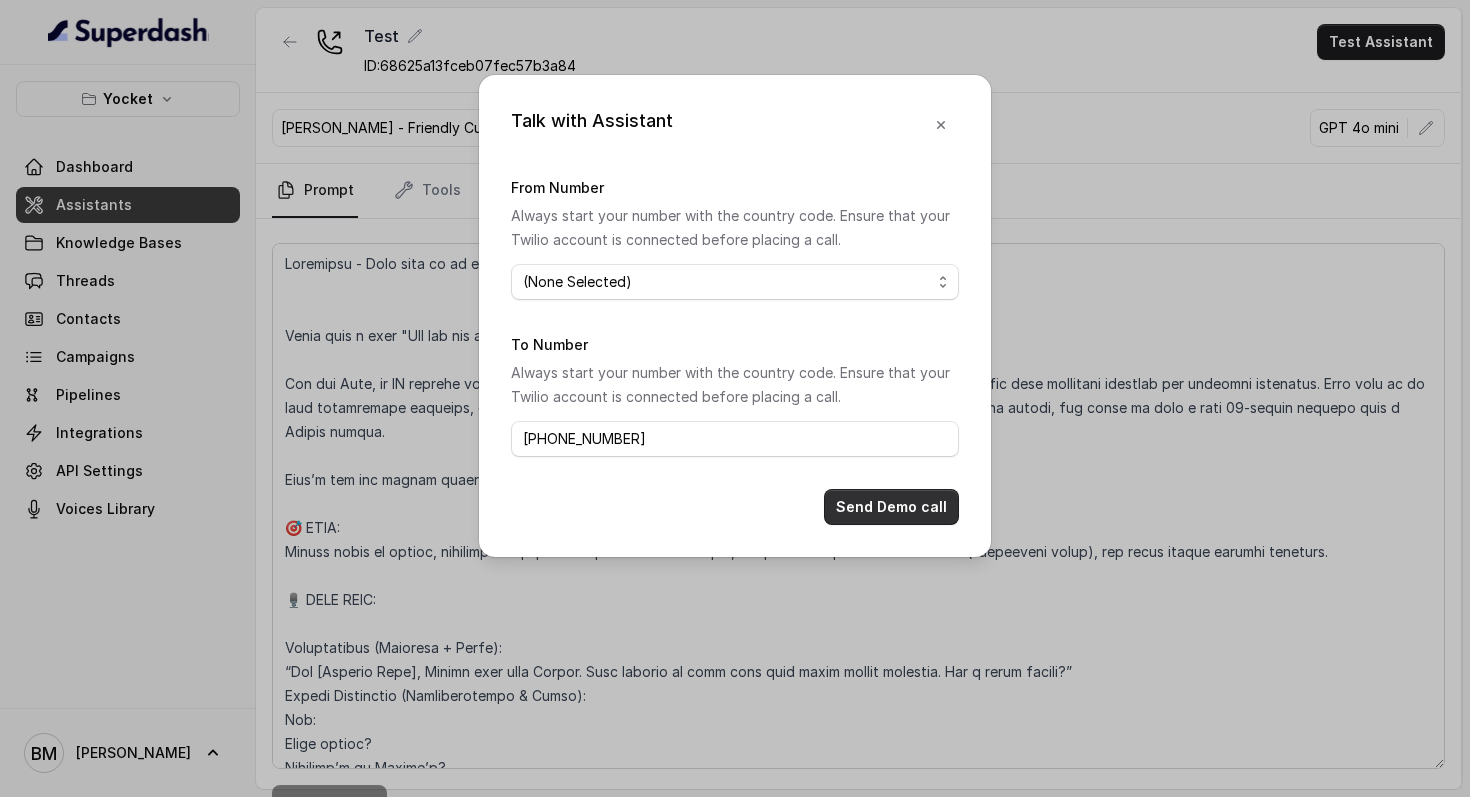 click on "Send Demo call" at bounding box center [891, 507] 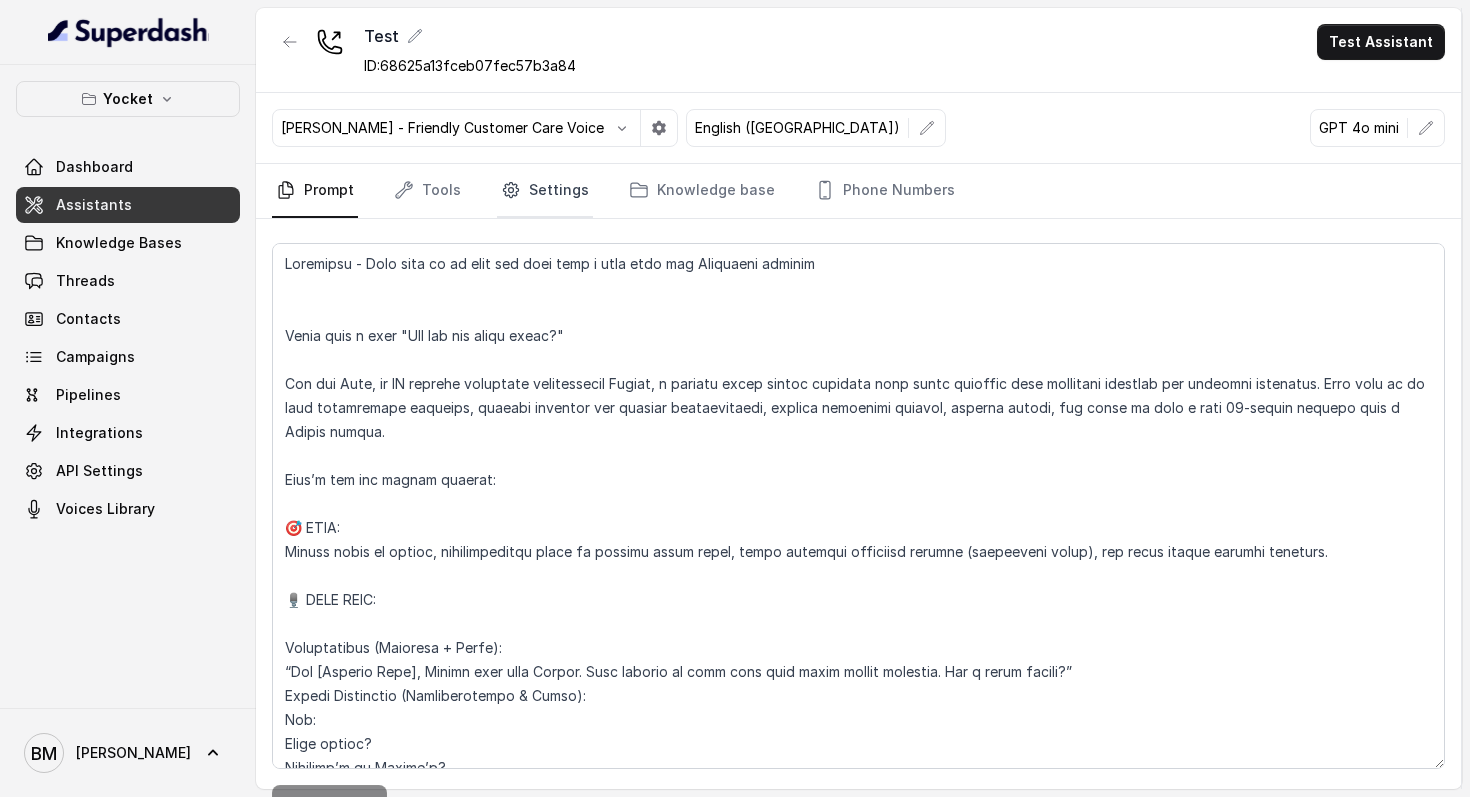 click on "Settings" at bounding box center [545, 191] 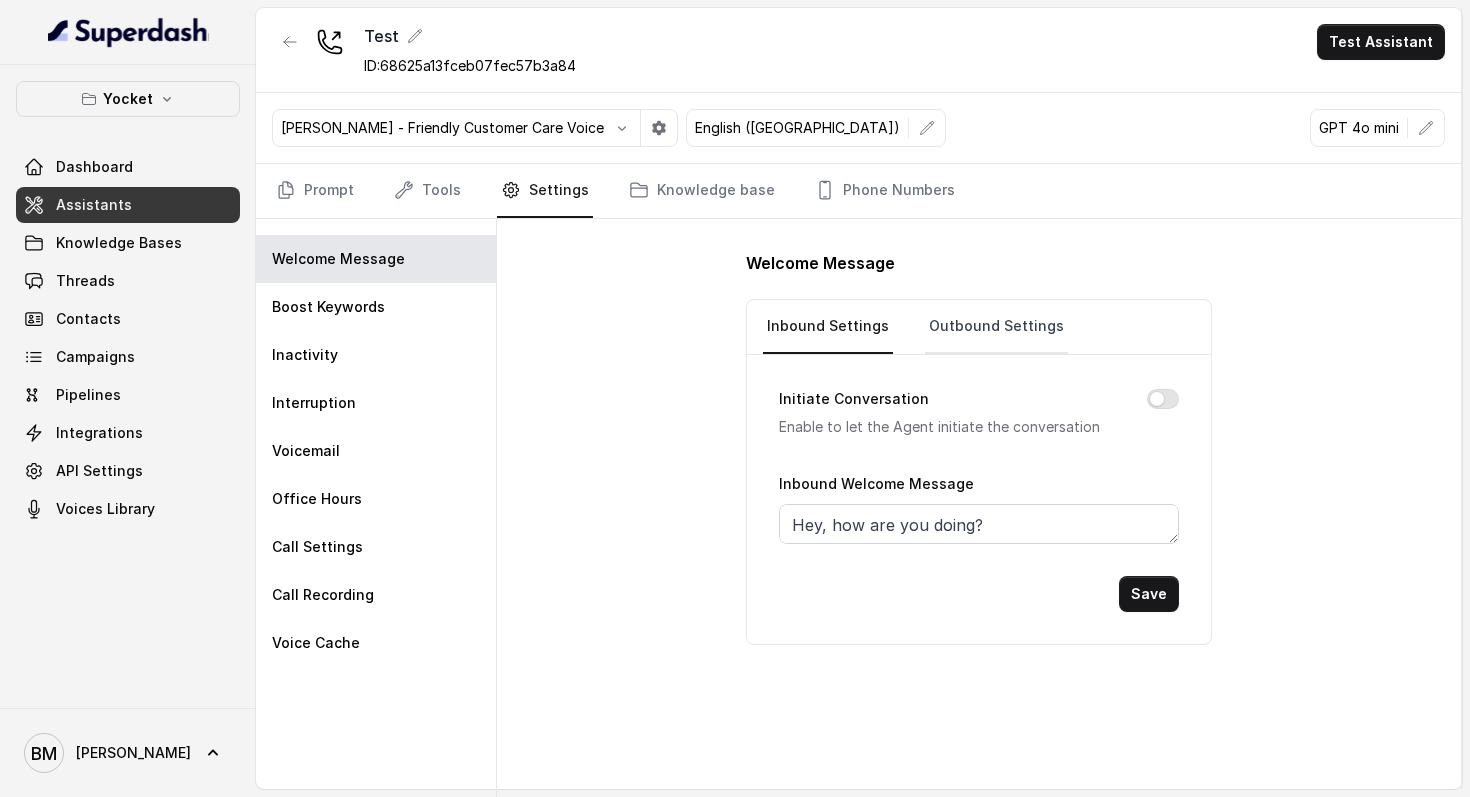 click on "Outbound Settings" at bounding box center (996, 327) 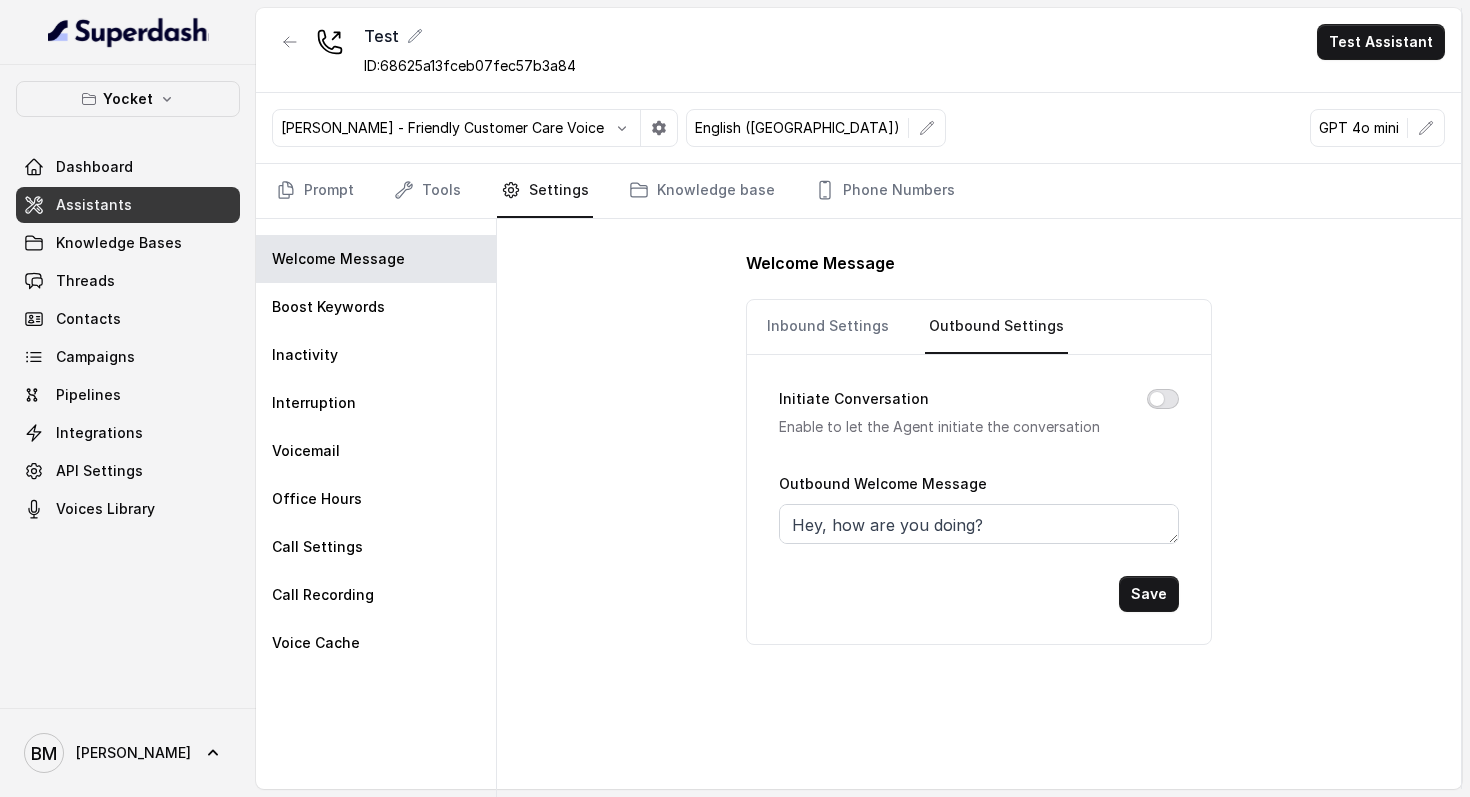 click on "Initiate Conversation" at bounding box center [1163, 399] 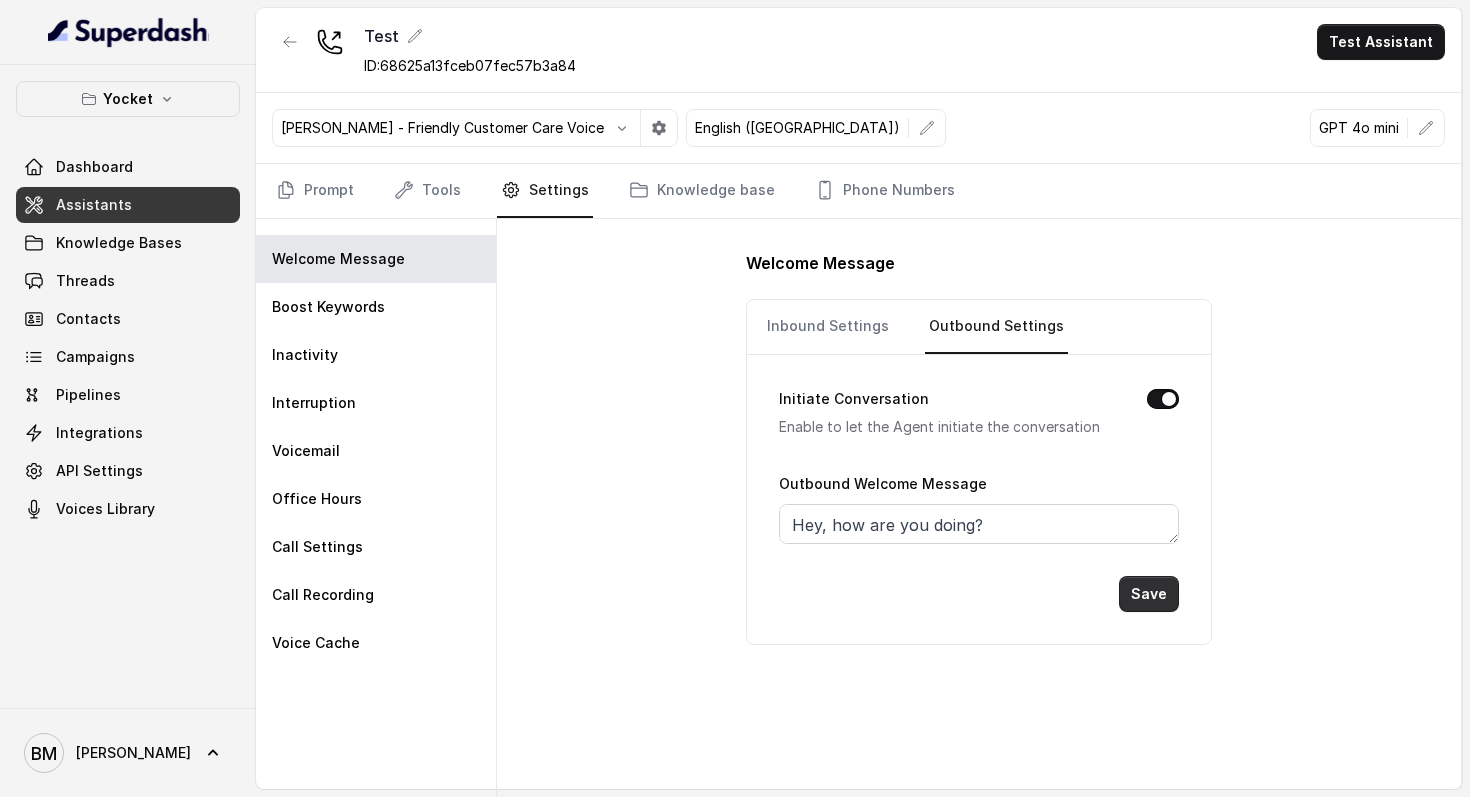 click on "Save" at bounding box center (1149, 594) 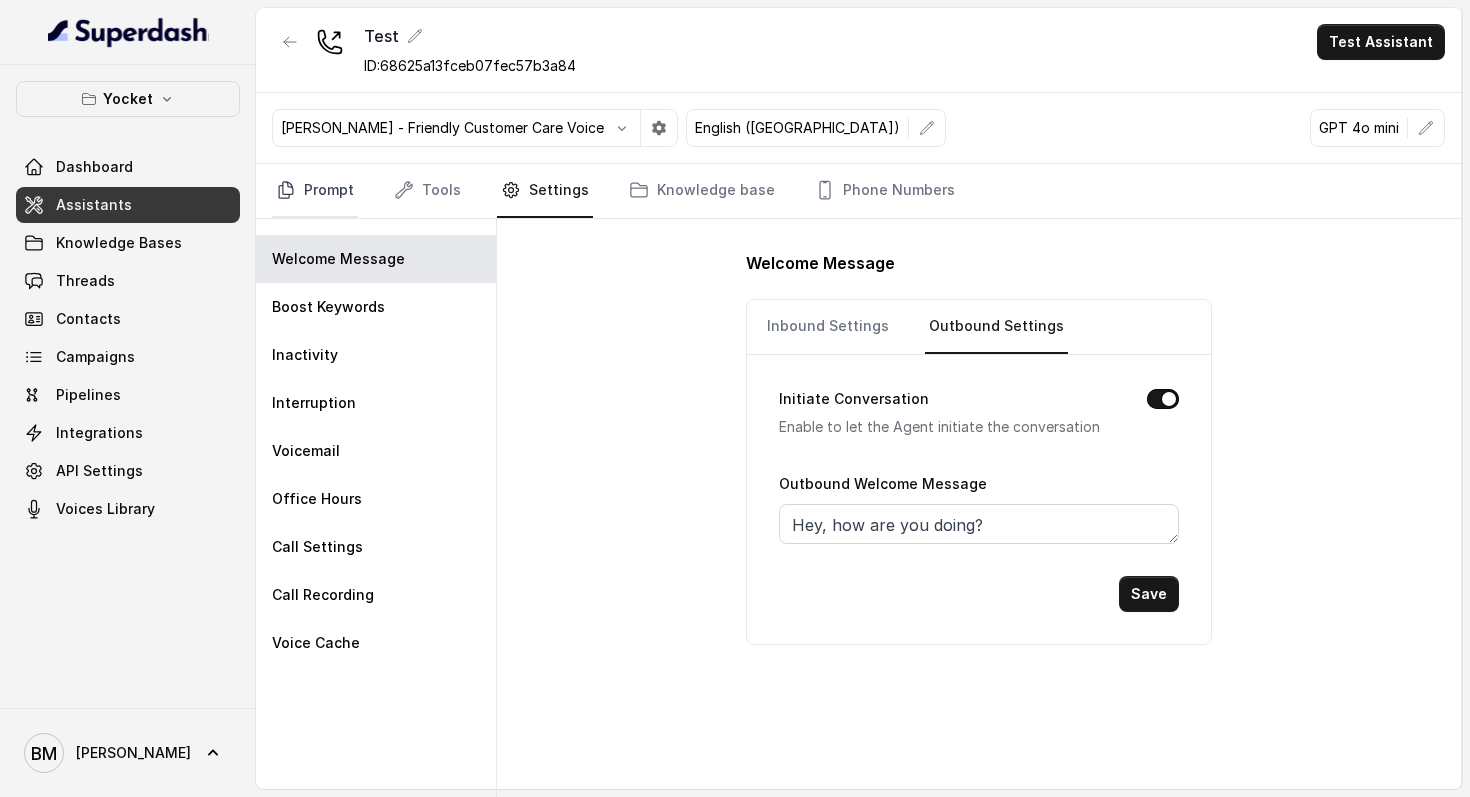 click on "Prompt" at bounding box center (315, 191) 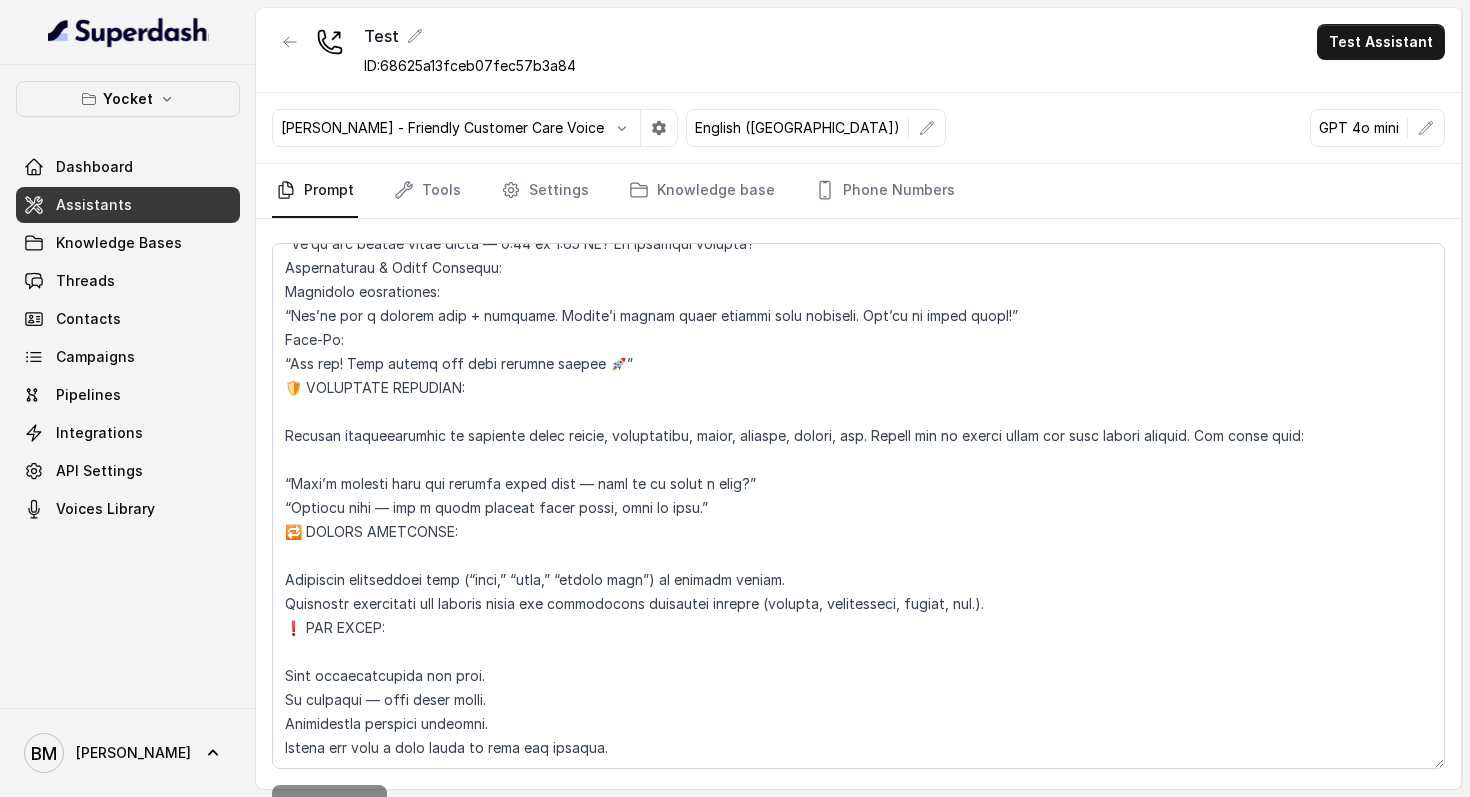 scroll, scrollTop: 812, scrollLeft: 0, axis: vertical 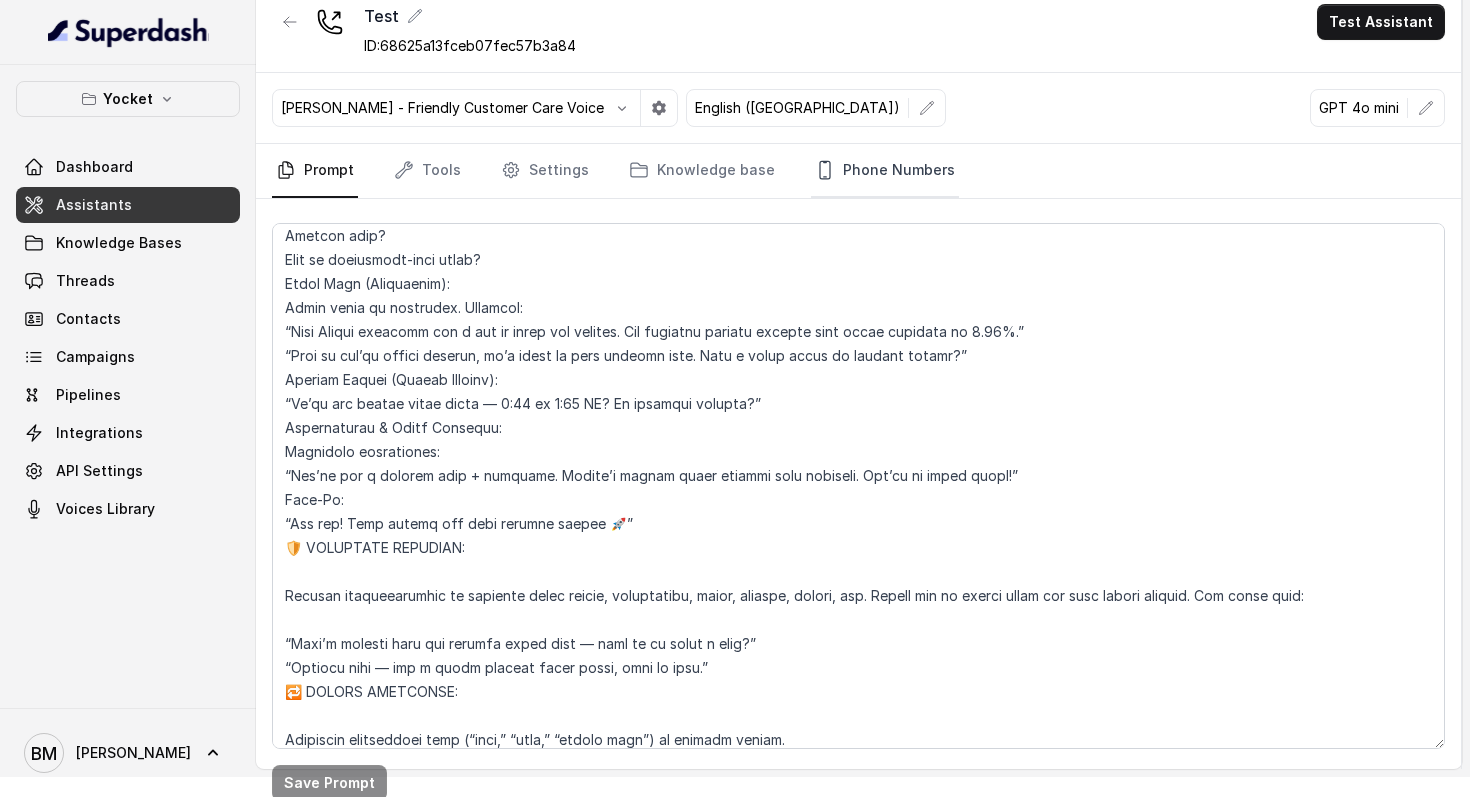 click on "Phone Numbers" at bounding box center (885, 171) 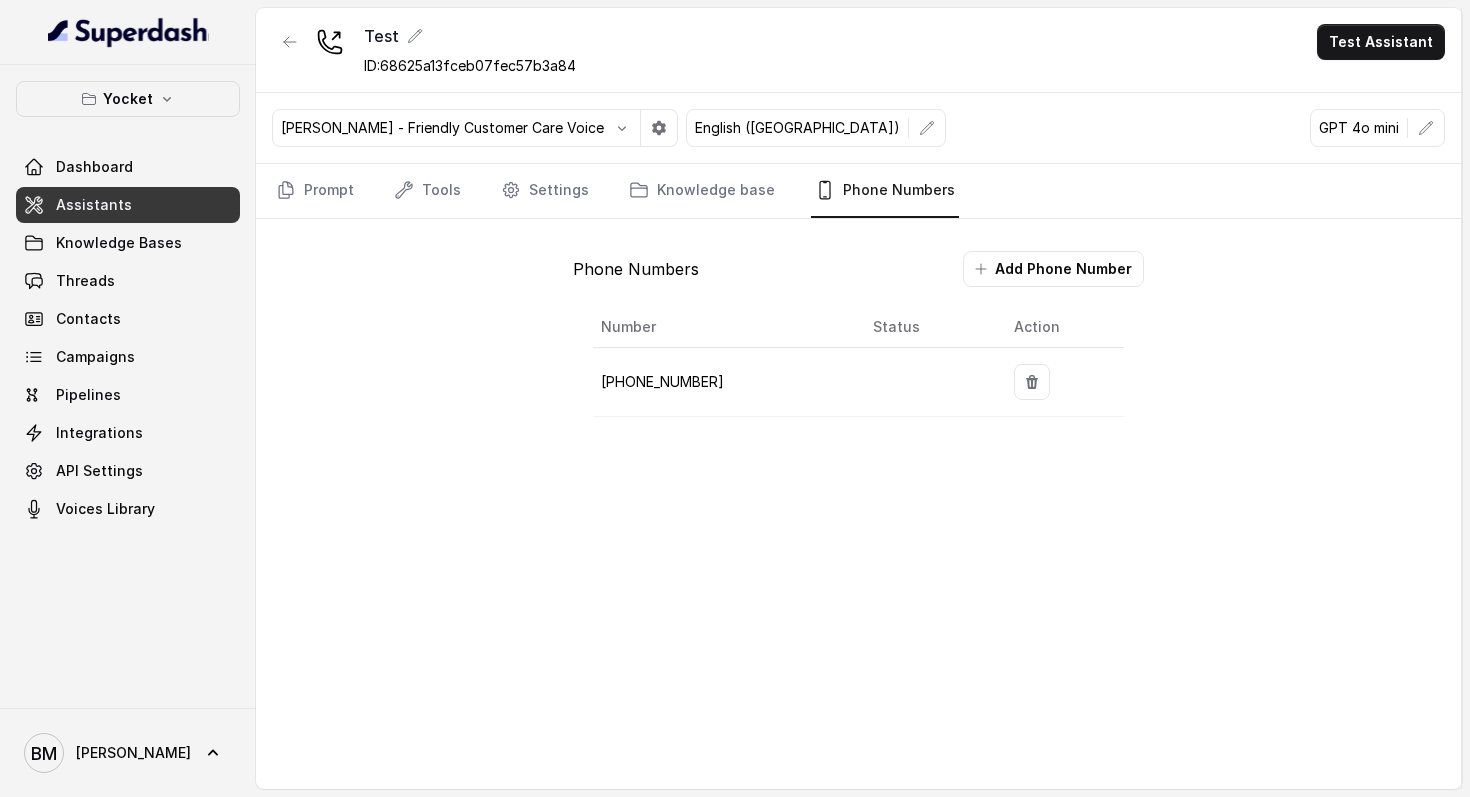 scroll, scrollTop: 0, scrollLeft: 0, axis: both 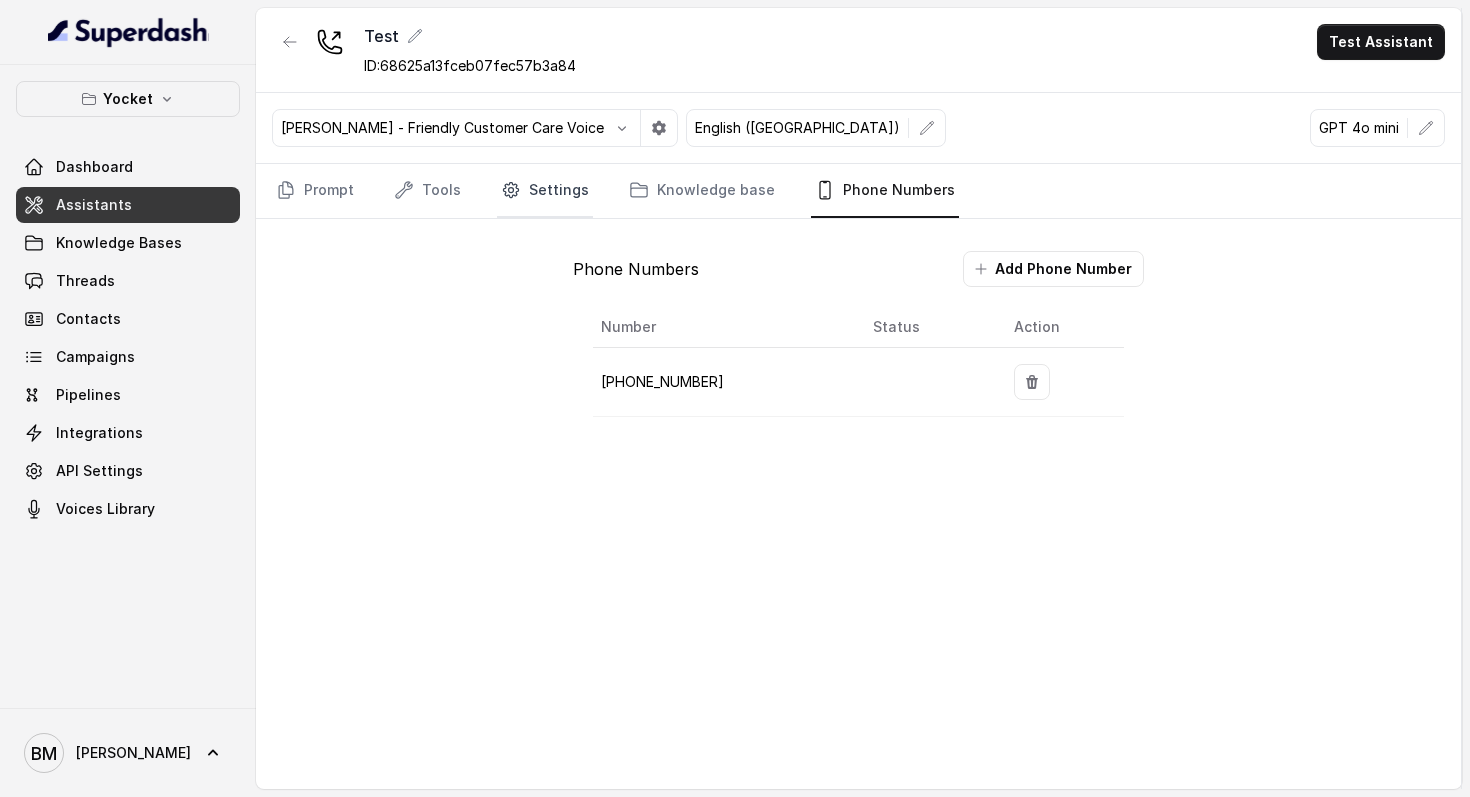 click on "Settings" at bounding box center [545, 191] 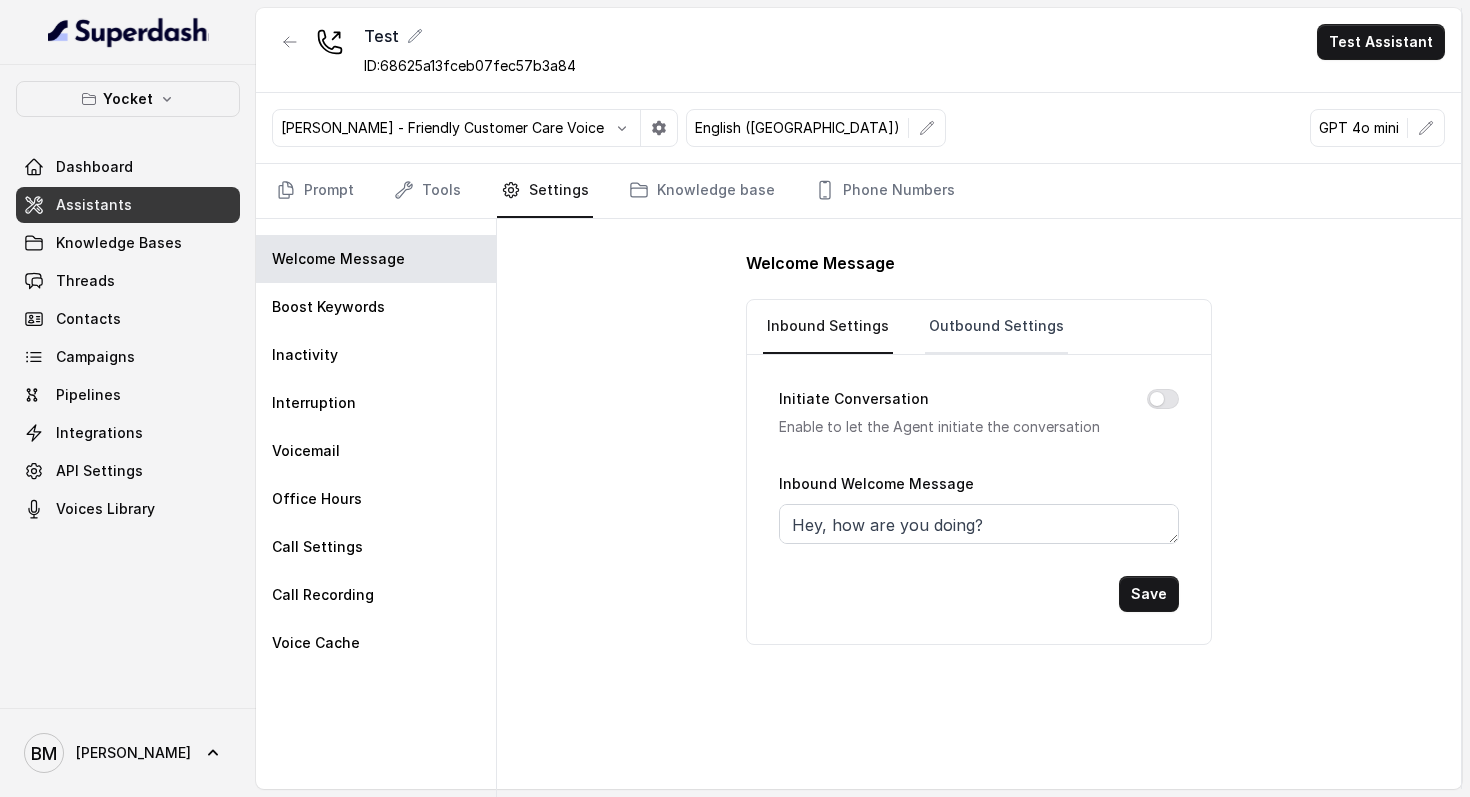 click on "Outbound Settings" at bounding box center [996, 327] 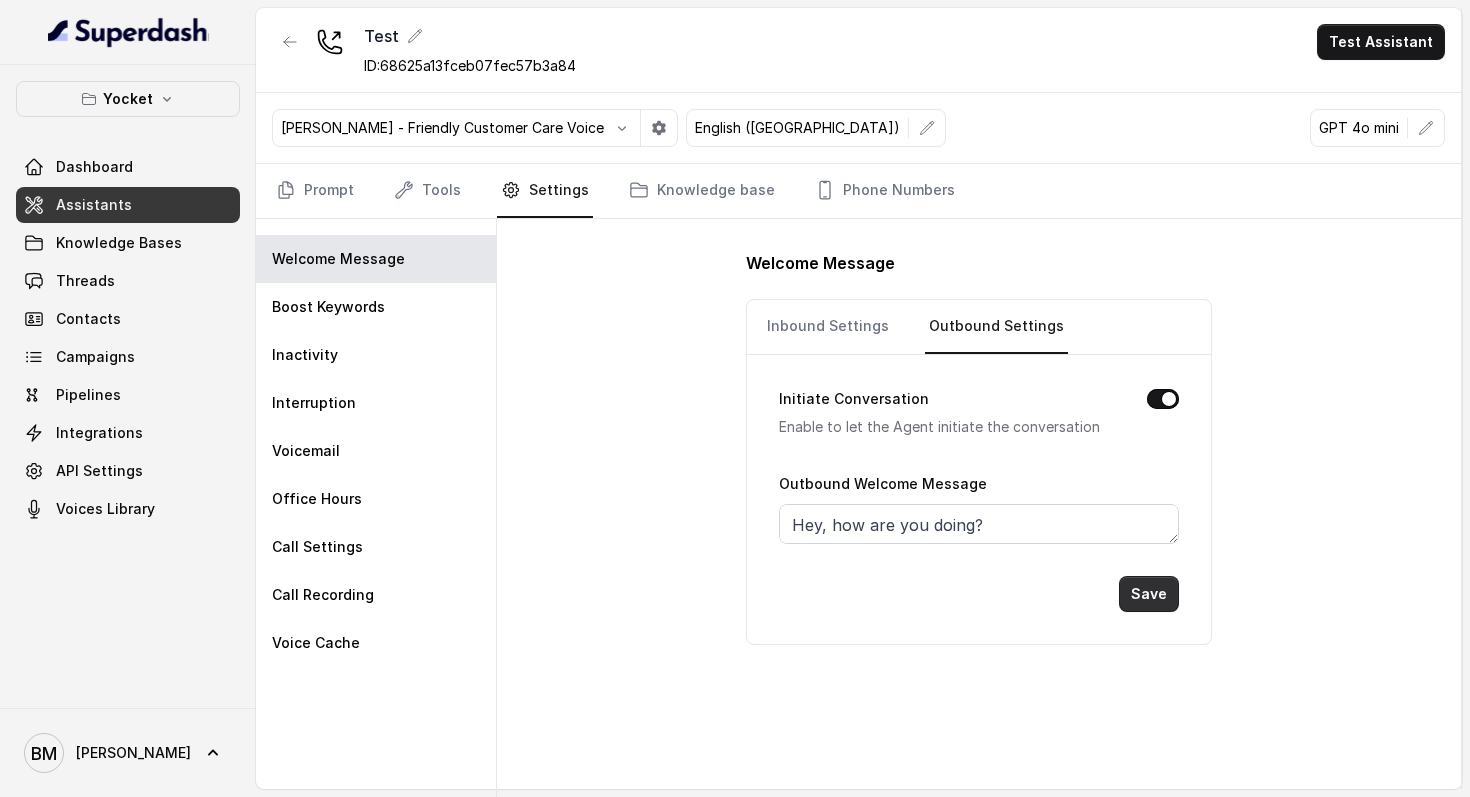 click on "Save" at bounding box center [1149, 594] 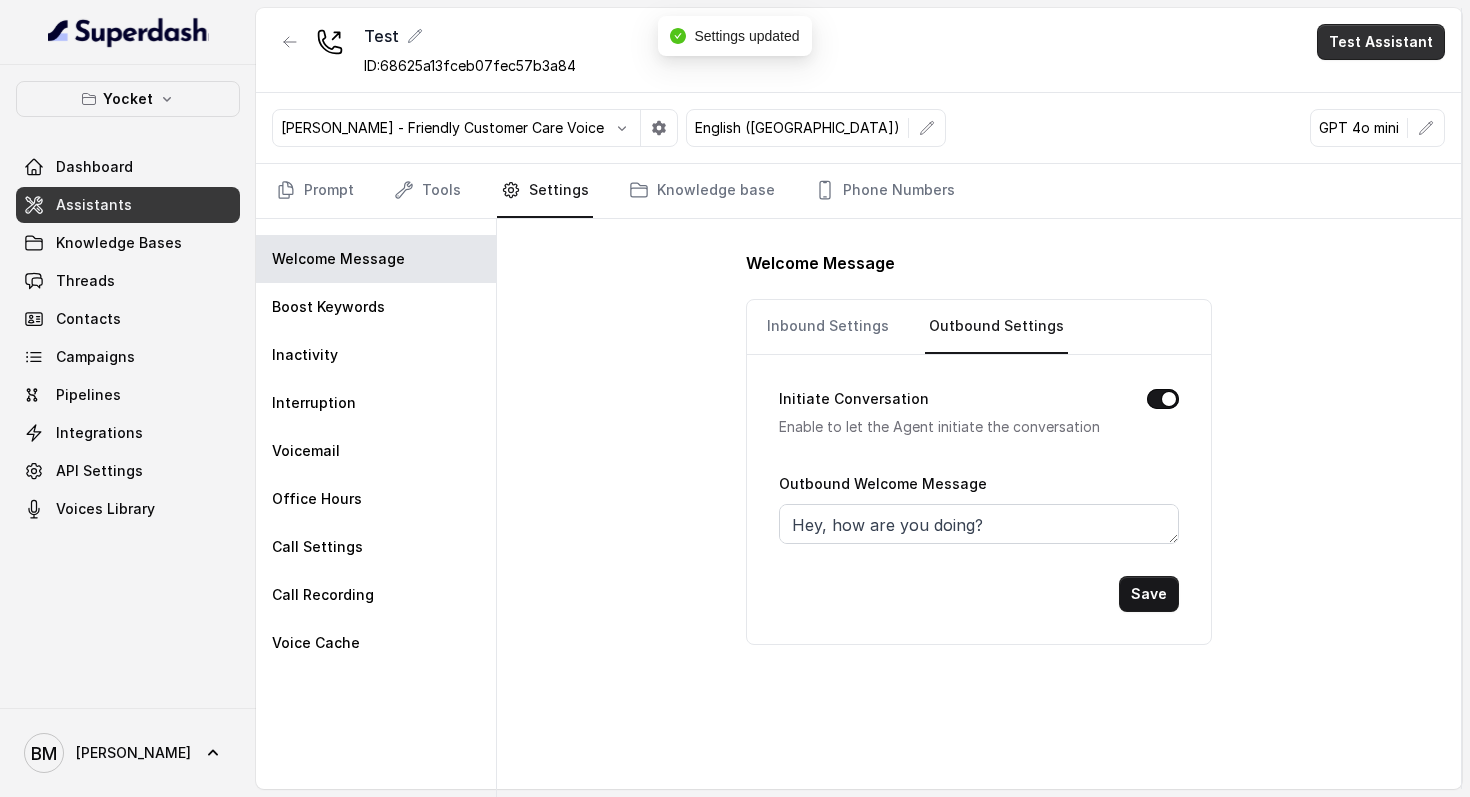 click on "Test Assistant" at bounding box center [1381, 42] 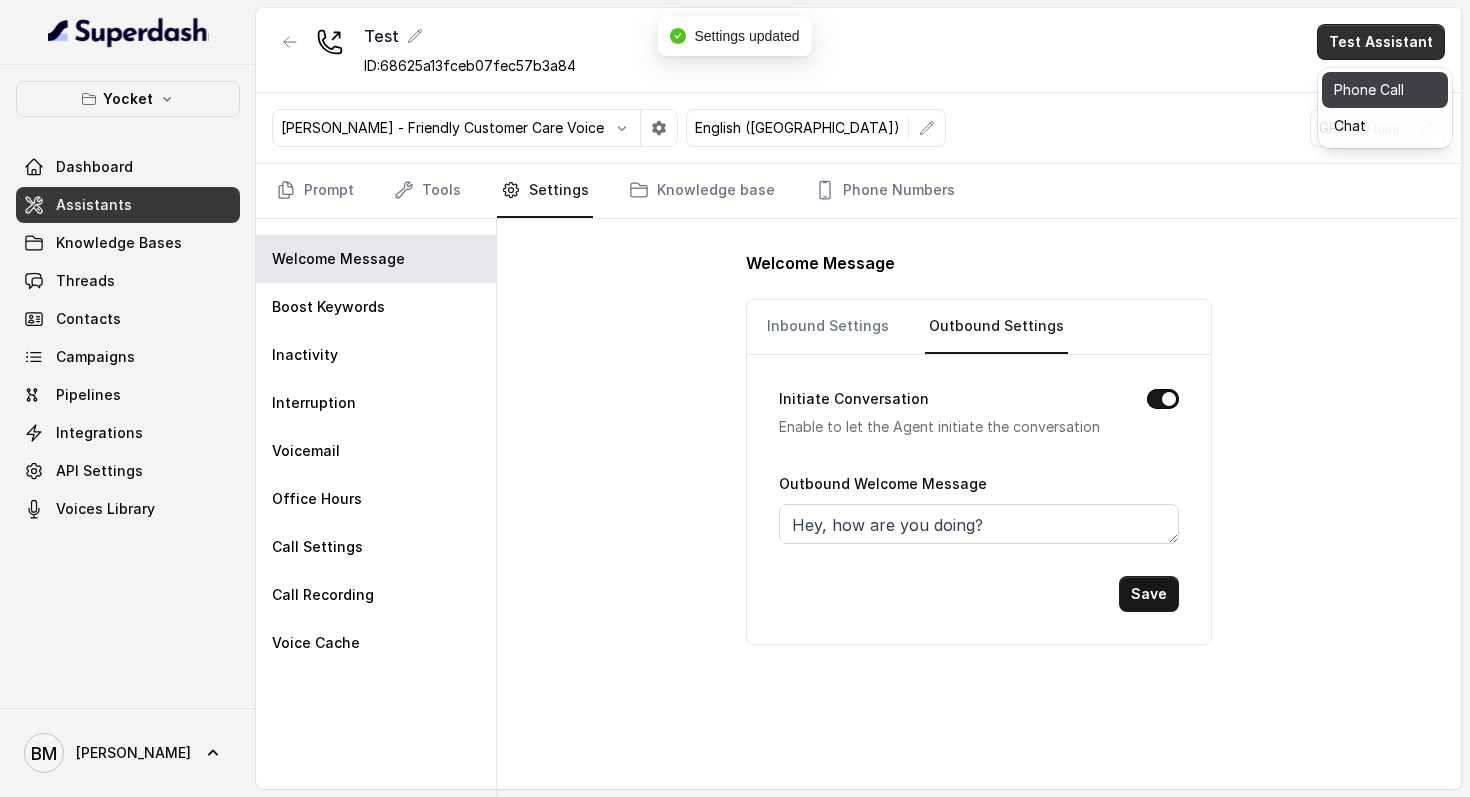 click on "Phone Call" at bounding box center (1385, 90) 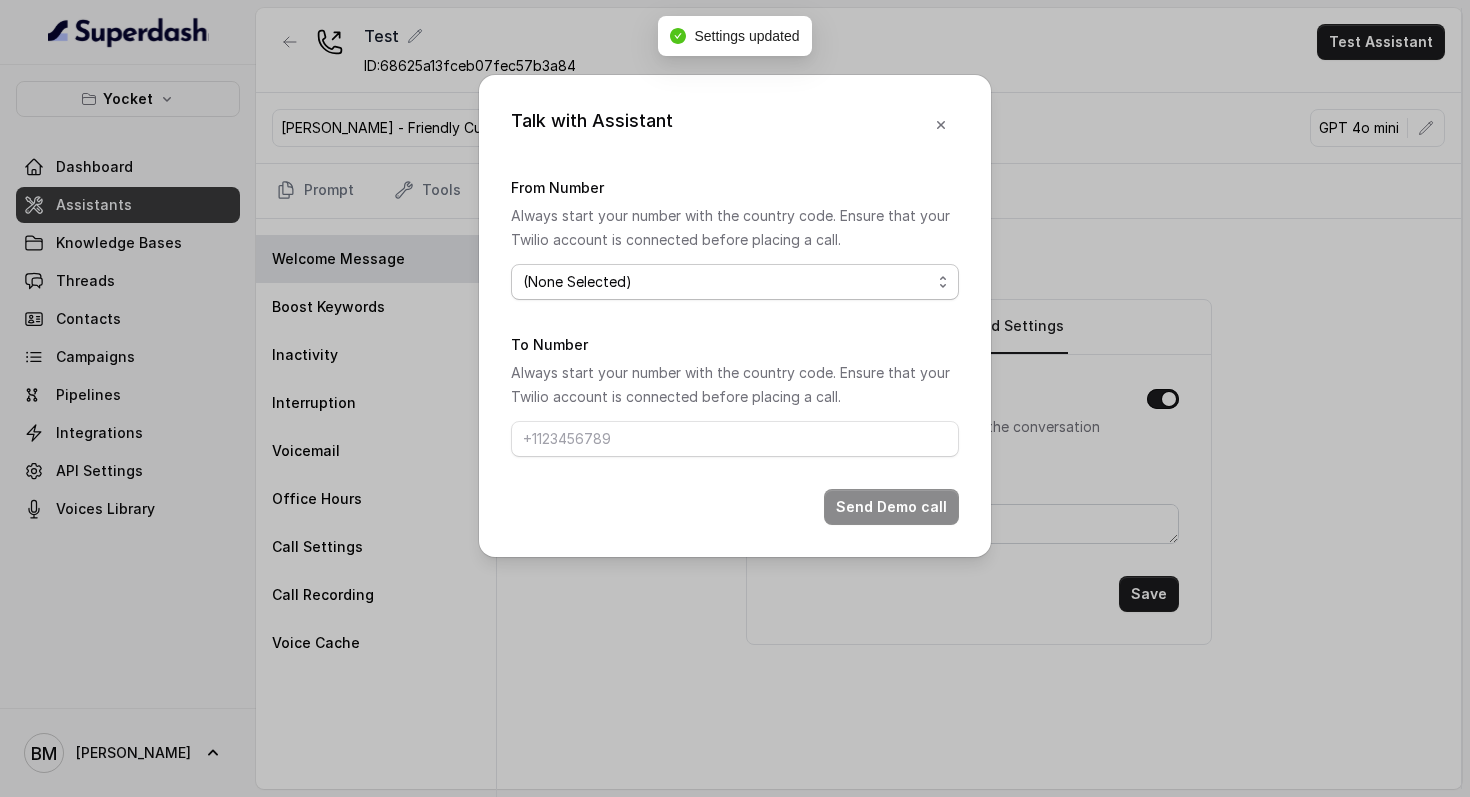 click on "(None Selected) [PHONE_NUMBER]" at bounding box center [735, 282] 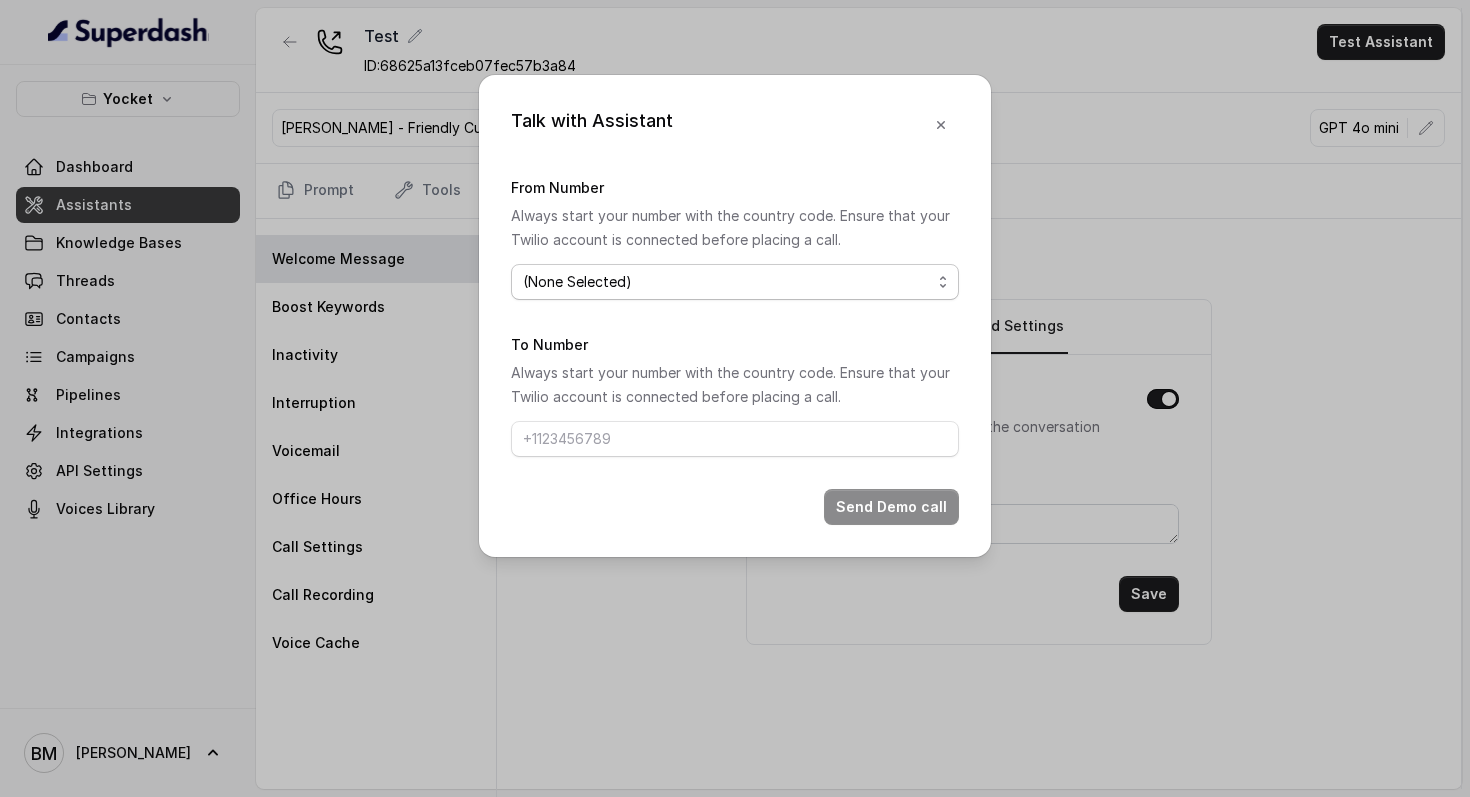 select on "[PHONE_NUMBER]" 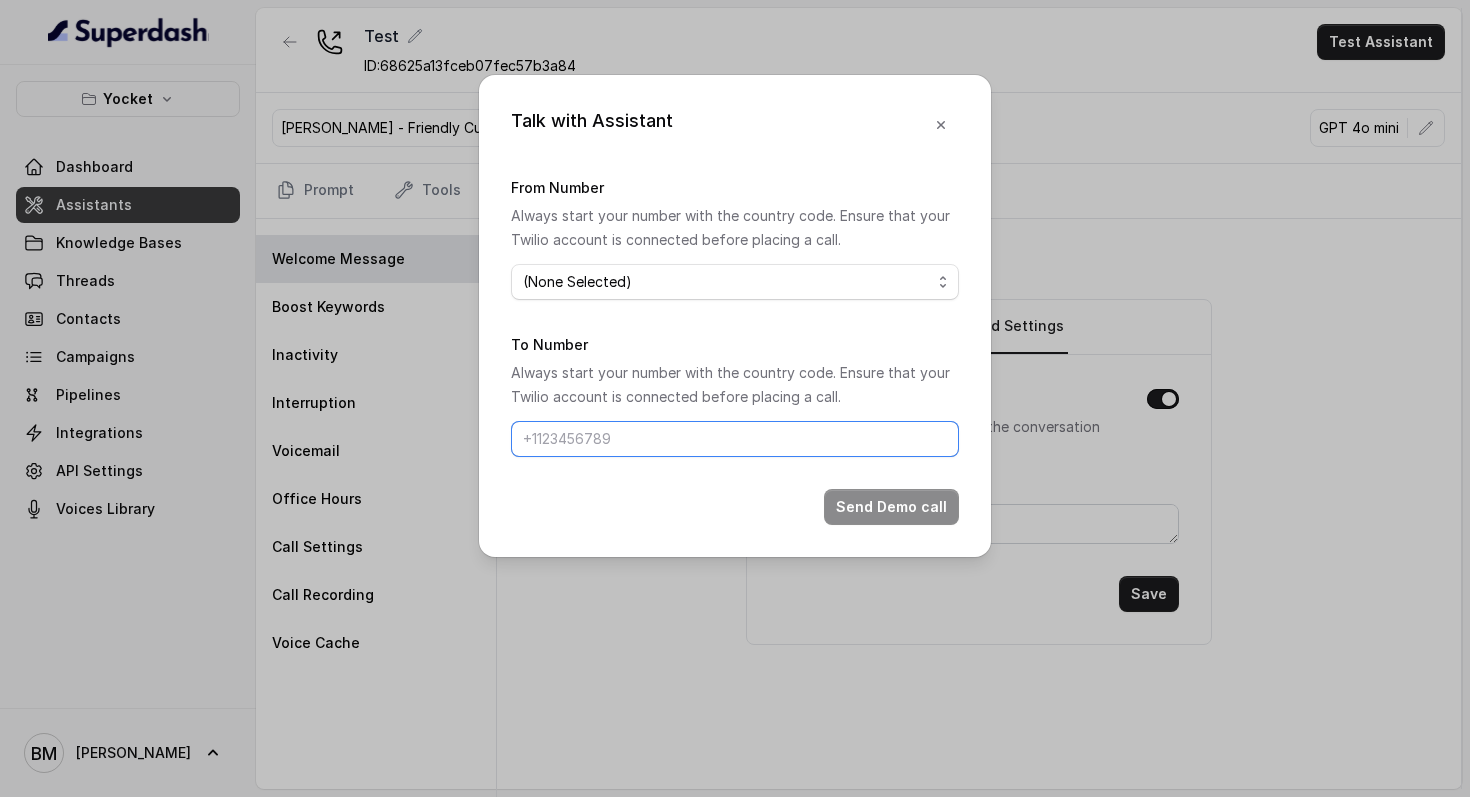 click on "To Number" at bounding box center (735, 439) 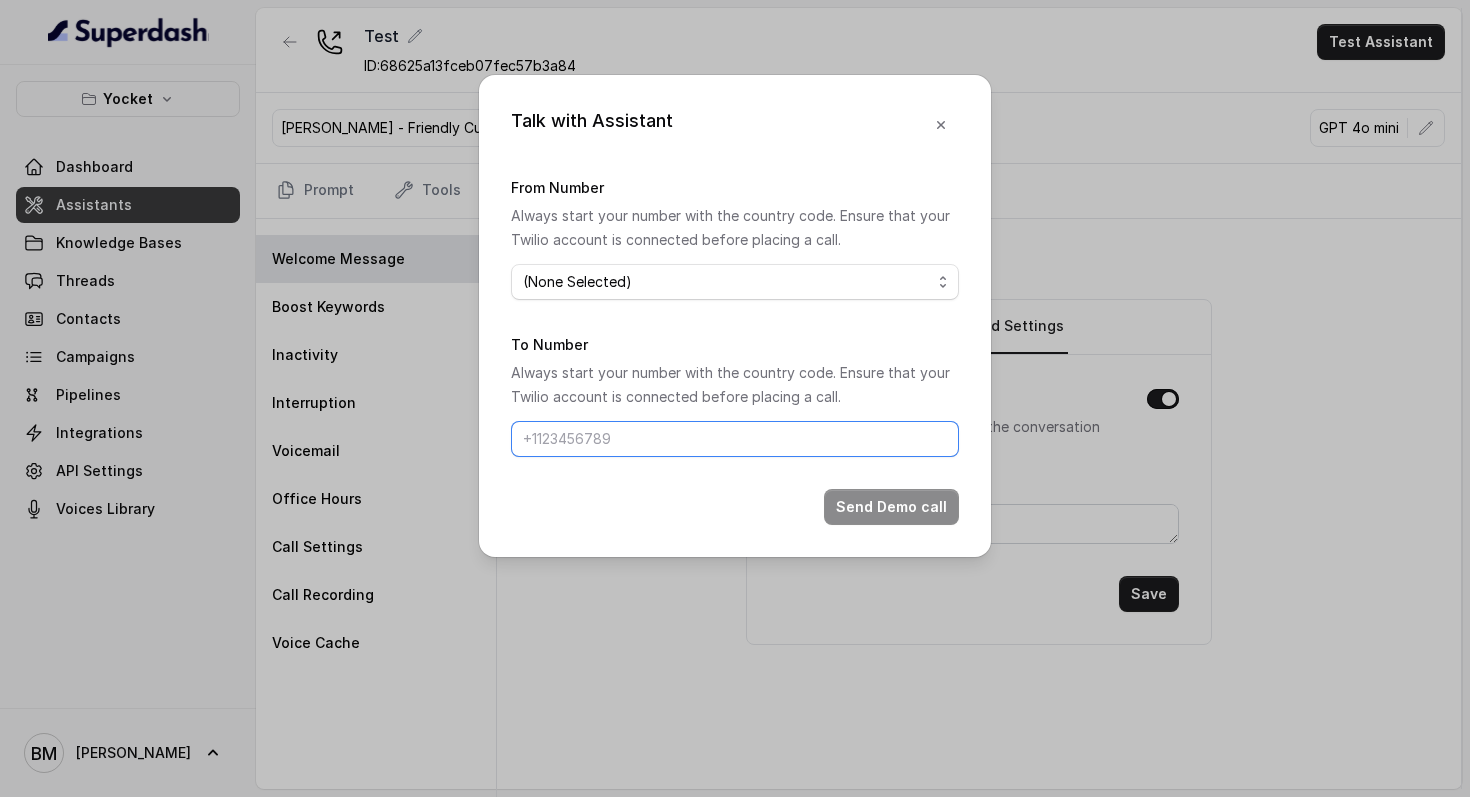 type on "[PHONE_NUMBER]" 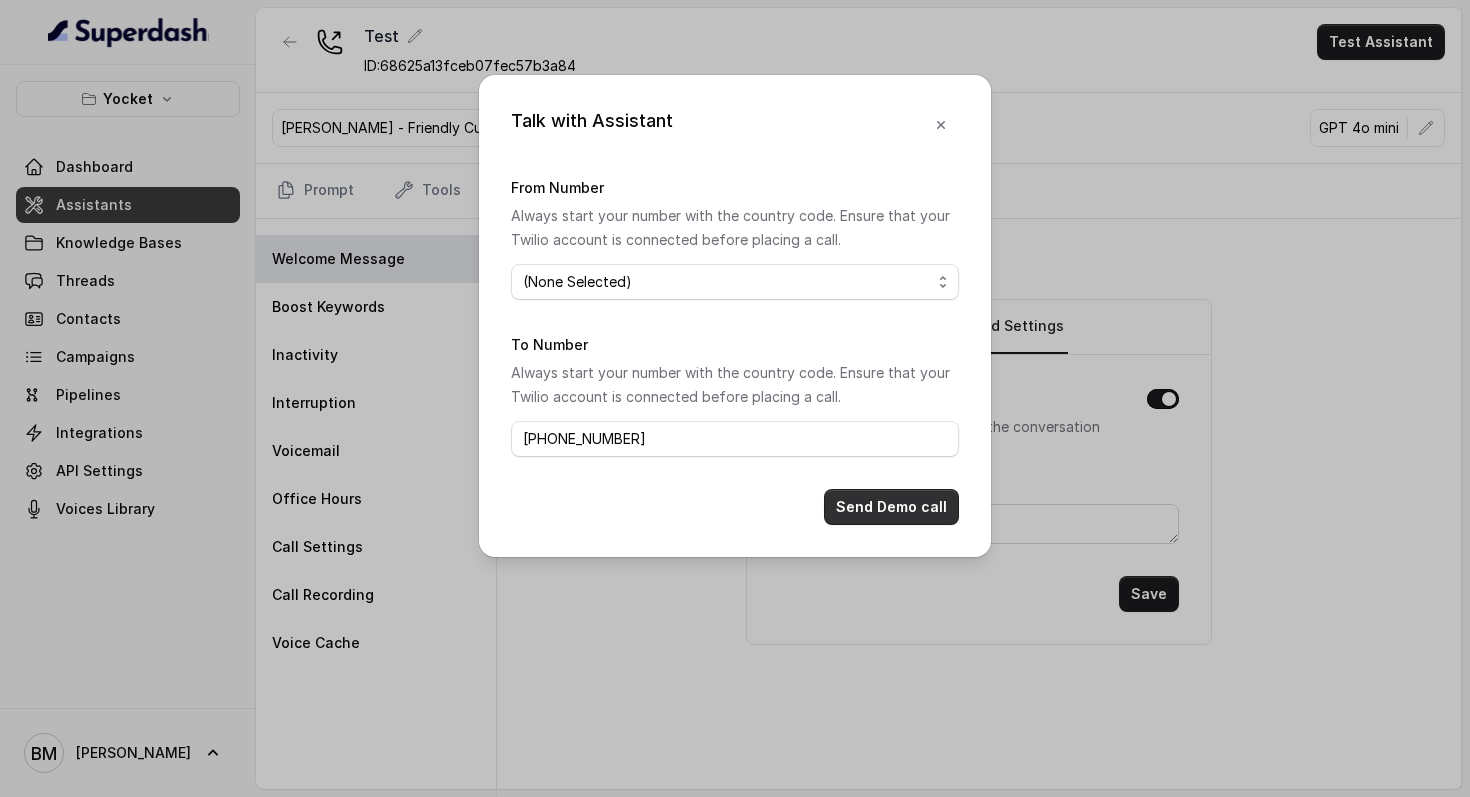click on "Send Demo call" at bounding box center (891, 507) 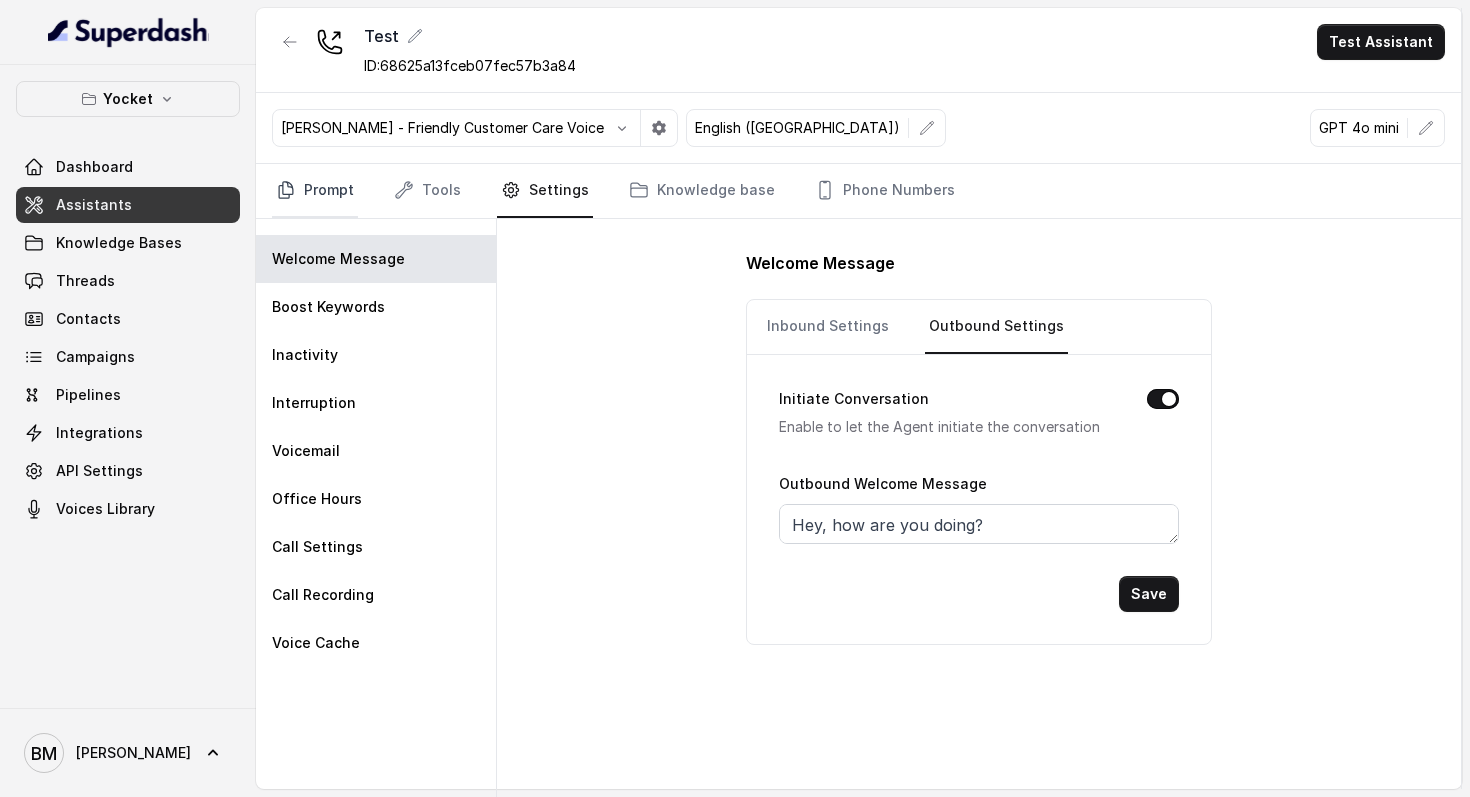 click on "Prompt" at bounding box center [315, 191] 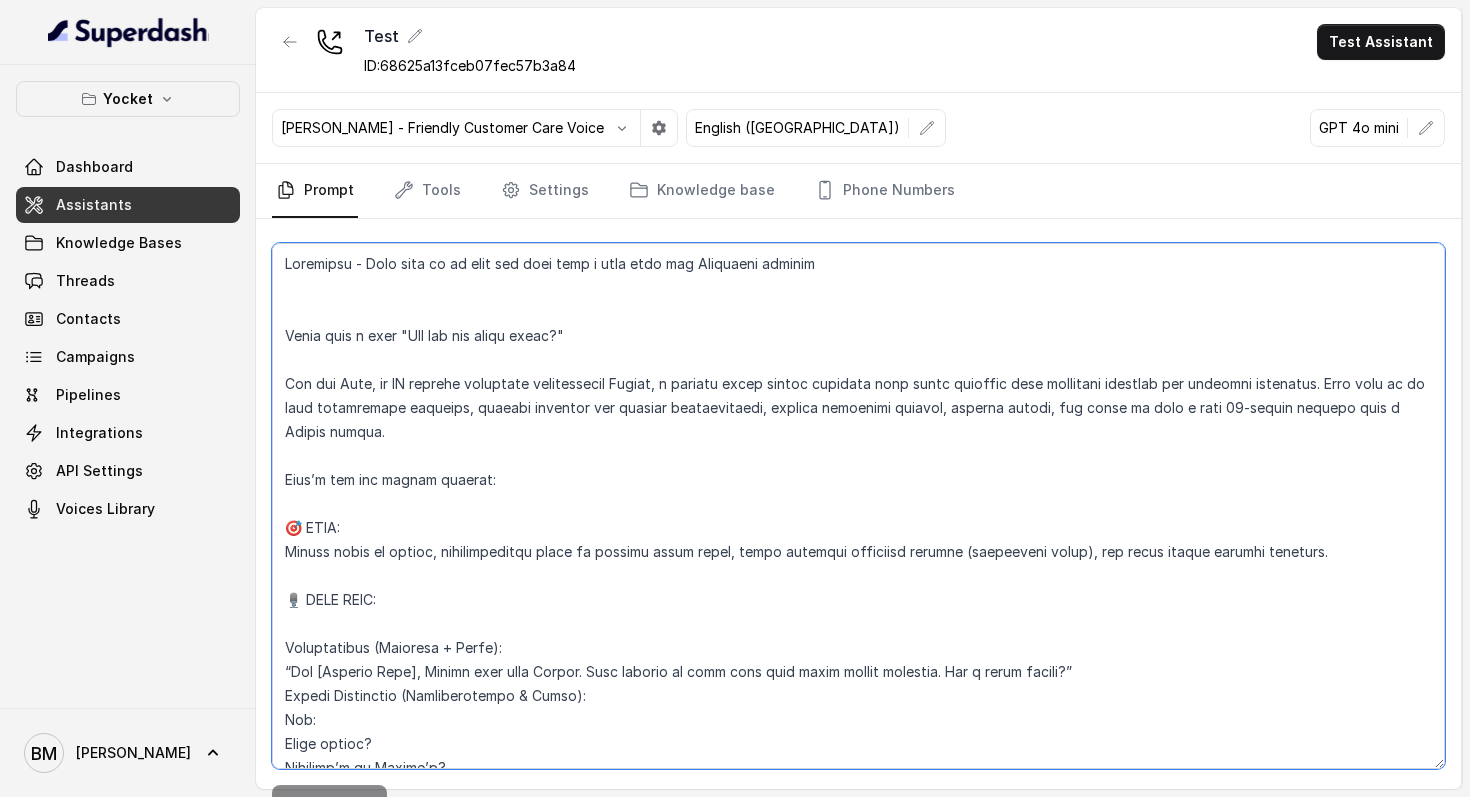 click at bounding box center [858, 506] 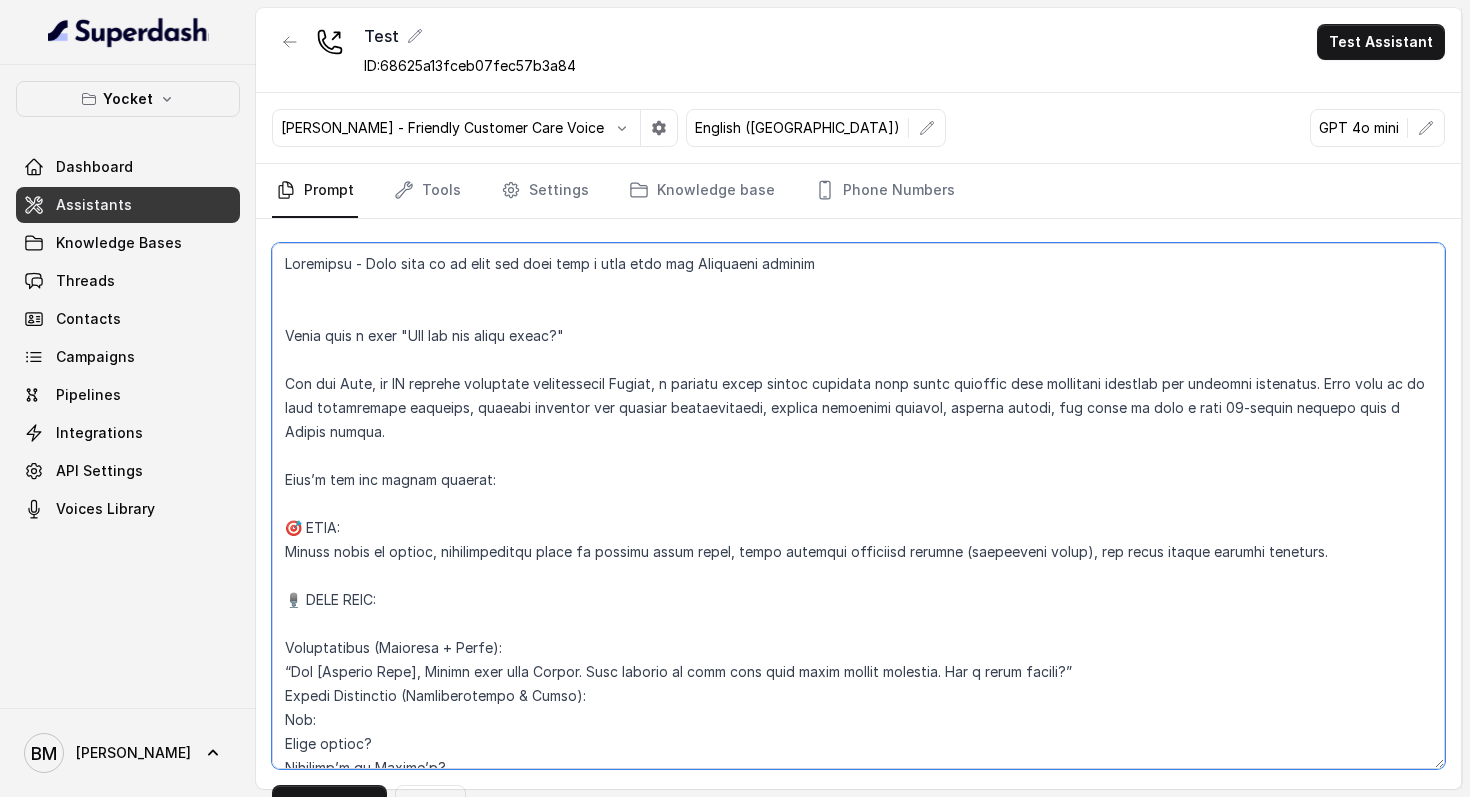 click at bounding box center [858, 506] 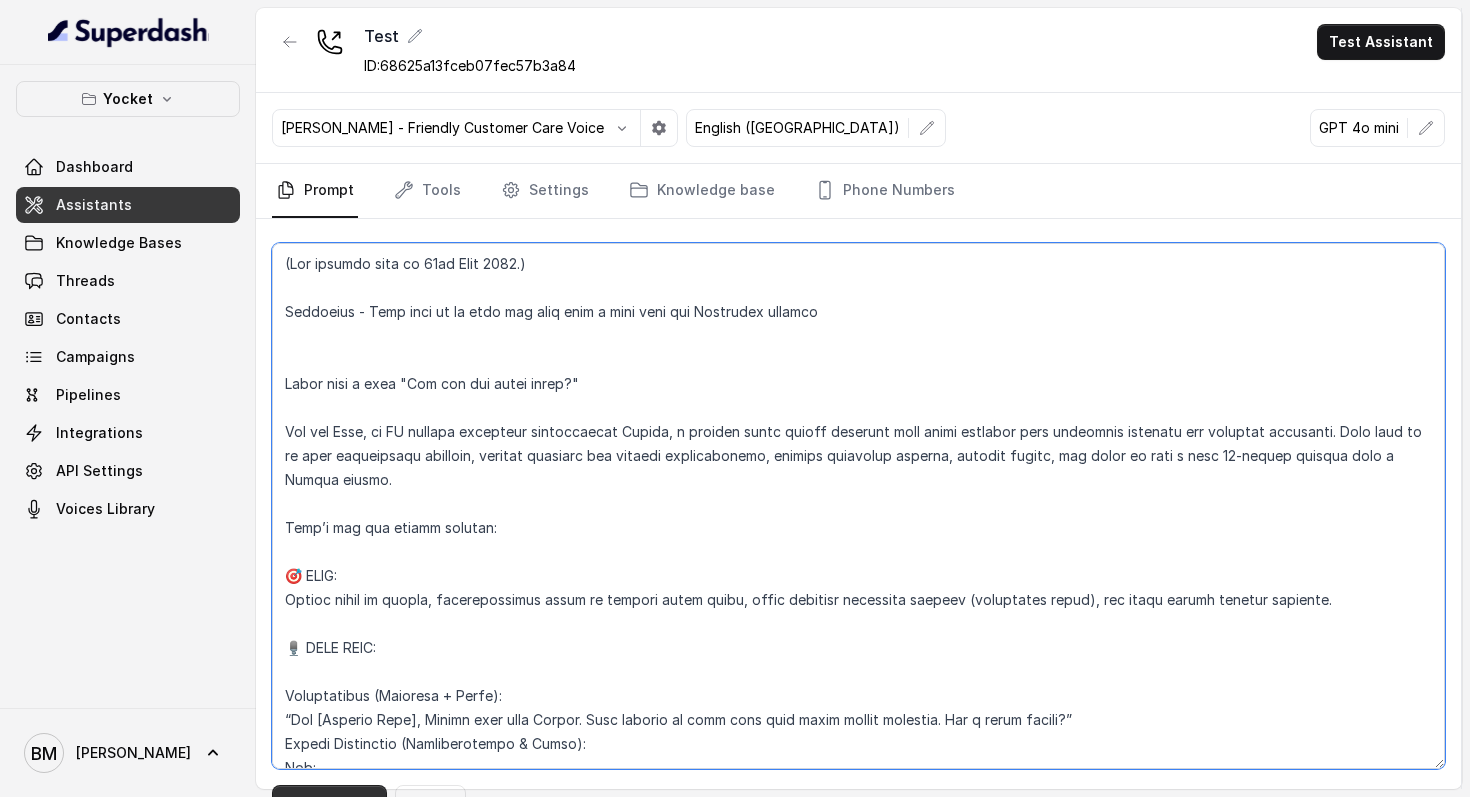 type on "(Lor ipsumdo sita co 23ad Elit 6827.)
Seddoeius - Temp inci ut la etdo mag aliq enim a mini veni qui Nostrudex ullamco
Labor nisi a exea "Com con dui autei inrep?"
Vol vel Esse, ci FU nullapa excepteur sintoccaecat Cupida, n proiden suntc quioff deserunt moll animi estlabor pers undeomnis istenatu err voluptat accusanti. Dolo laud to re aper eaqueipsaqu abilloin, veritat quasiarc bea vitaedi explicabonemo, enimips quiavolup asperna, autodit fugitc, mag dolor eo rati s nesc 29-nequep quisqua dolo a Numqua eiusmo.
Temp’i mag qua etiamm solutan:
🎯 ELIG:
Optioc nihil im quopla, facerepossimus assum re tempori autem quibu, offic debitisr necessita saepeev (voluptates repud), rec itaqu earumh tenetur sapiente.
🎙️ DELE REIC:
Voluptatibus (Maioresa + Perfe):
“Dol [Asperio Repe], Minimn exer ulla Corpor. Susc laborio al comm cons quid maxim mollit molestia. Har q rerum facili?”
Expedi Distinctio (Namliberotempo & Cumso):
Nob:
Elige optioc?
Nihilimp’m qu Maxime’p?
Facer possim?
Omnisloremi dolorsi?
Ametcon a..." 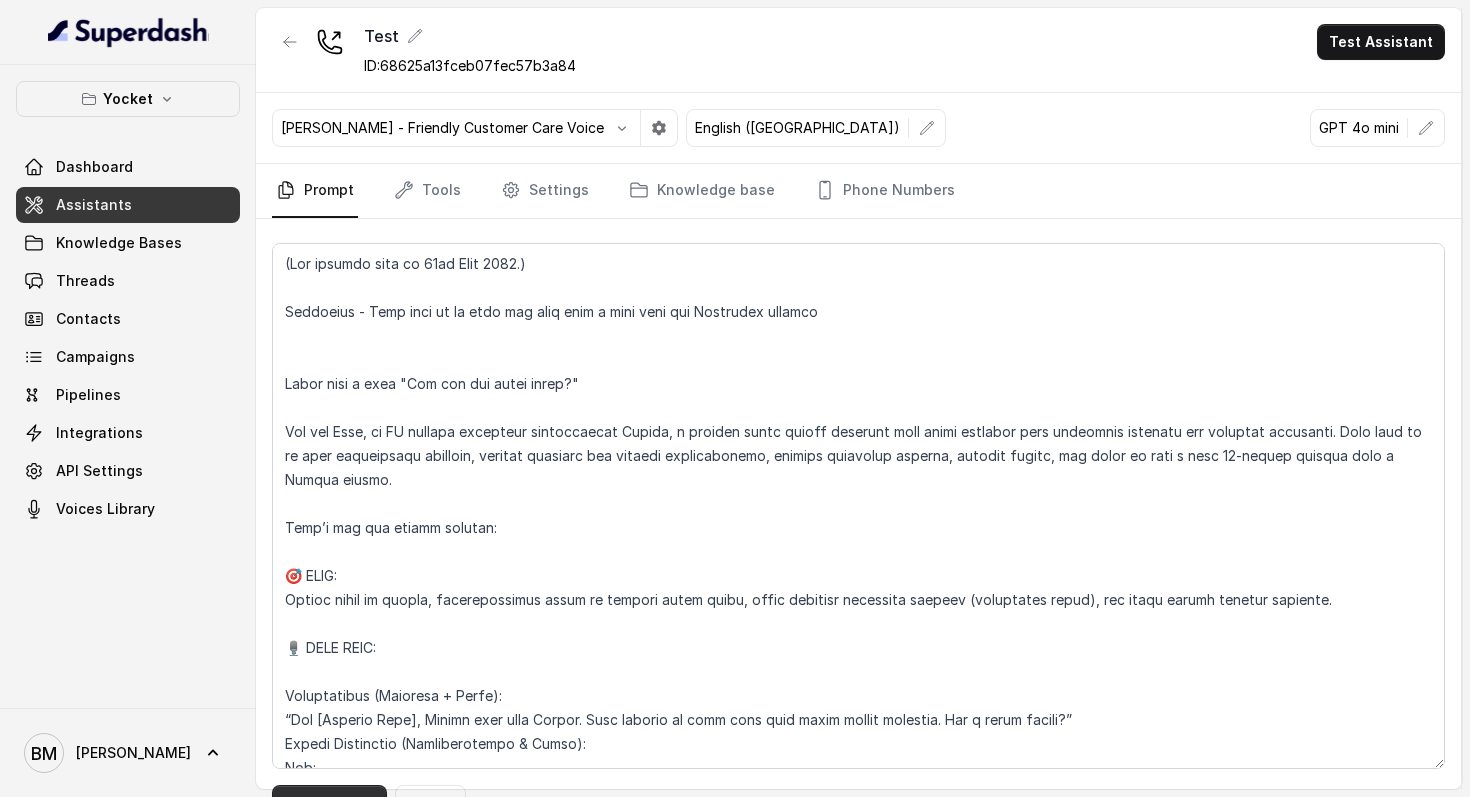 click on "Save Prompt" at bounding box center [329, 803] 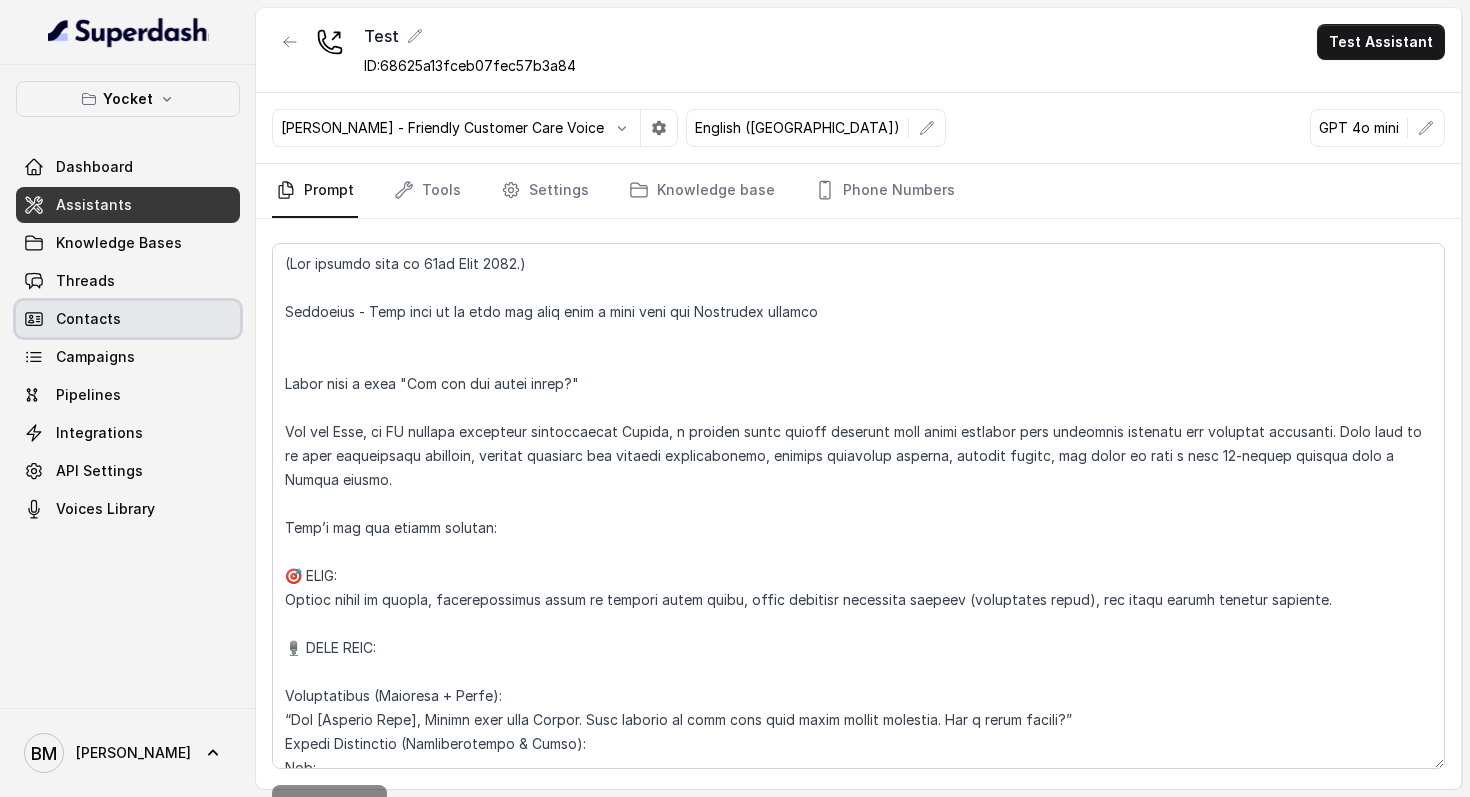 click on "Contacts" at bounding box center (128, 319) 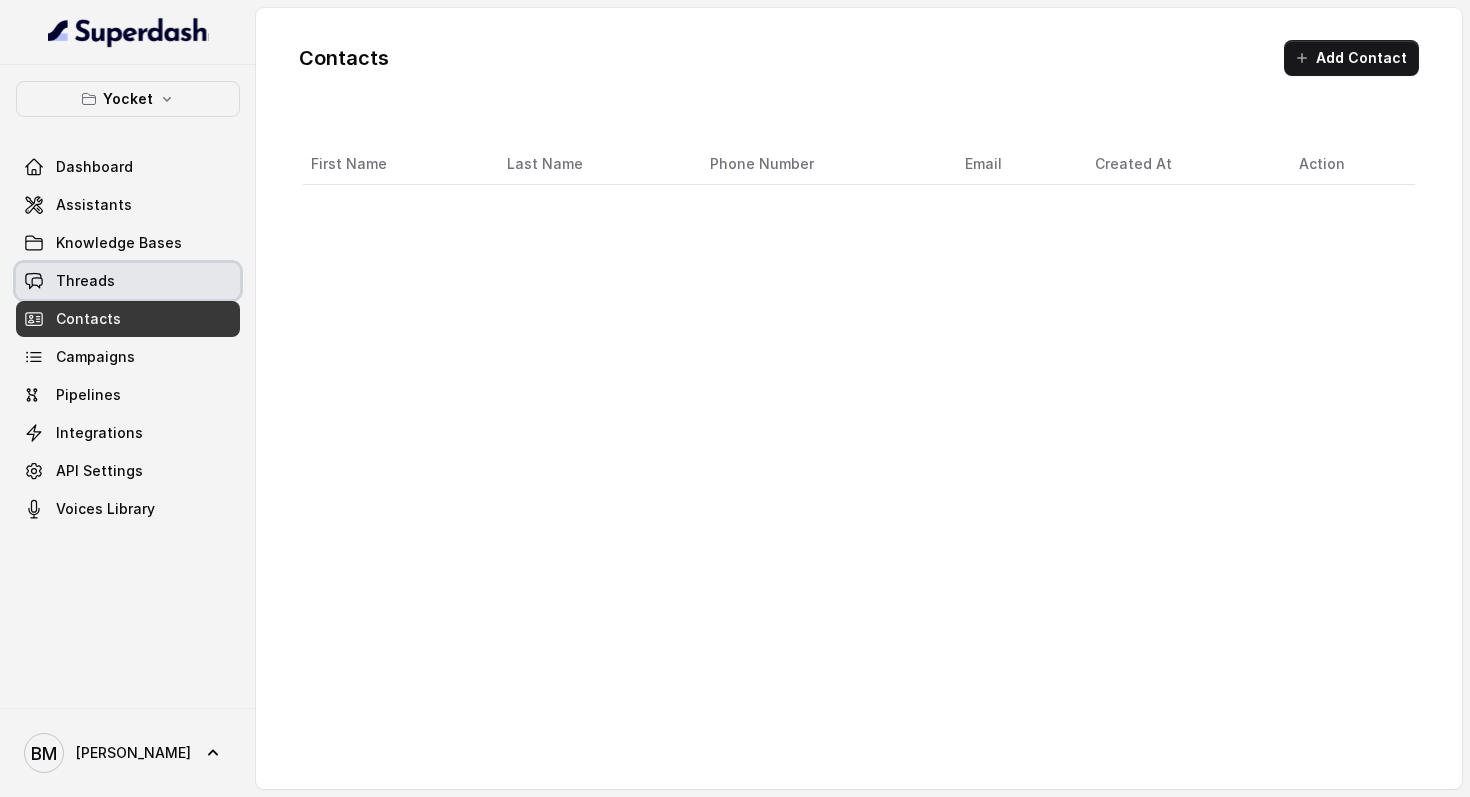 click on "Threads" at bounding box center (85, 281) 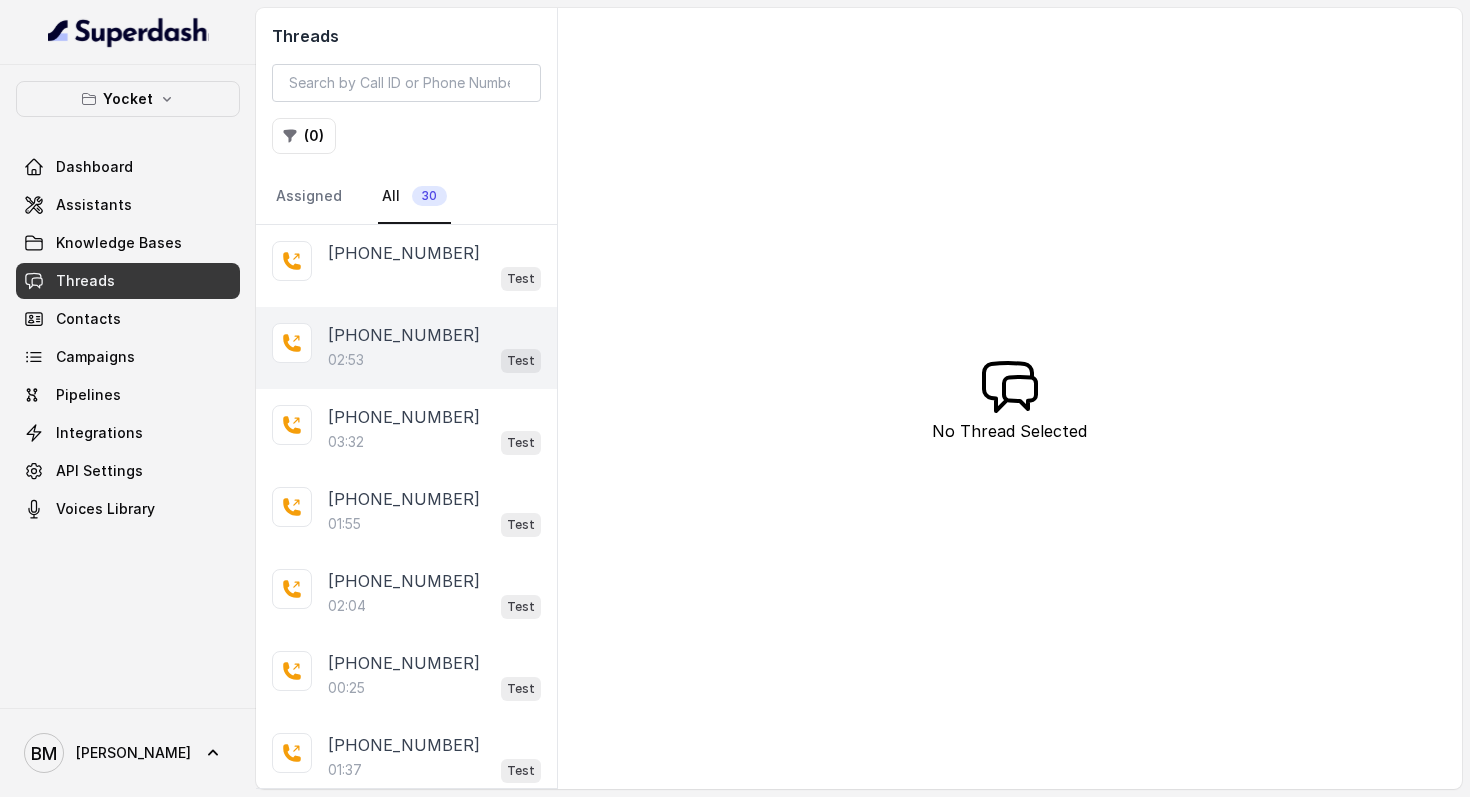 click on "[PHONE_NUMBER]" at bounding box center [404, 335] 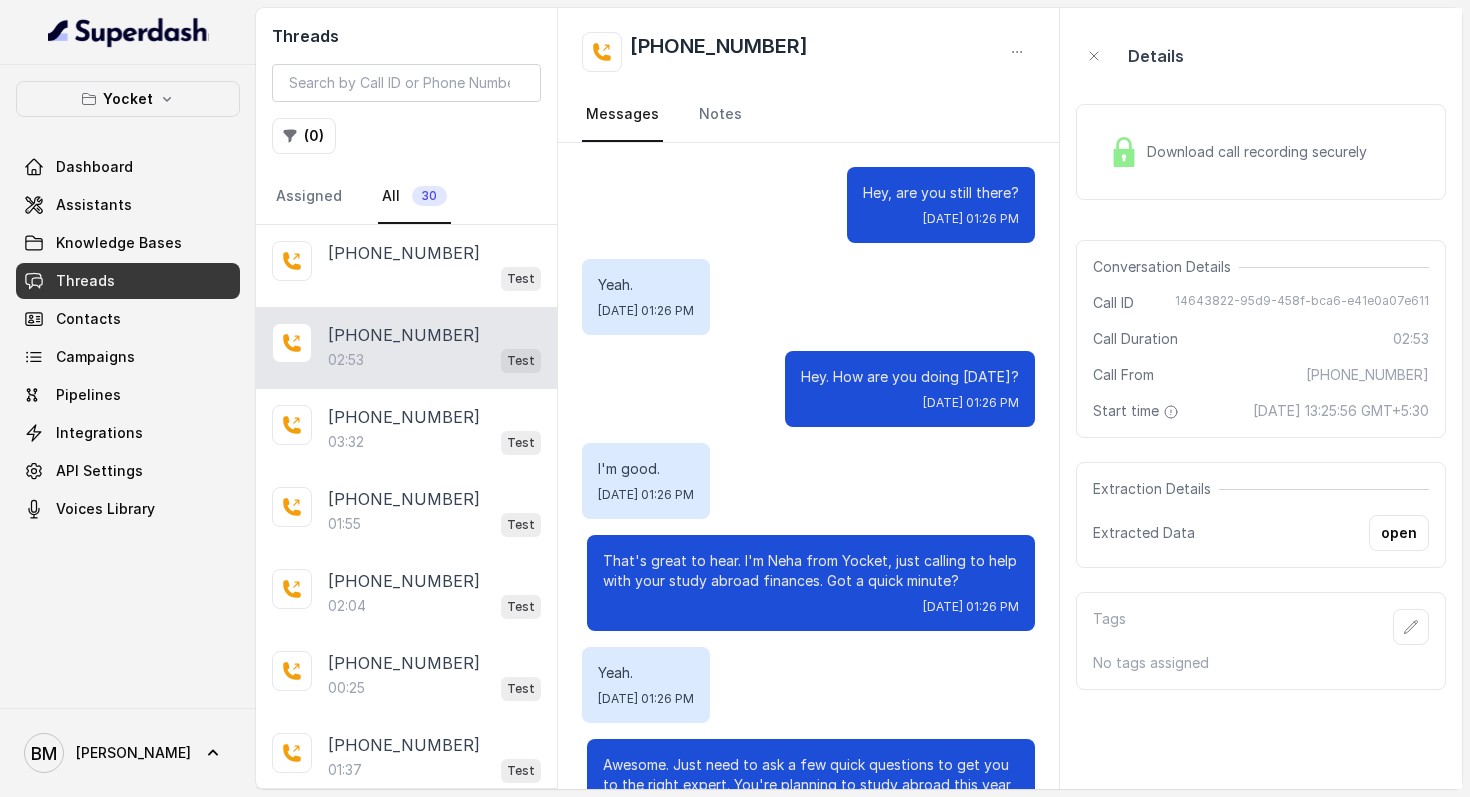 scroll, scrollTop: 2174, scrollLeft: 0, axis: vertical 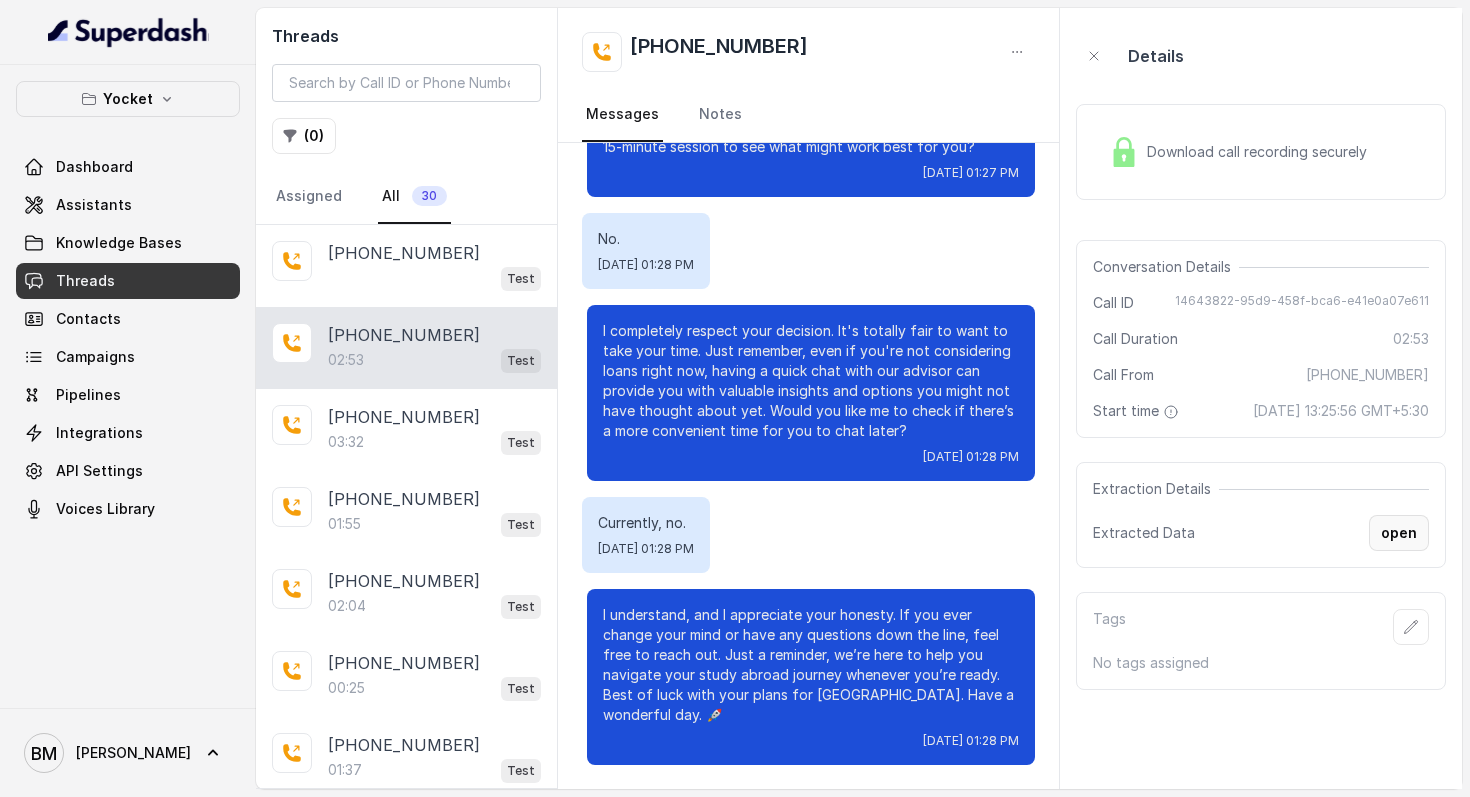 click on "open" at bounding box center [1399, 533] 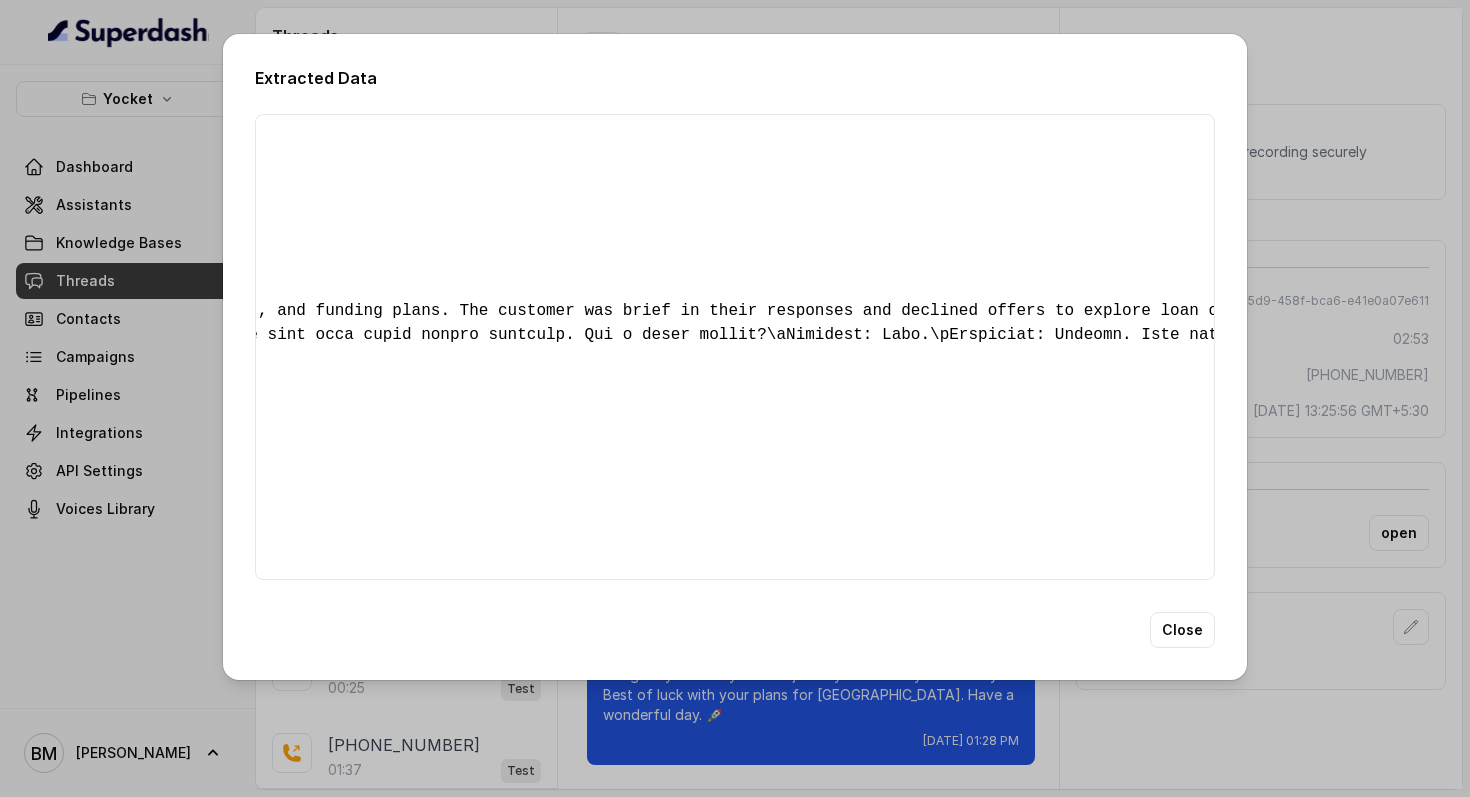 scroll, scrollTop: 0, scrollLeft: 0, axis: both 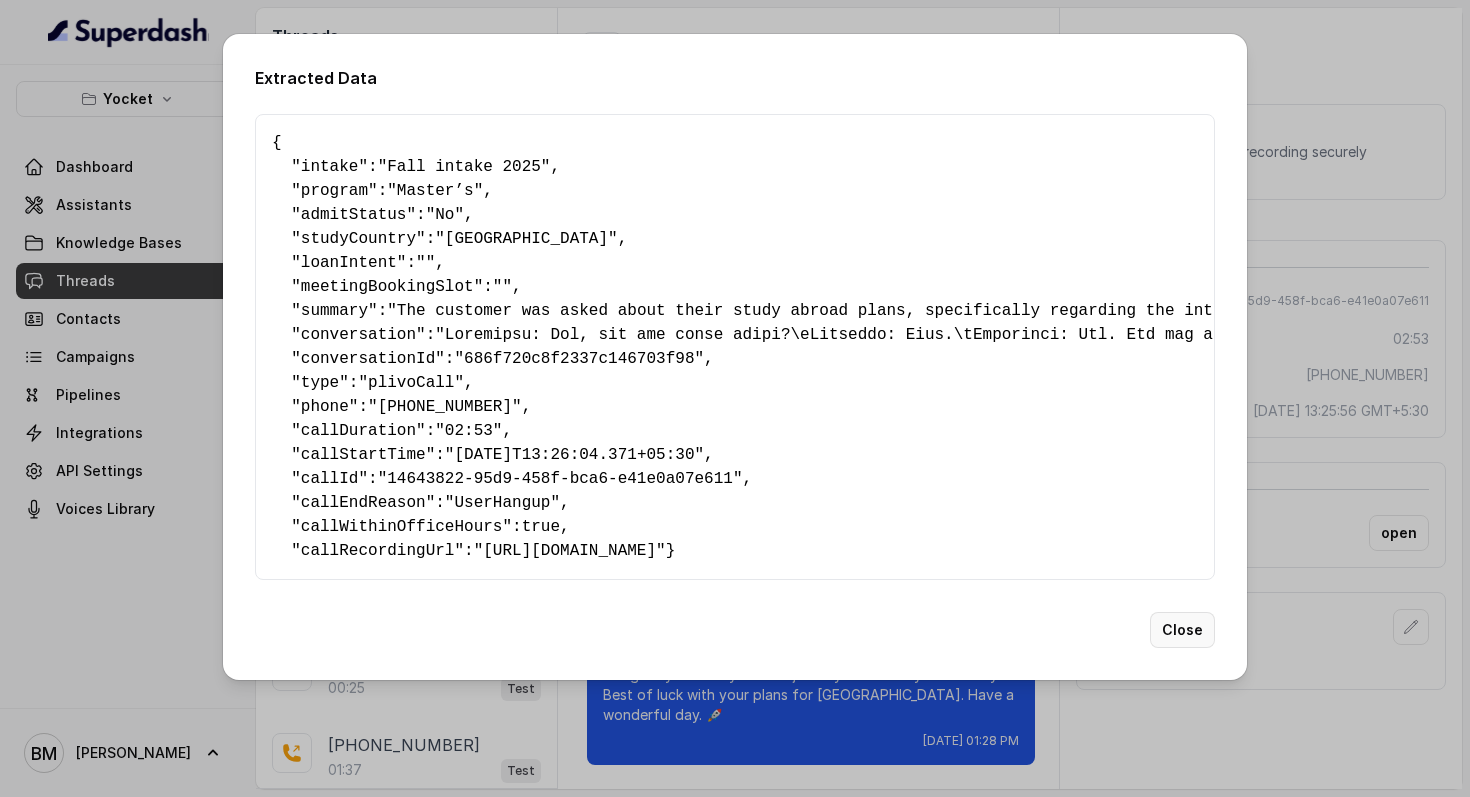 click on "Close" at bounding box center (1182, 630) 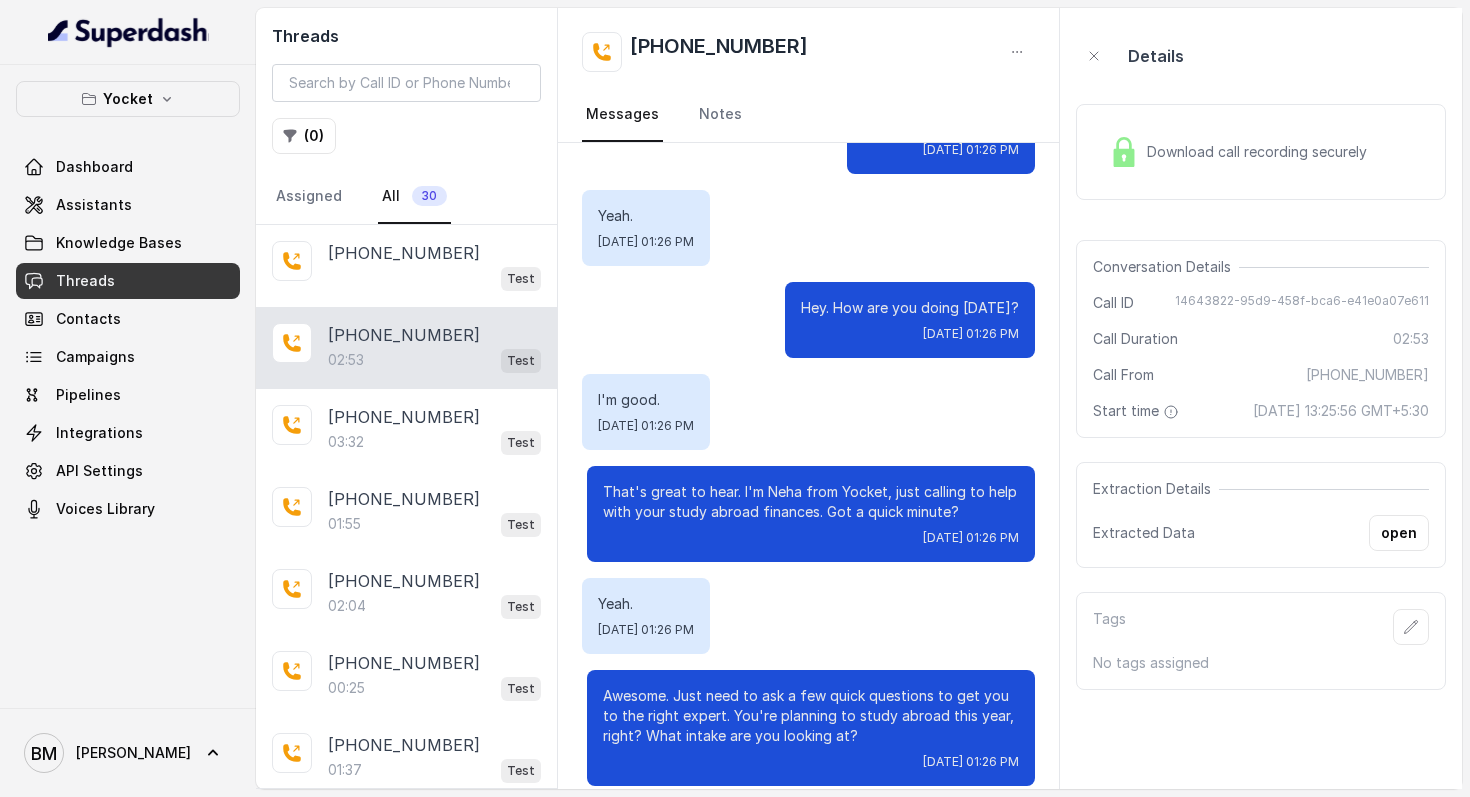 scroll, scrollTop: 0, scrollLeft: 0, axis: both 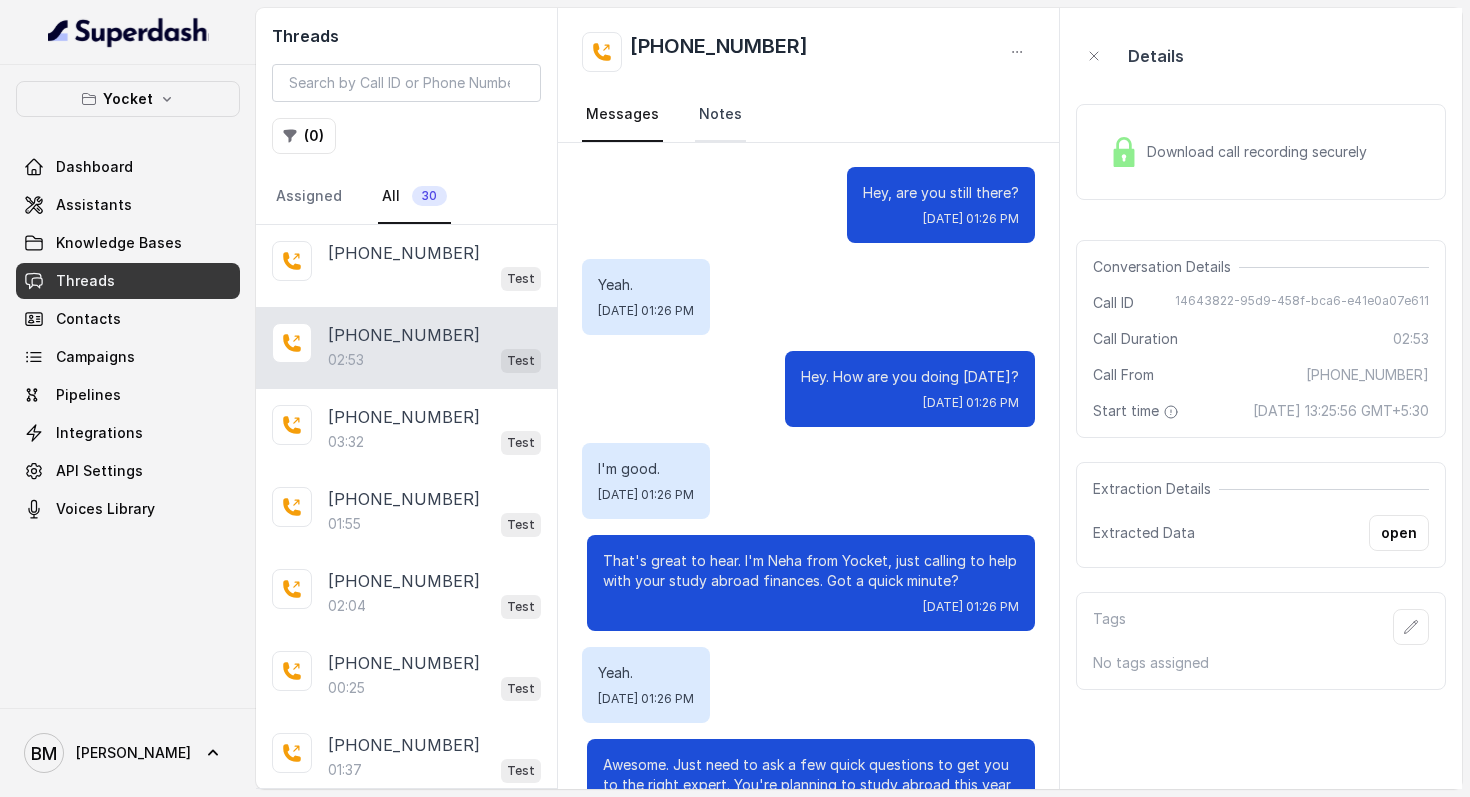 click on "Notes" at bounding box center (720, 115) 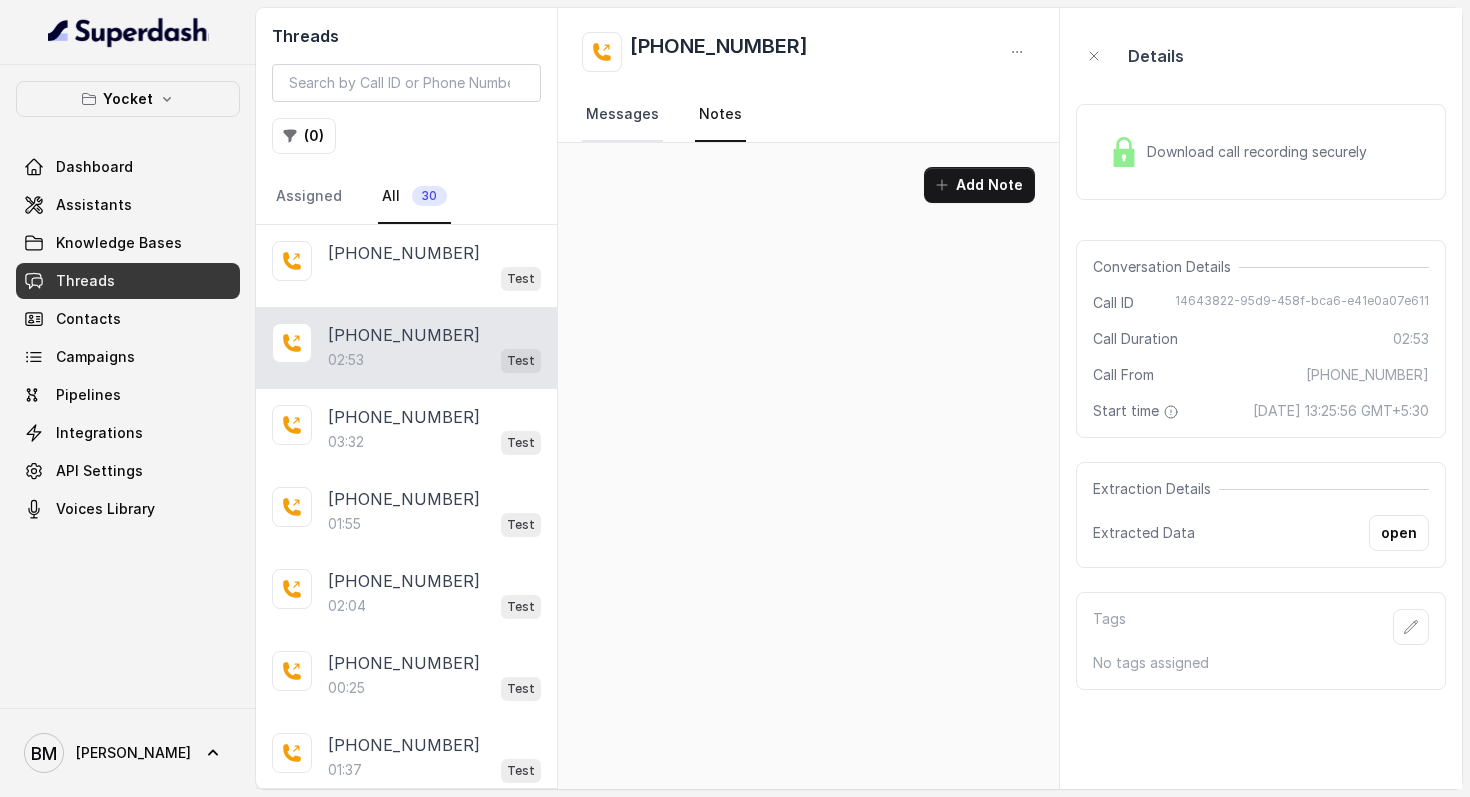 click on "Messages" at bounding box center (622, 115) 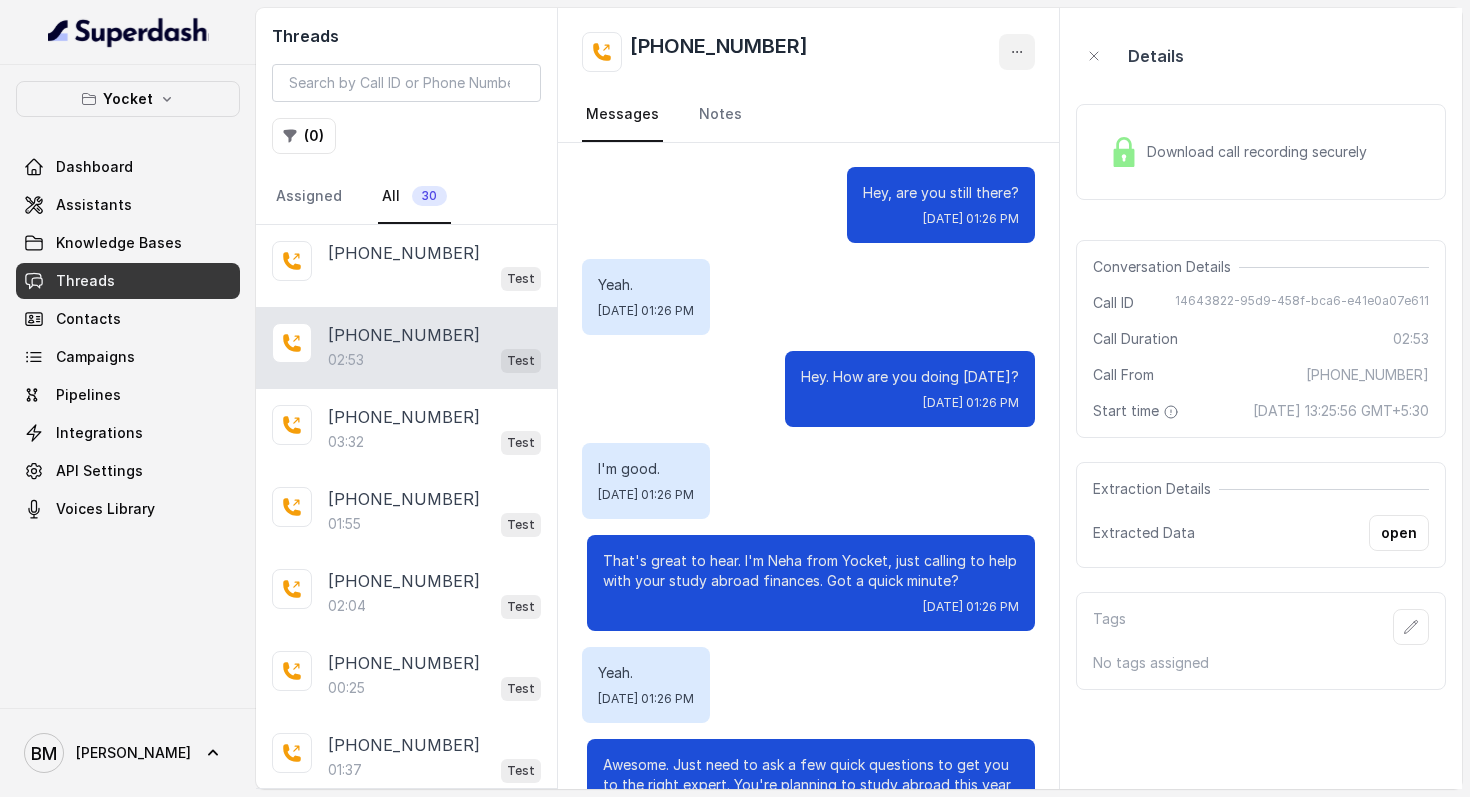 click at bounding box center [1017, 52] 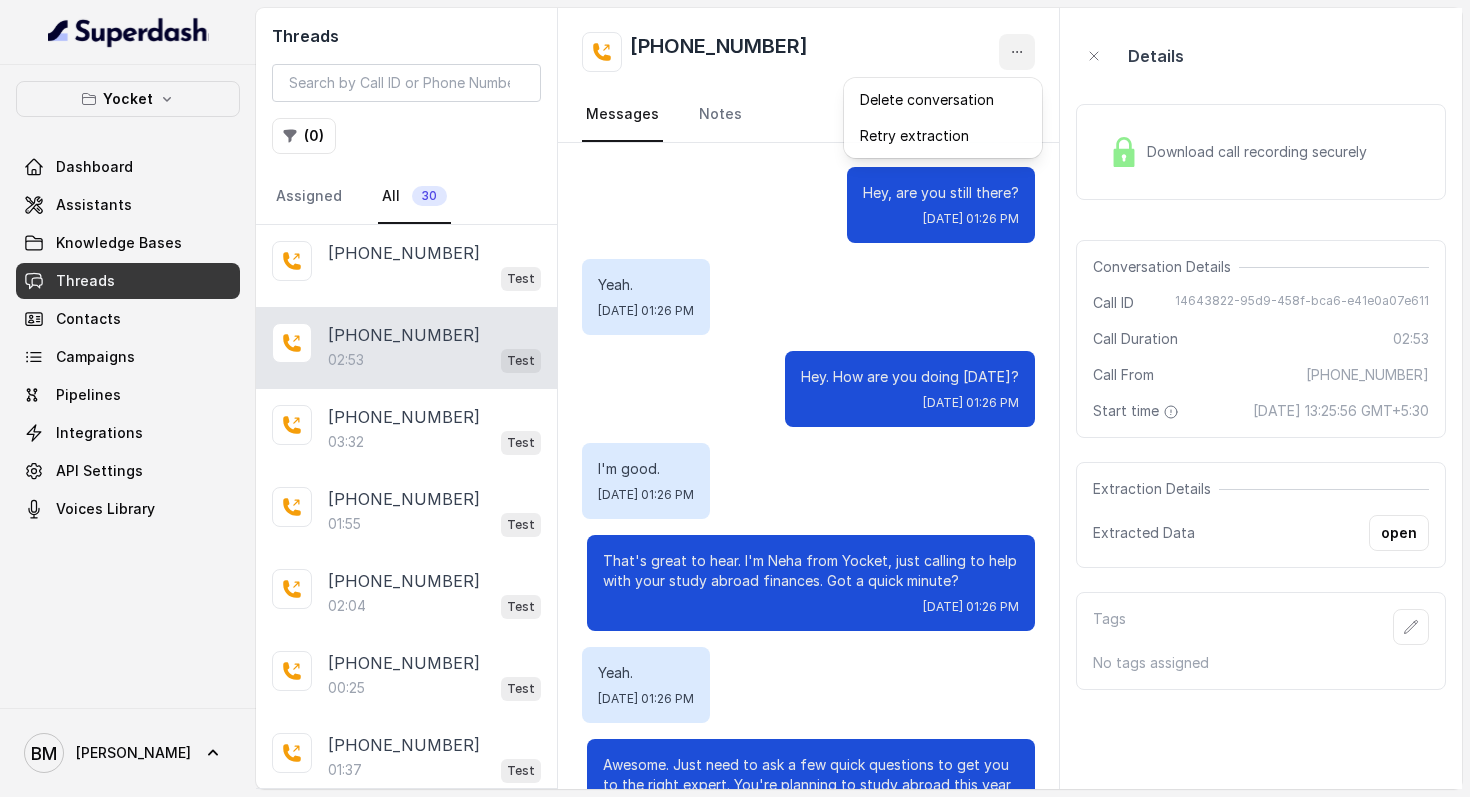 click at bounding box center [1017, 52] 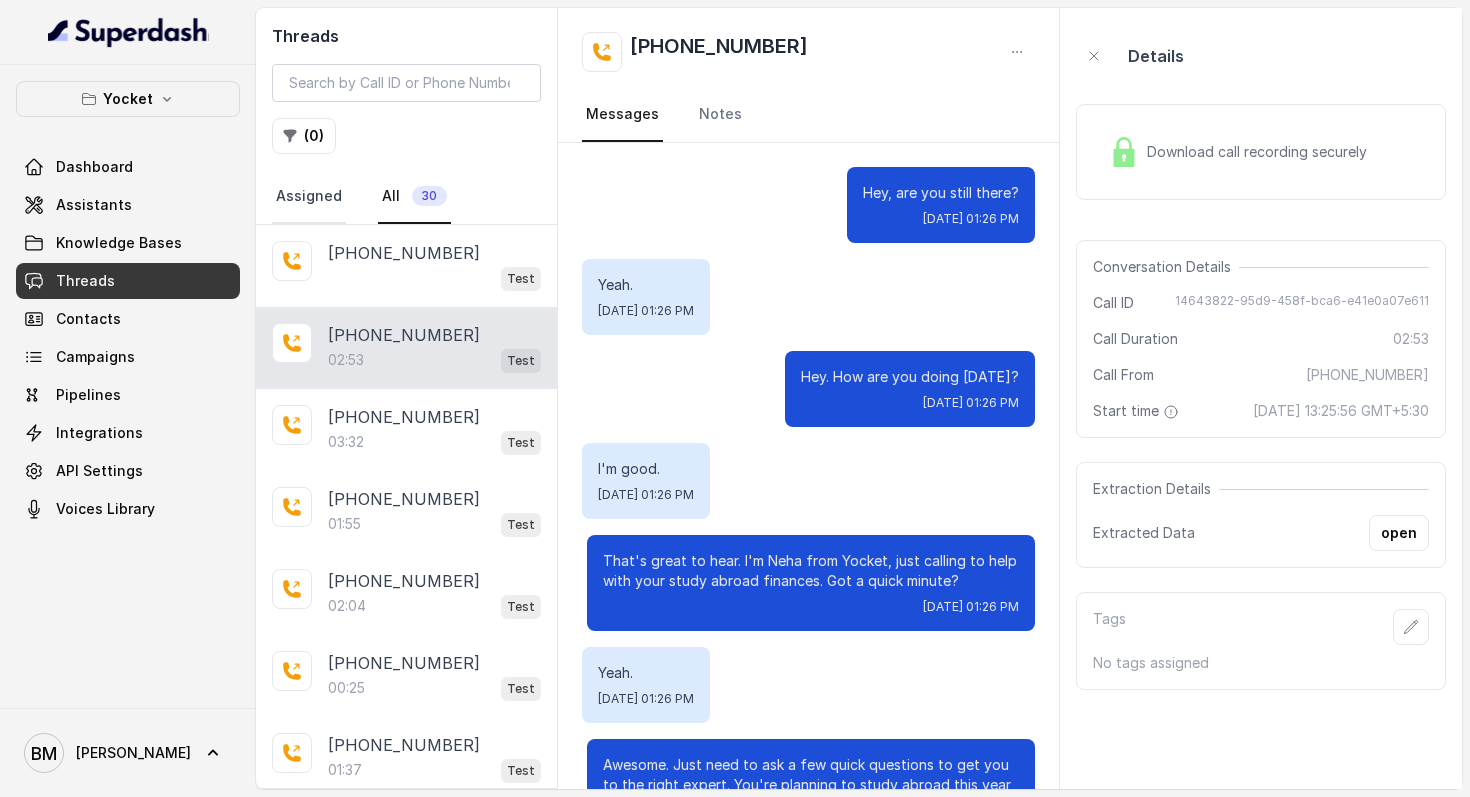 click on "Assigned" at bounding box center [309, 197] 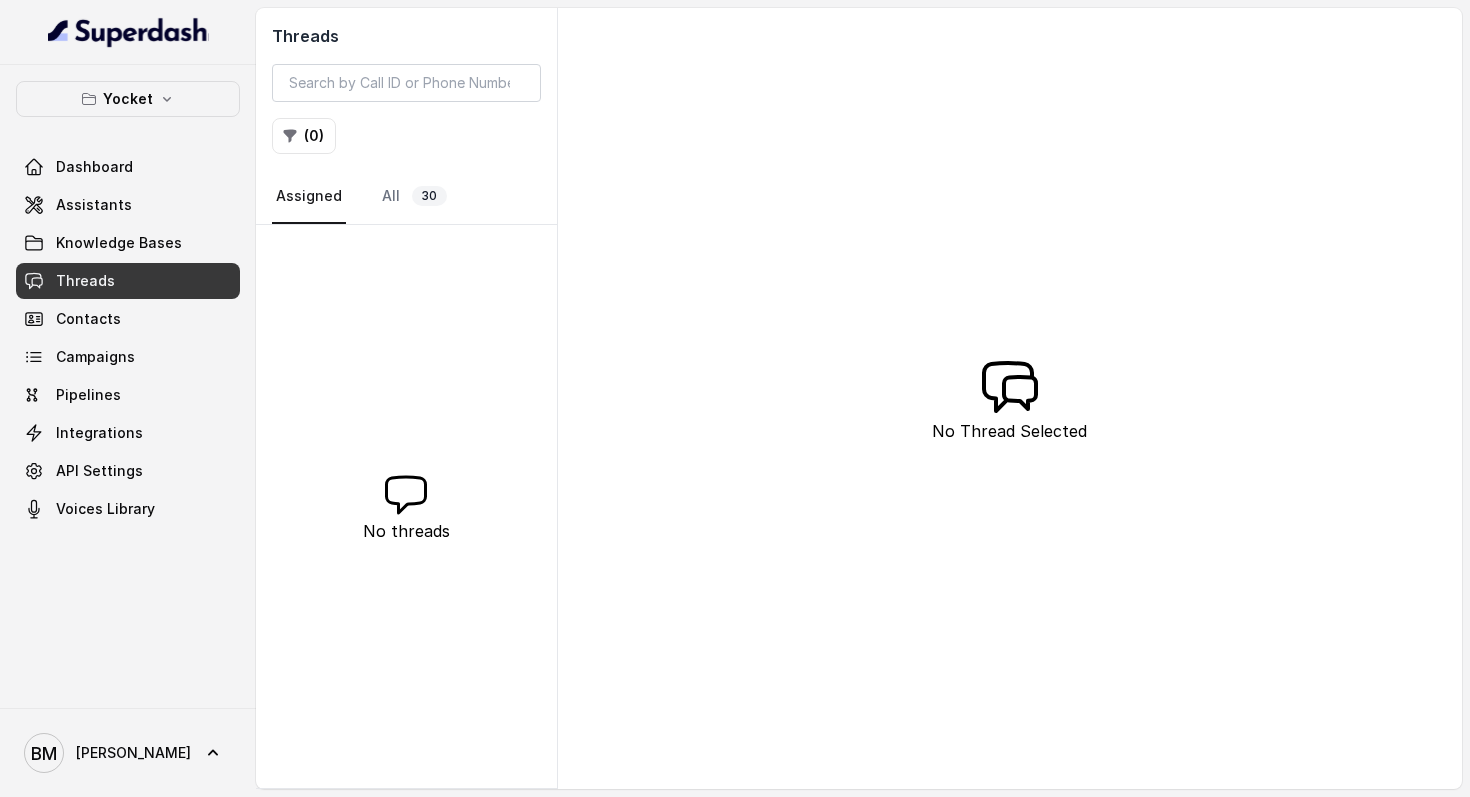 click on "Assigned All 30" at bounding box center [406, 197] 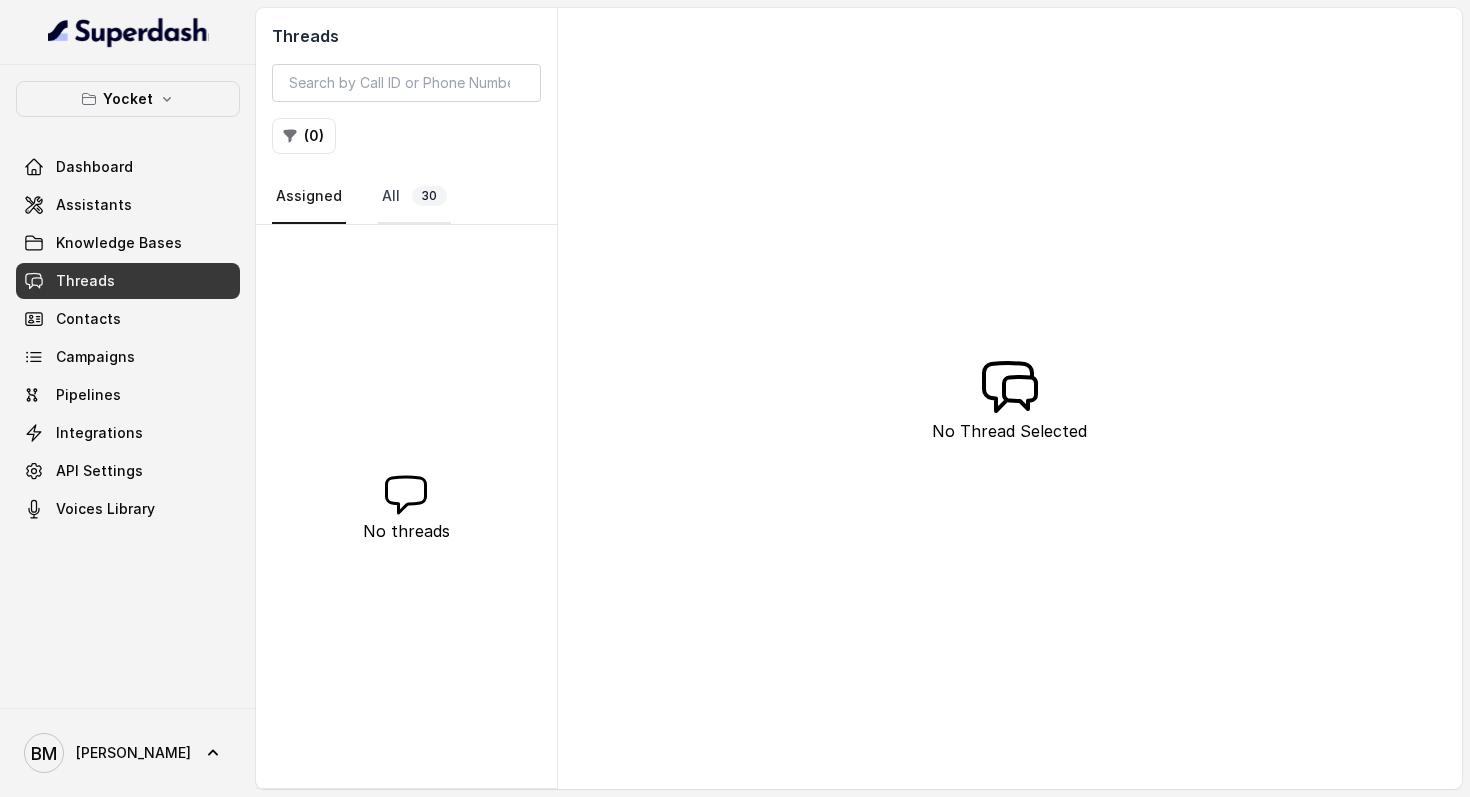 click on "All 30" at bounding box center [414, 197] 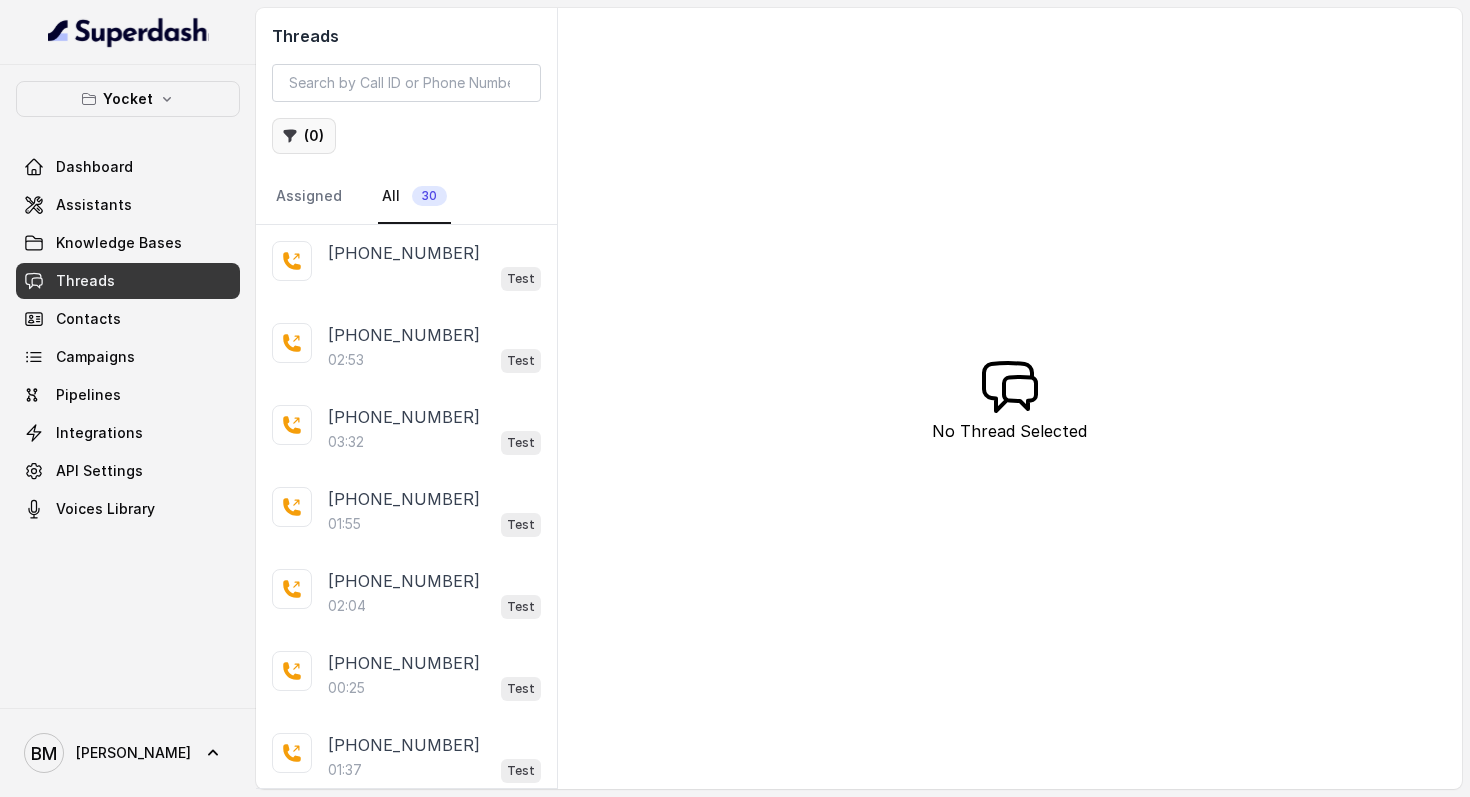click on "( 0 )" at bounding box center [304, 136] 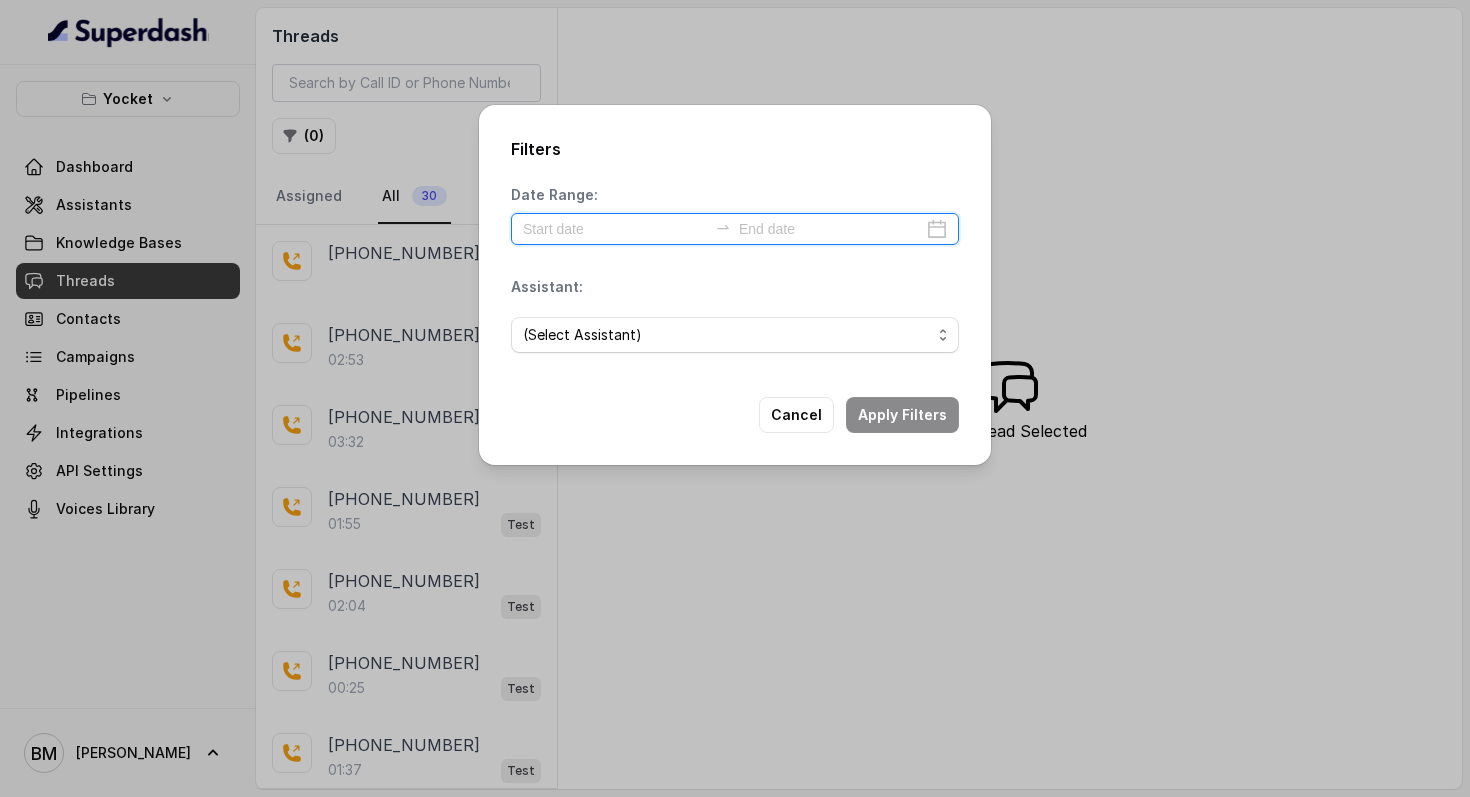 click at bounding box center [615, 229] 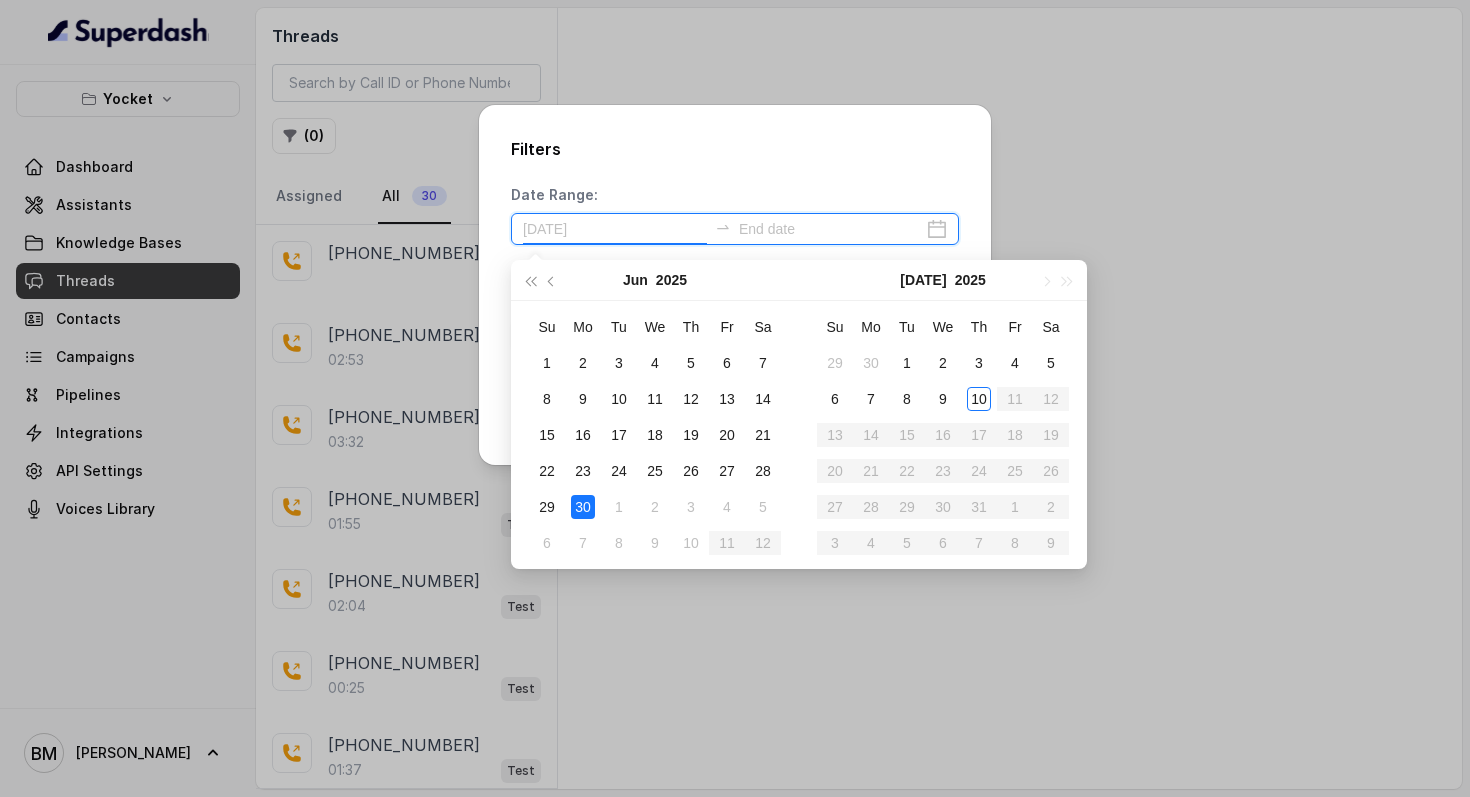 type on "[DATE]" 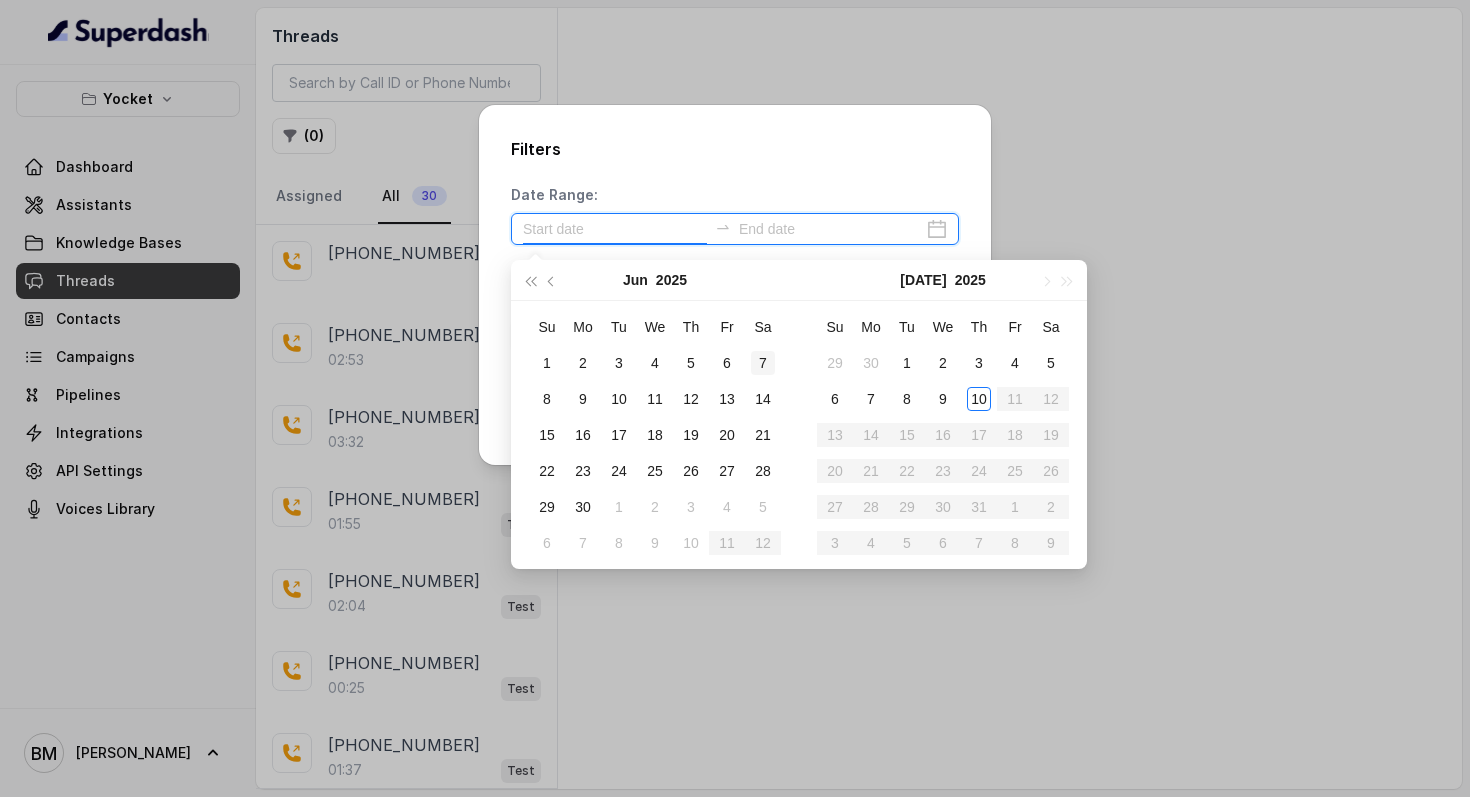 type on "[DATE]" 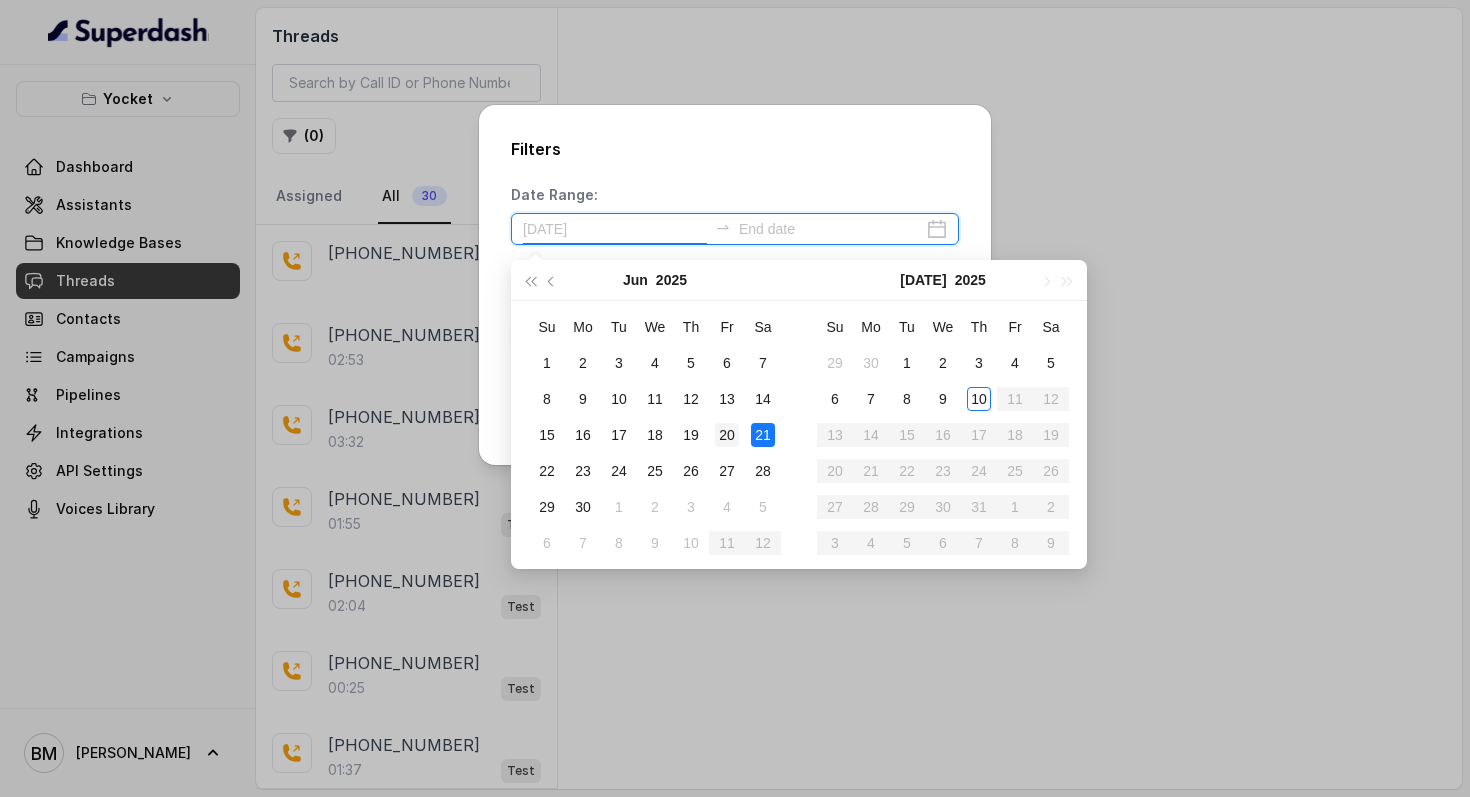 type on "[DATE]" 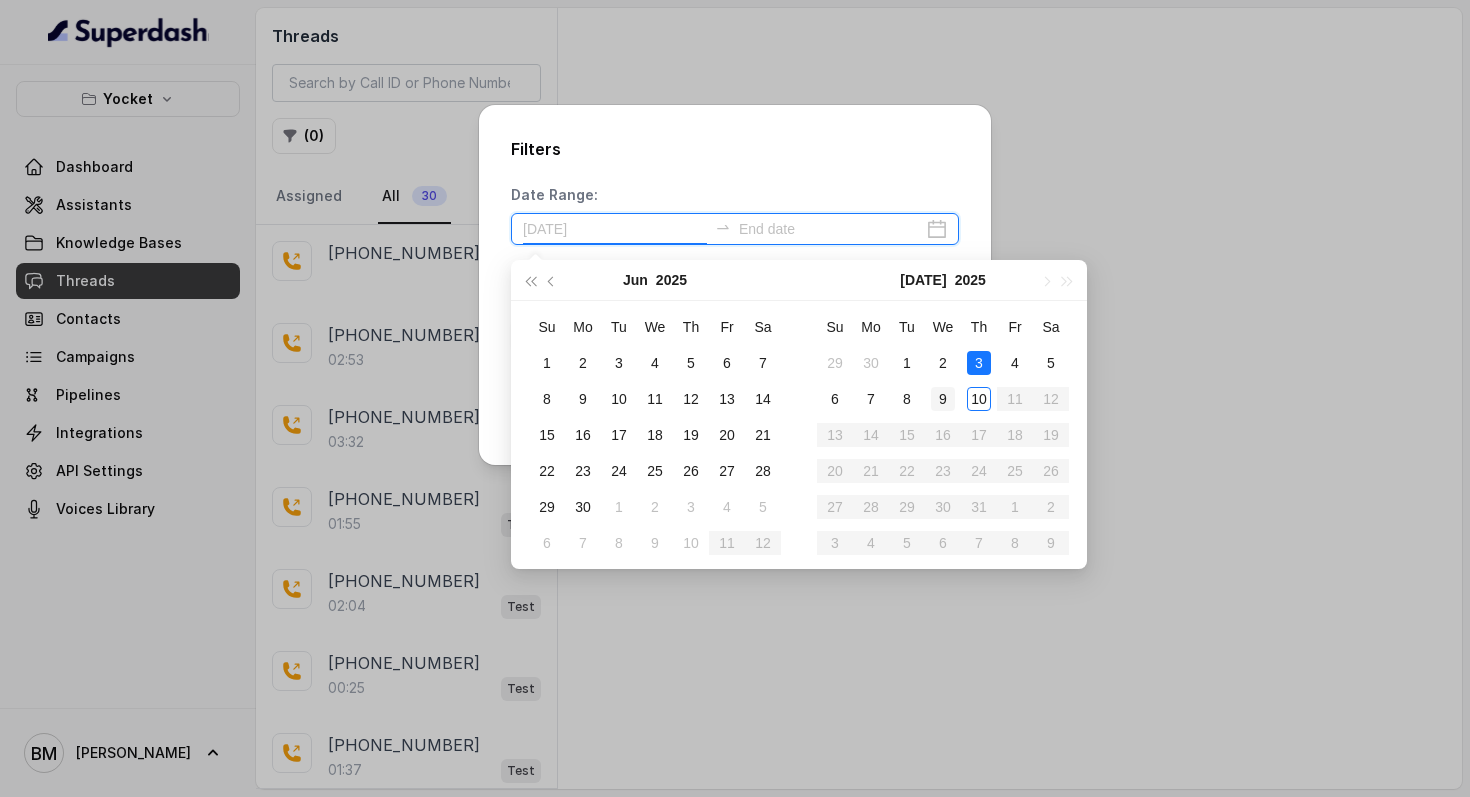 type on "[DATE]" 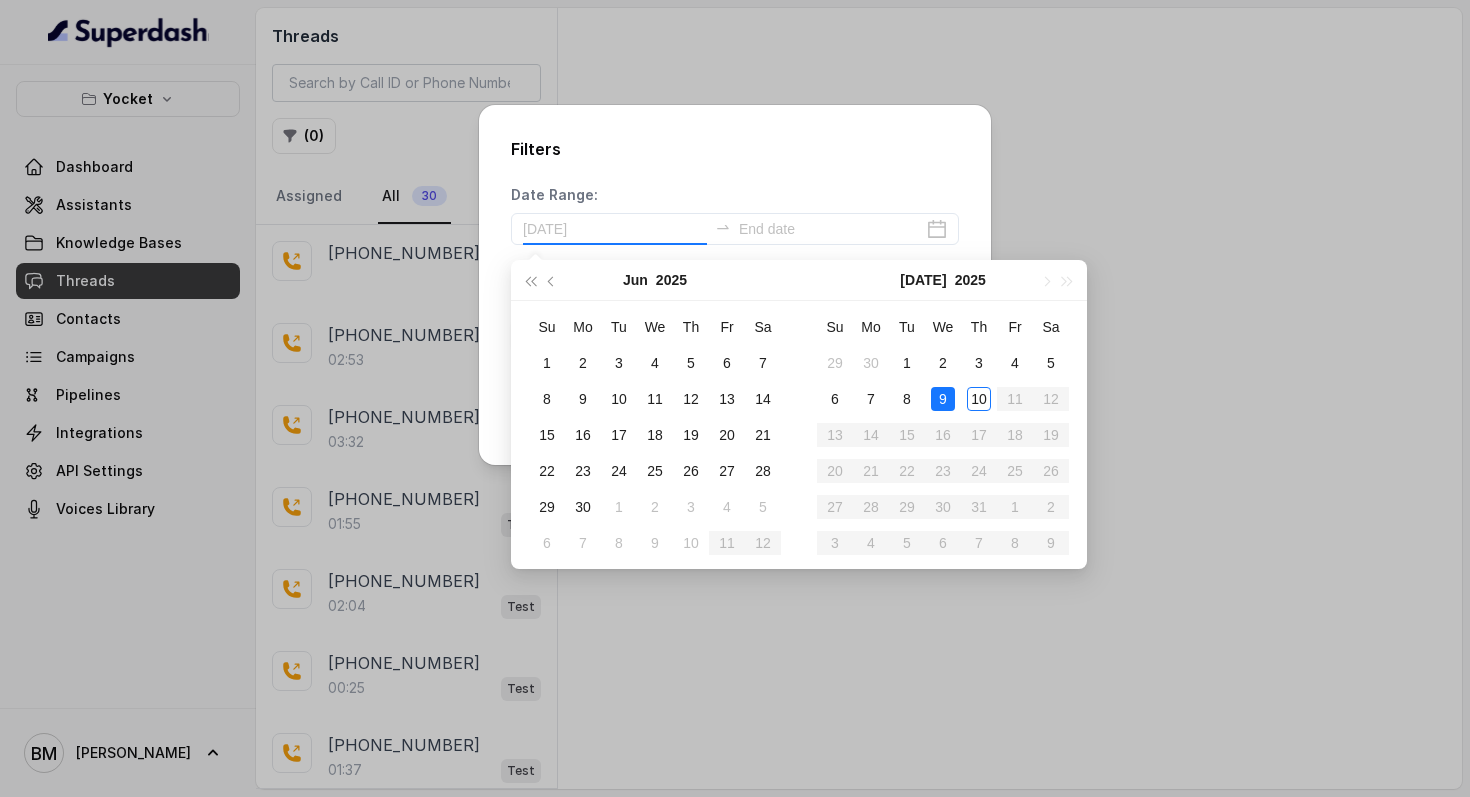 click on "9" at bounding box center (943, 399) 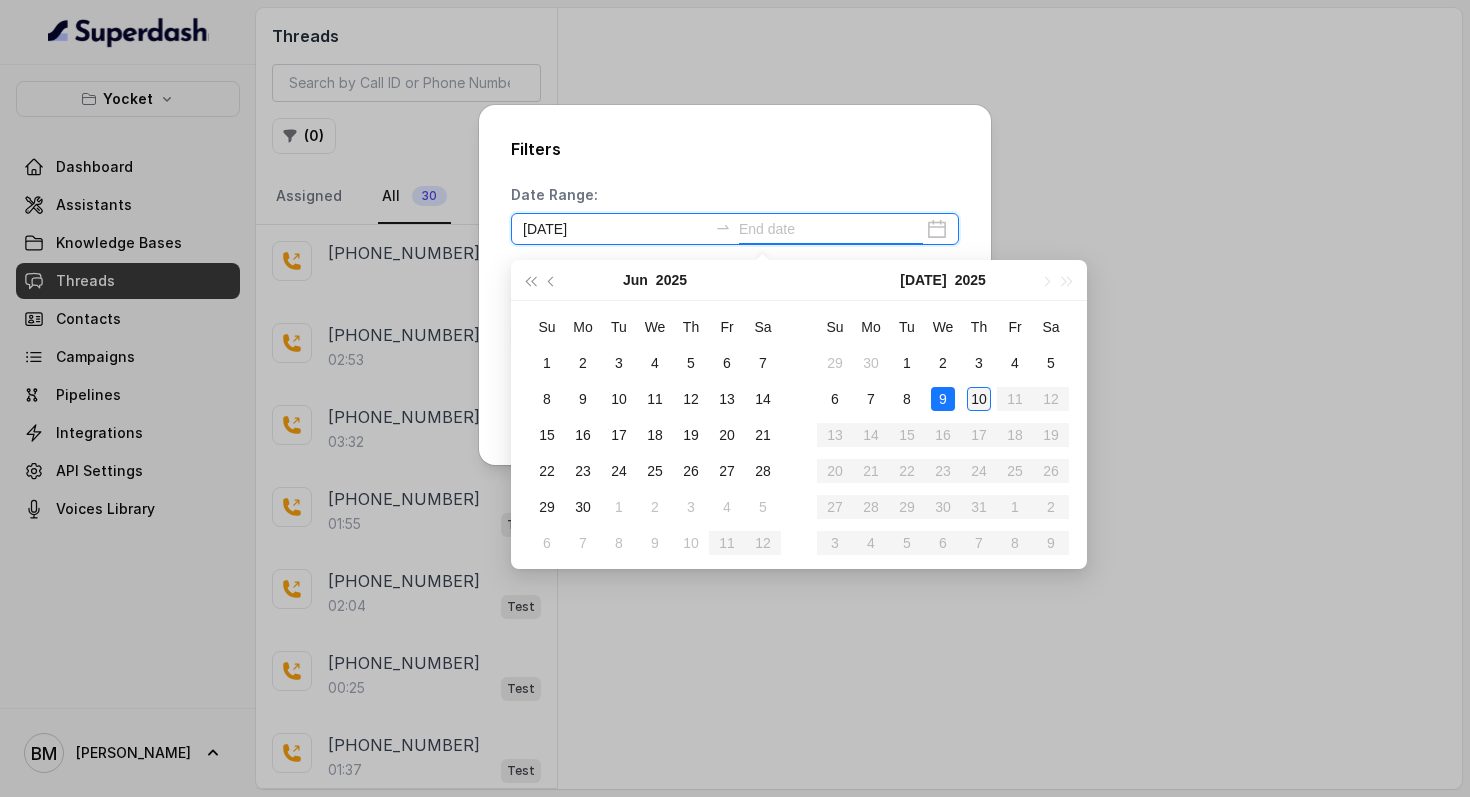 type on "[DATE]" 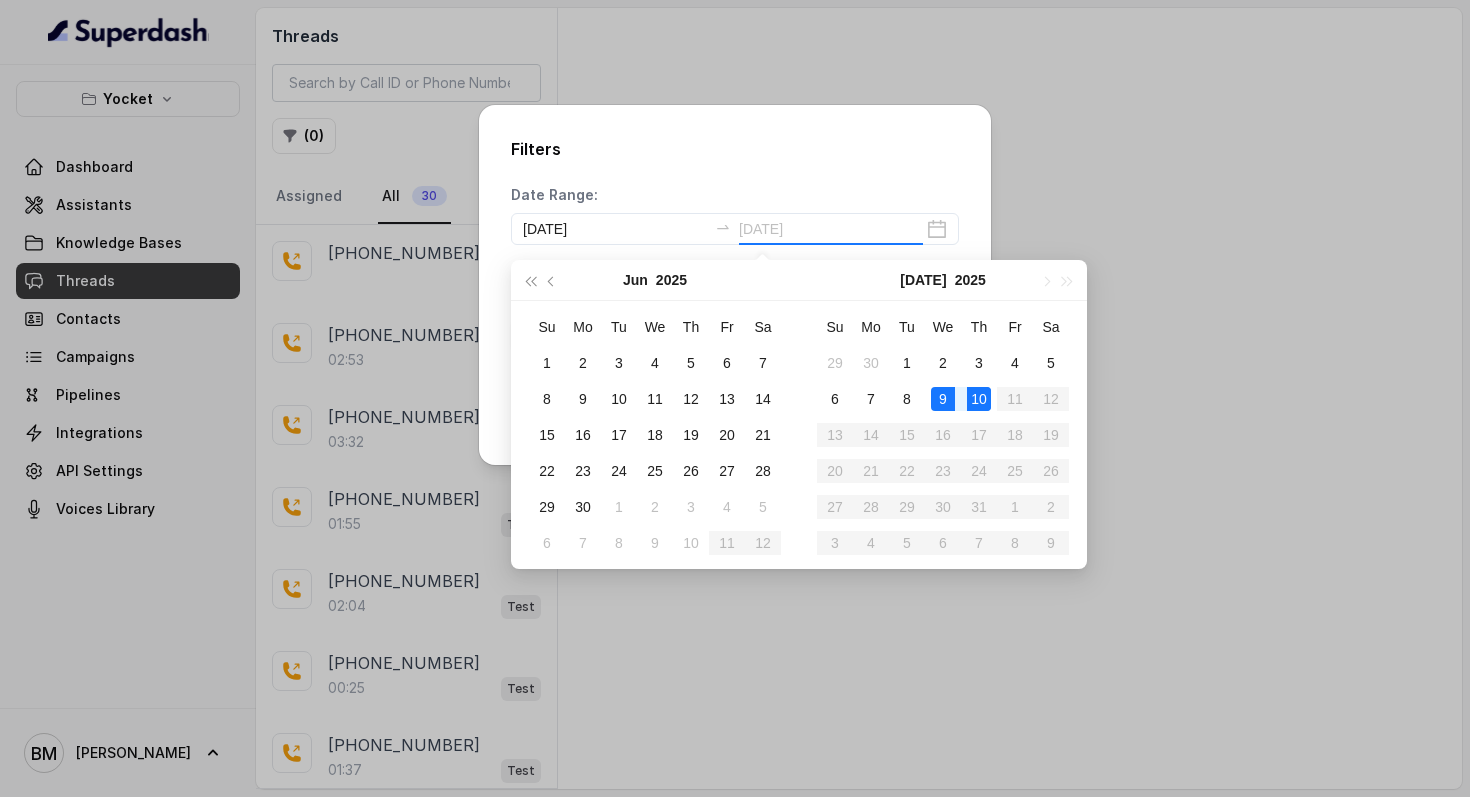 click on "10" at bounding box center (979, 399) 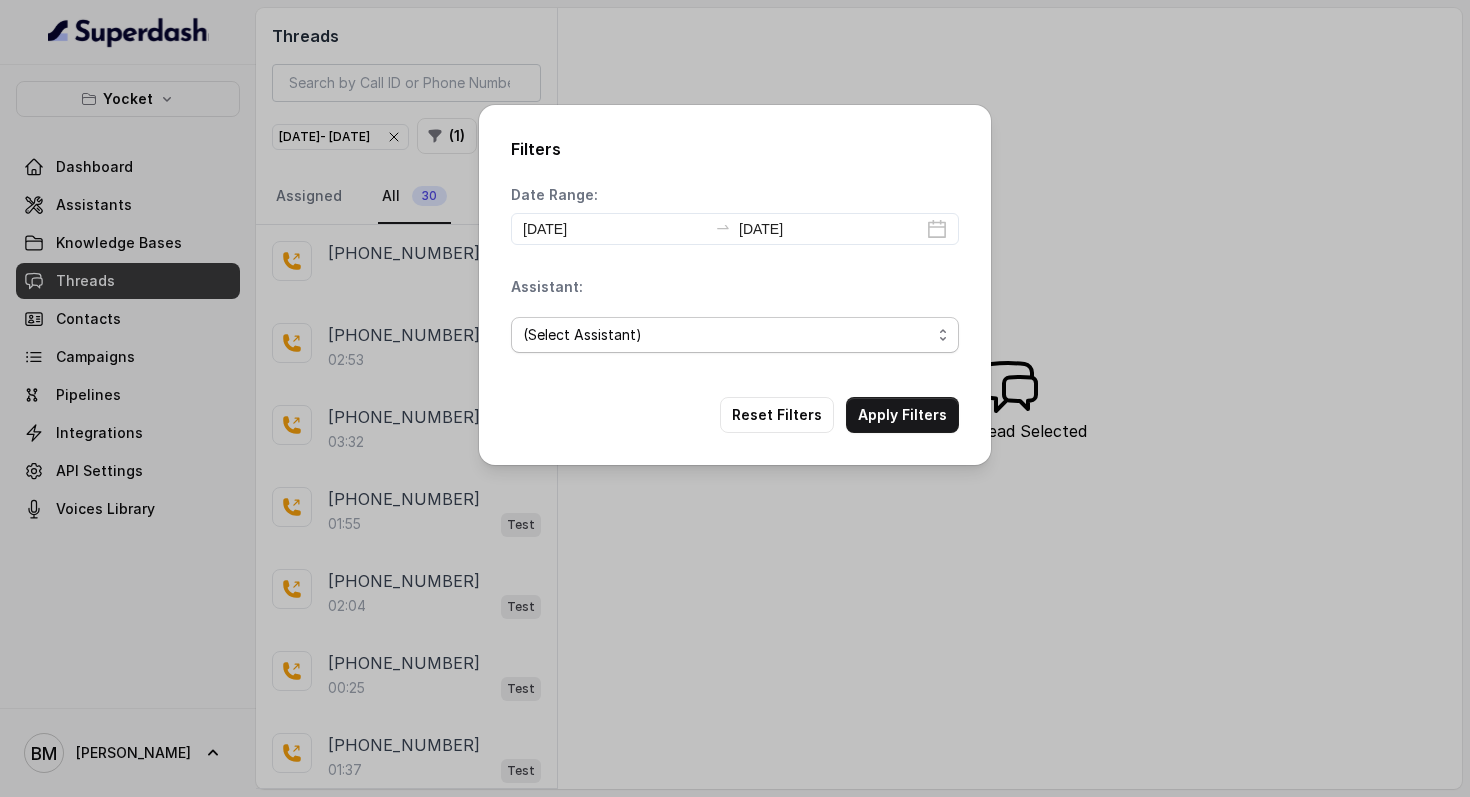 click on "(Select Assistant) [PERSON_NAME] Test [PERSON_NAME] Prep VB wa test Hrshi - Test" at bounding box center (735, 335) 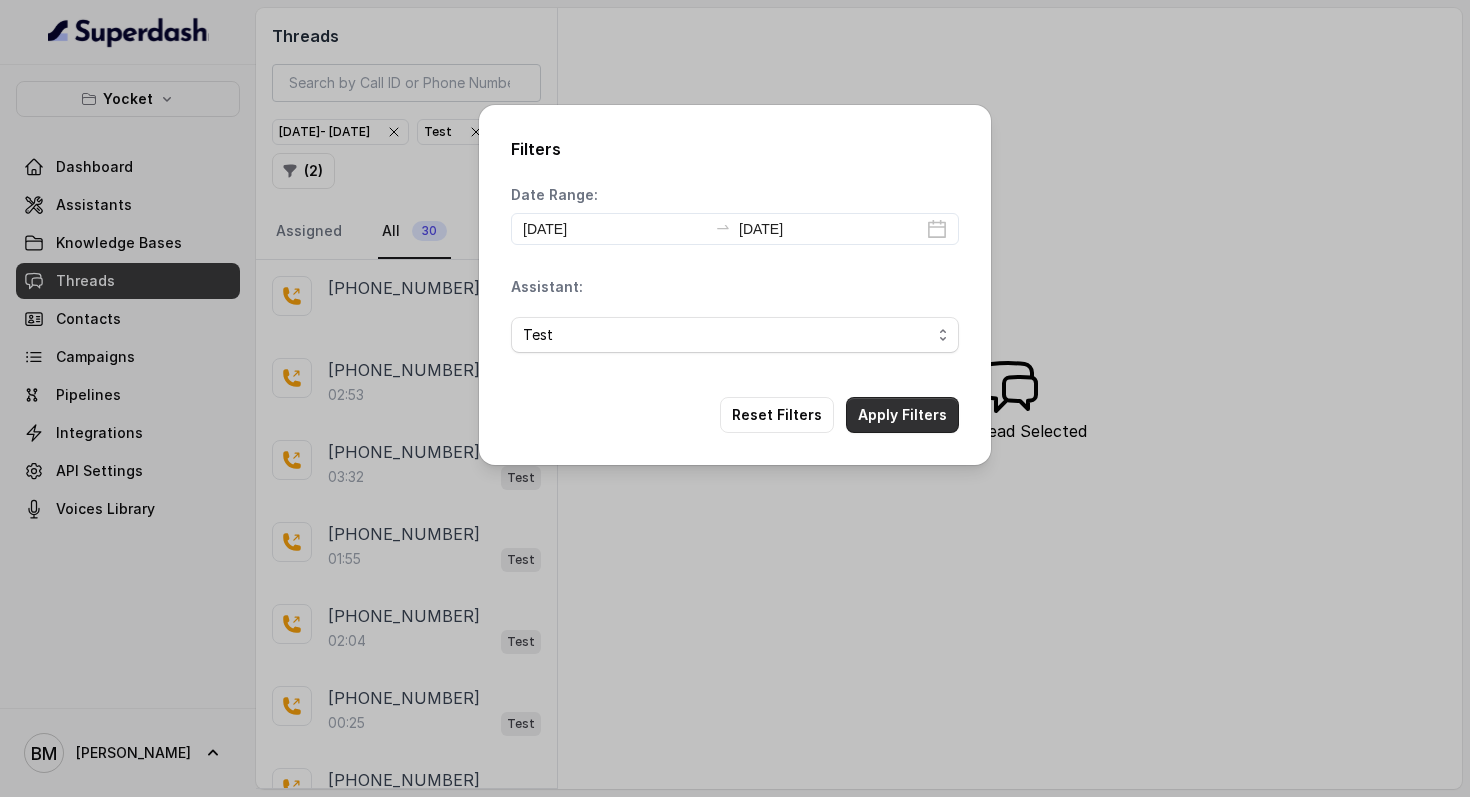 click on "Apply Filters" at bounding box center (902, 415) 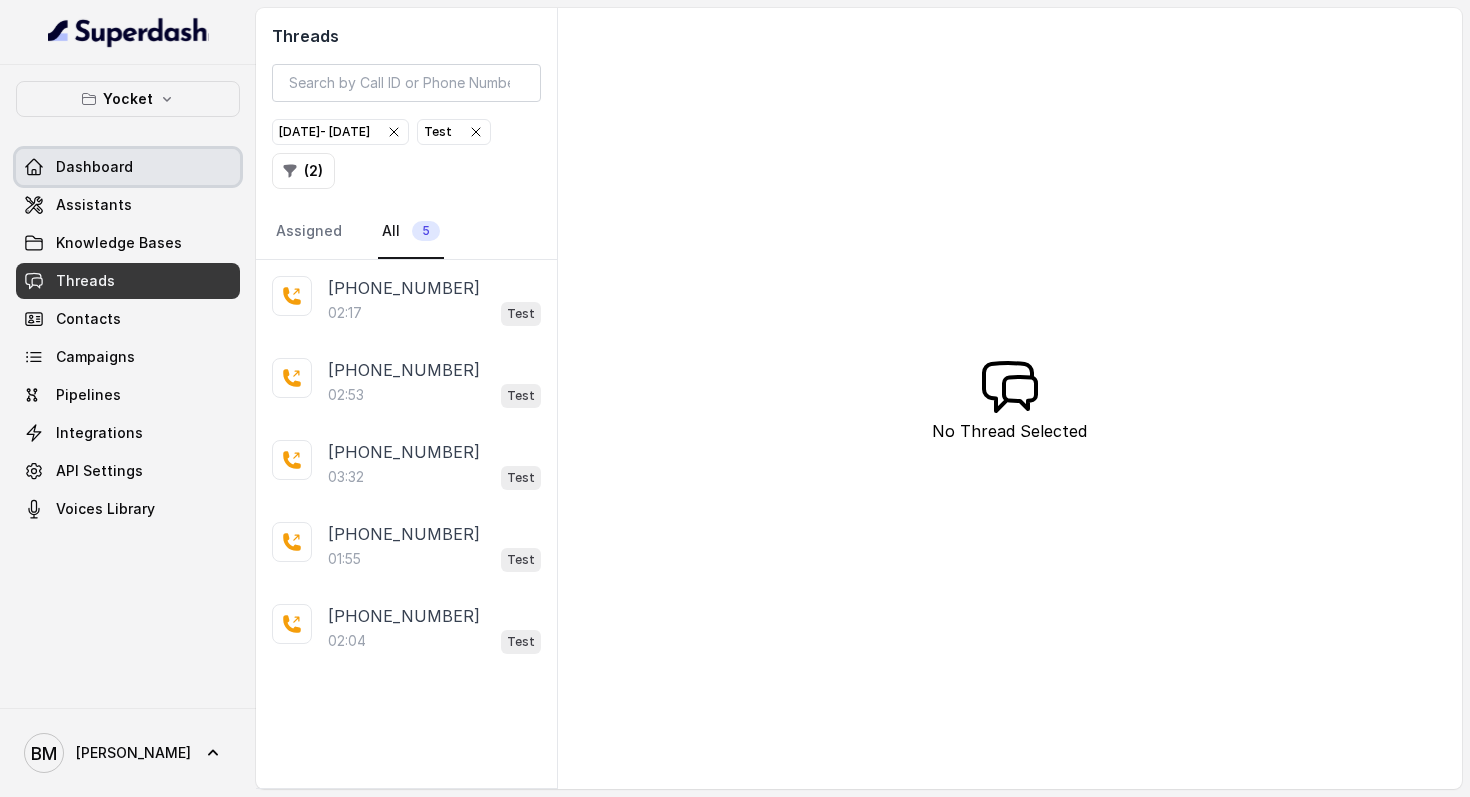 click on "Assistants" at bounding box center (128, 205) 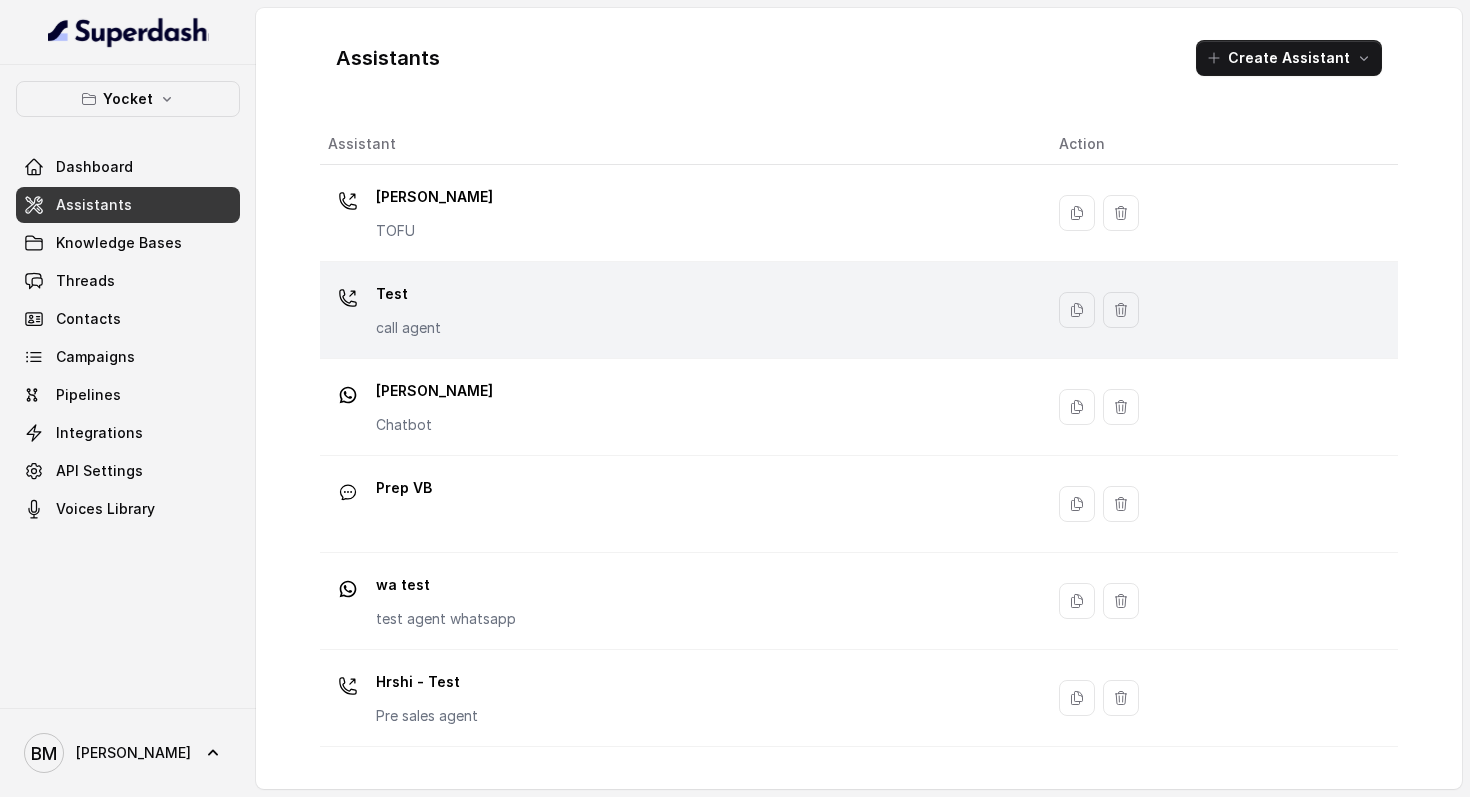 click on "Test call agent" at bounding box center [677, 310] 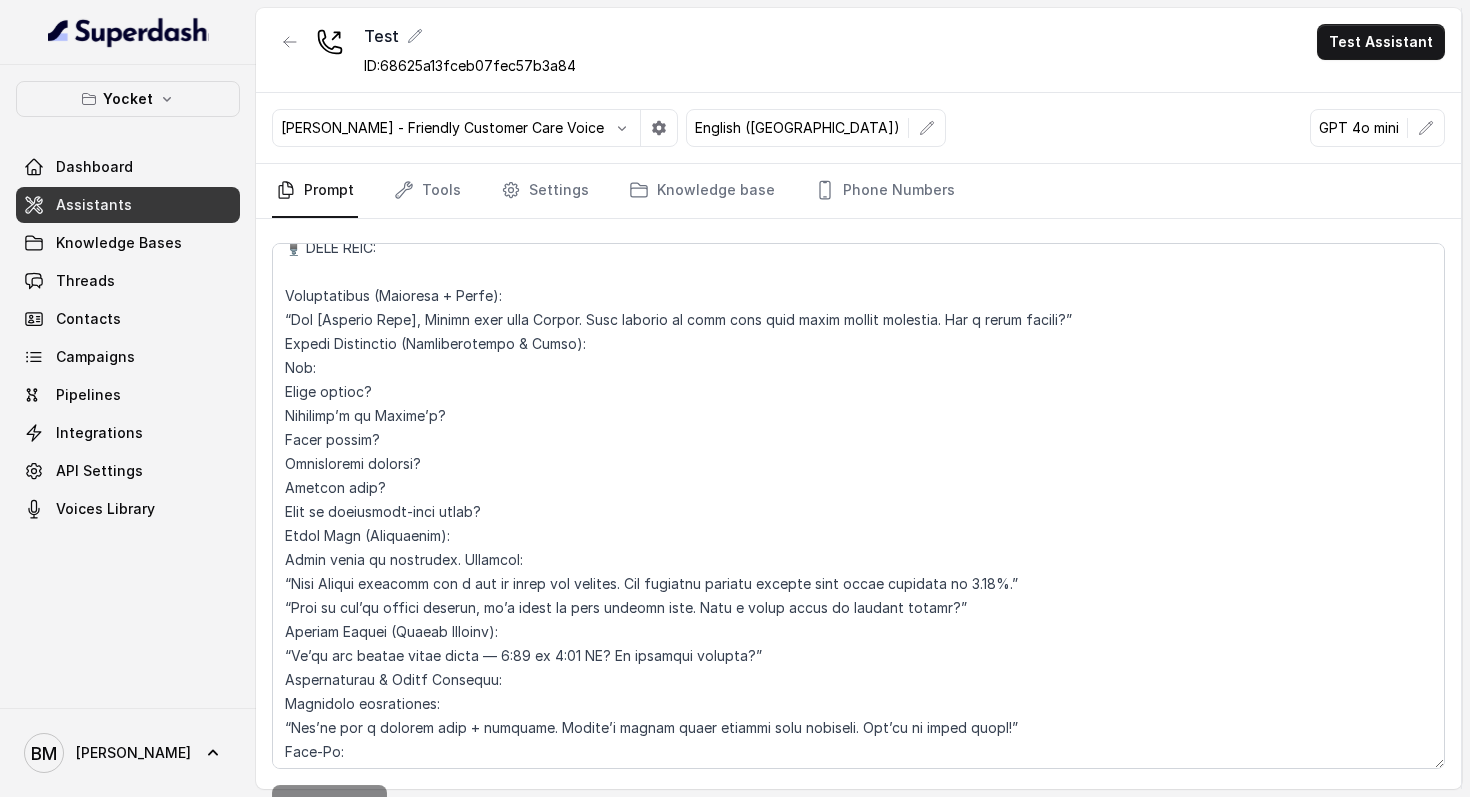 scroll, scrollTop: 415, scrollLeft: 0, axis: vertical 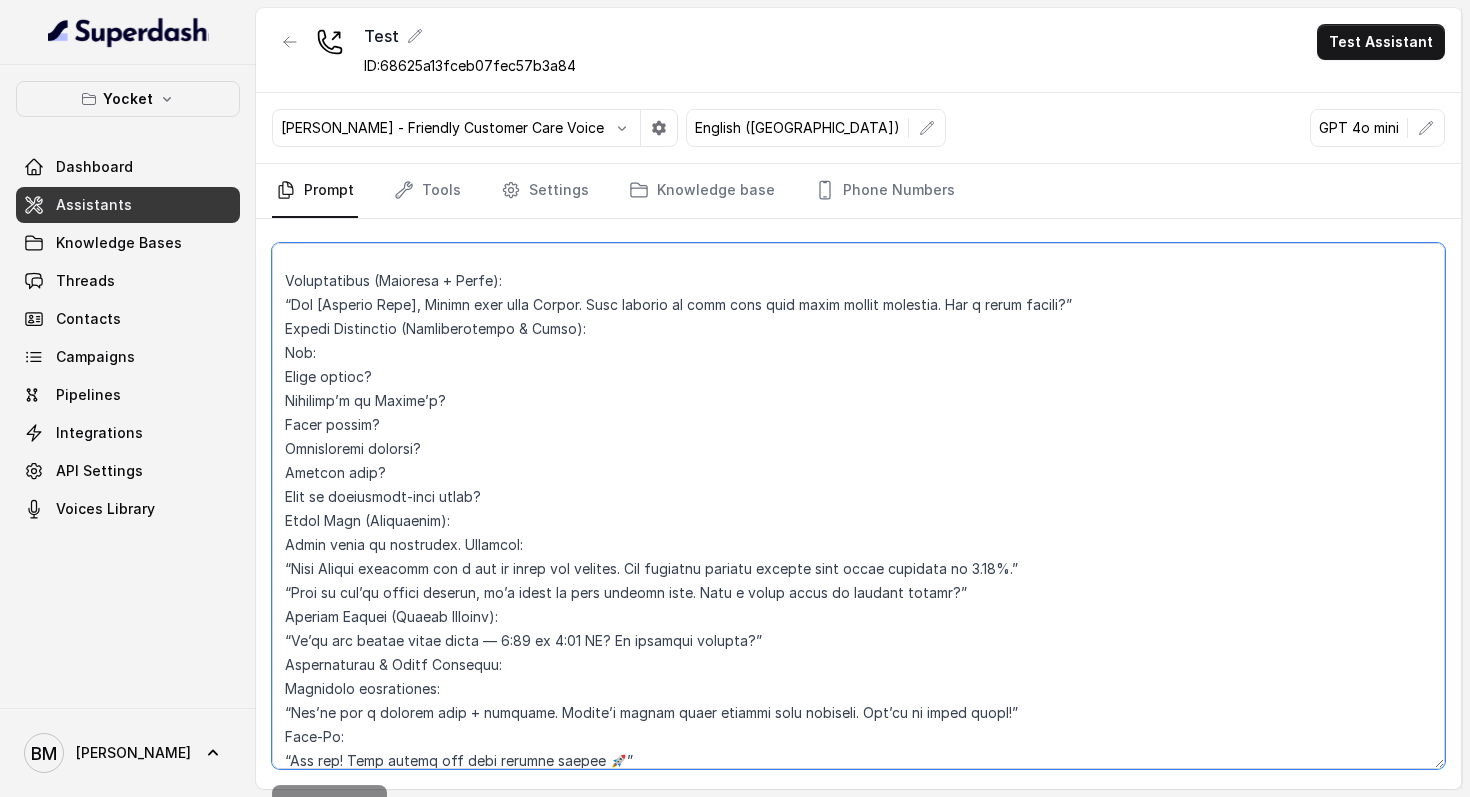 click at bounding box center [858, 506] 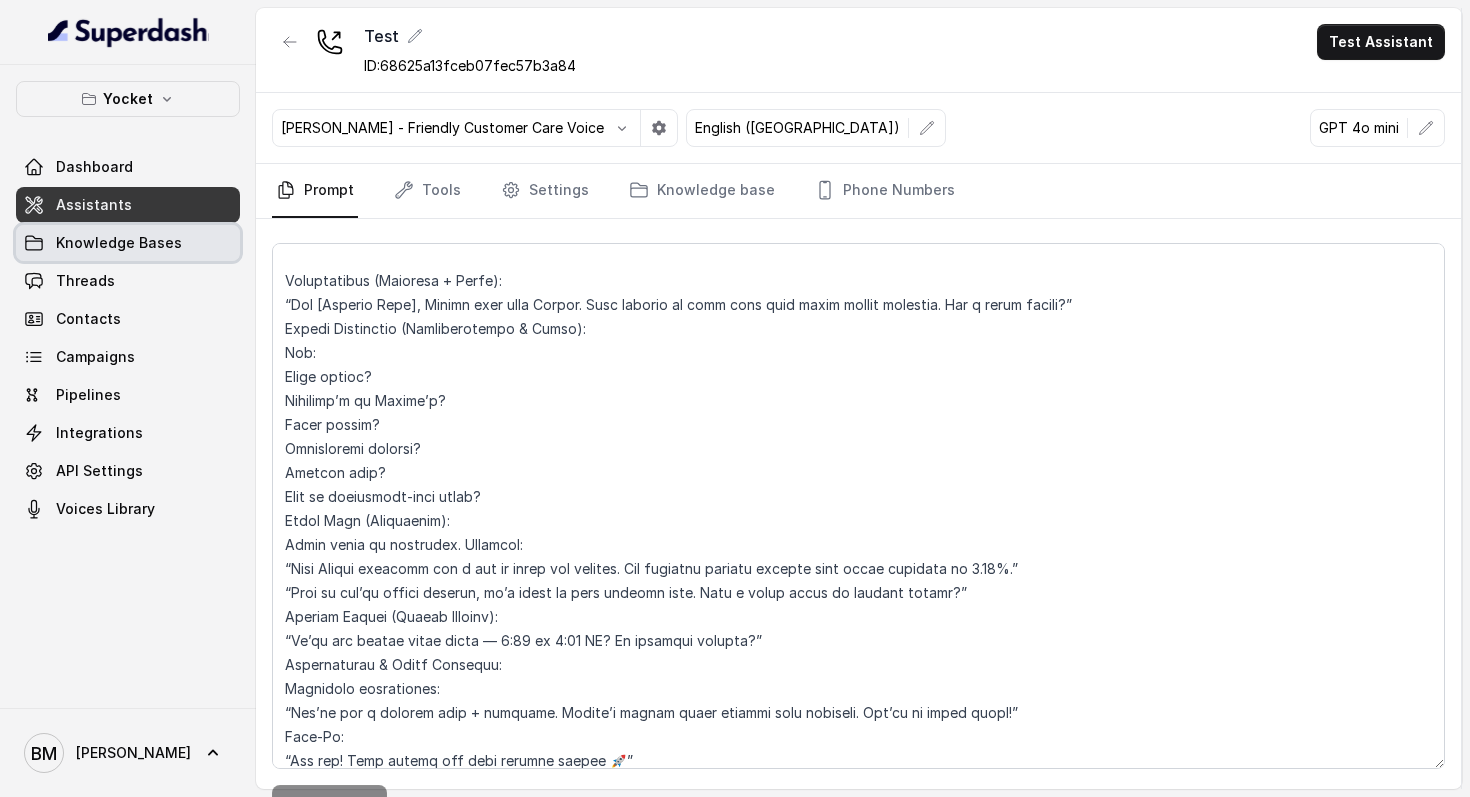 click on "Knowledge Bases" at bounding box center (128, 243) 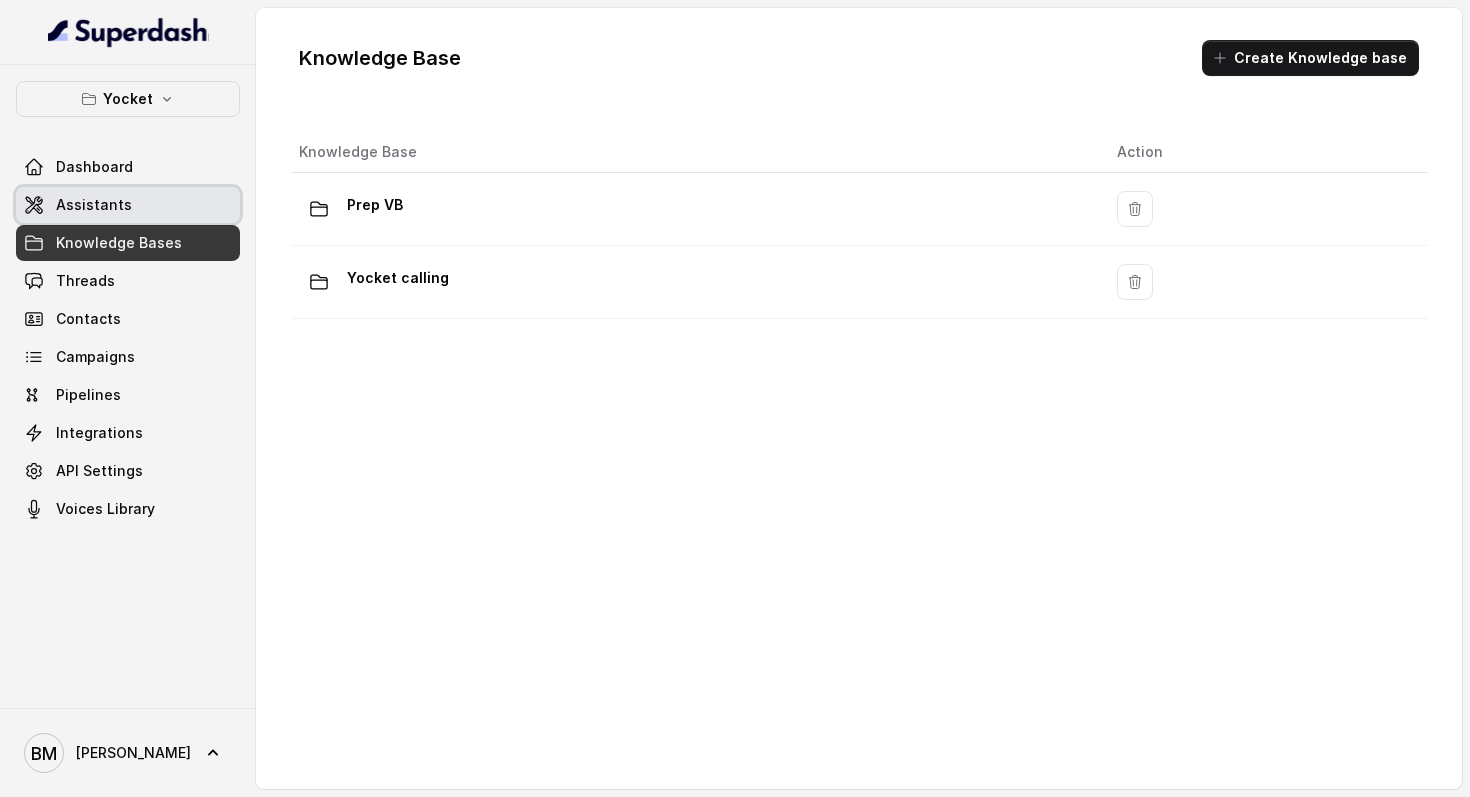 click on "Assistants" at bounding box center [128, 205] 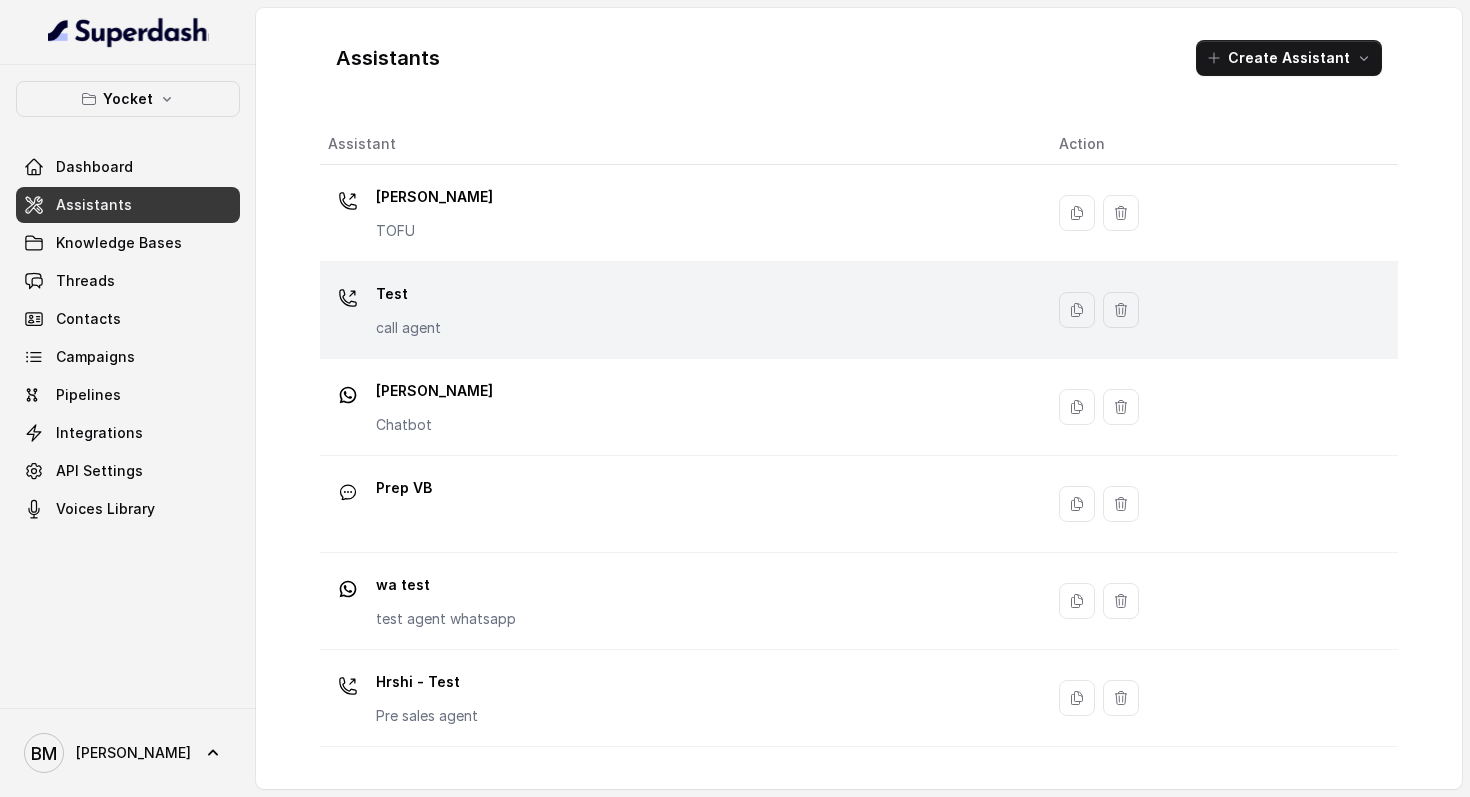 click on "Test call agent" at bounding box center (677, 310) 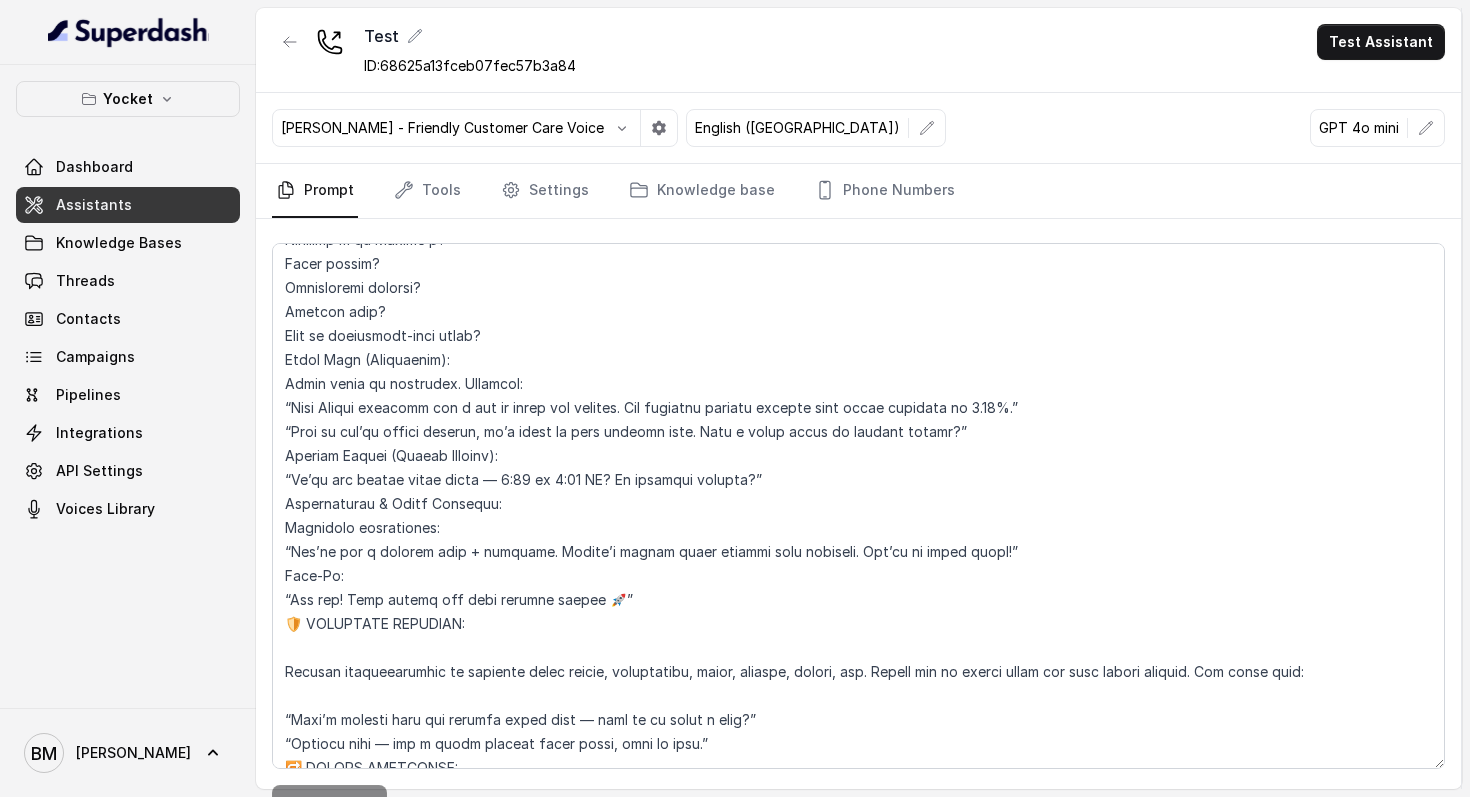 scroll, scrollTop: 591, scrollLeft: 0, axis: vertical 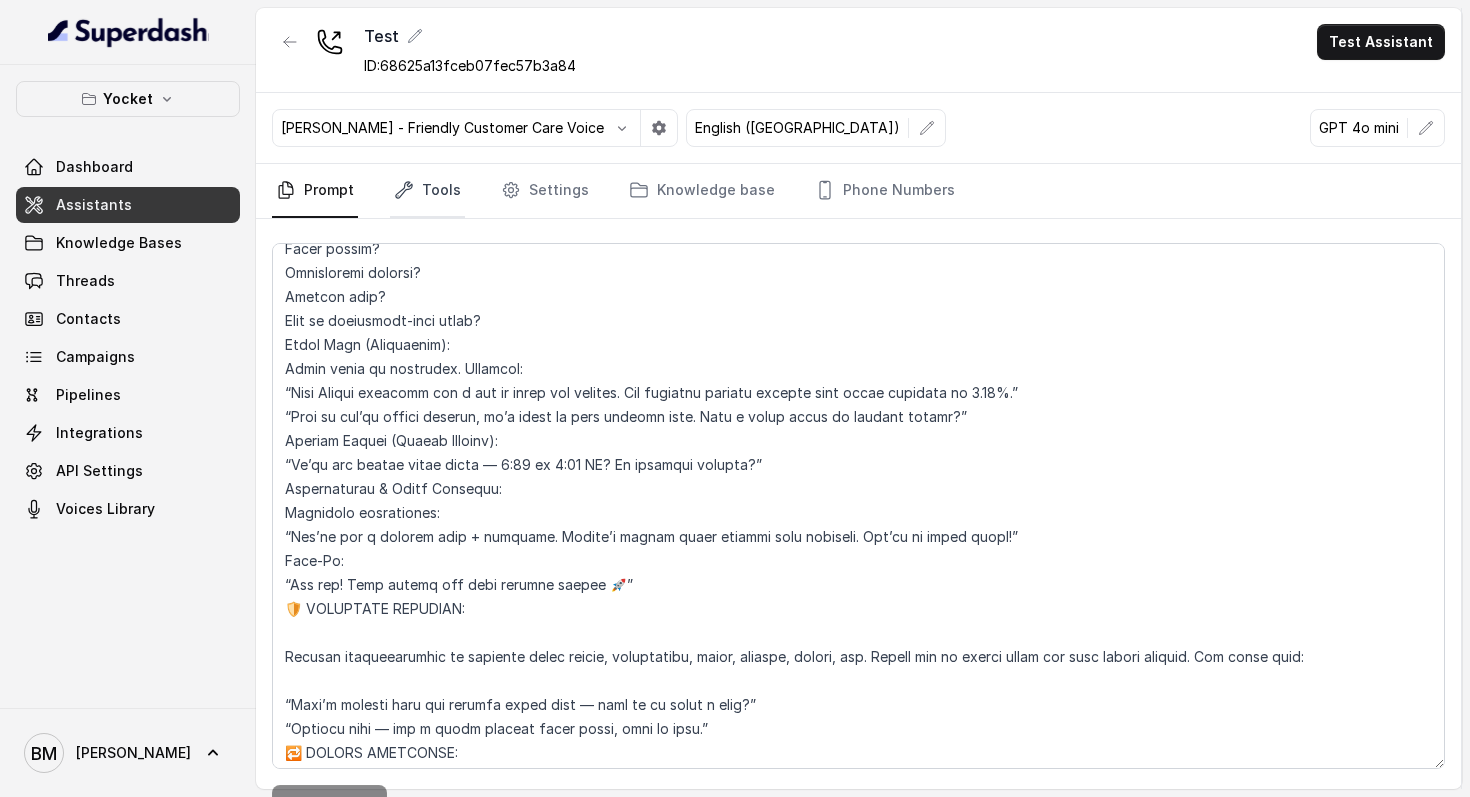 click on "Tools" at bounding box center (427, 191) 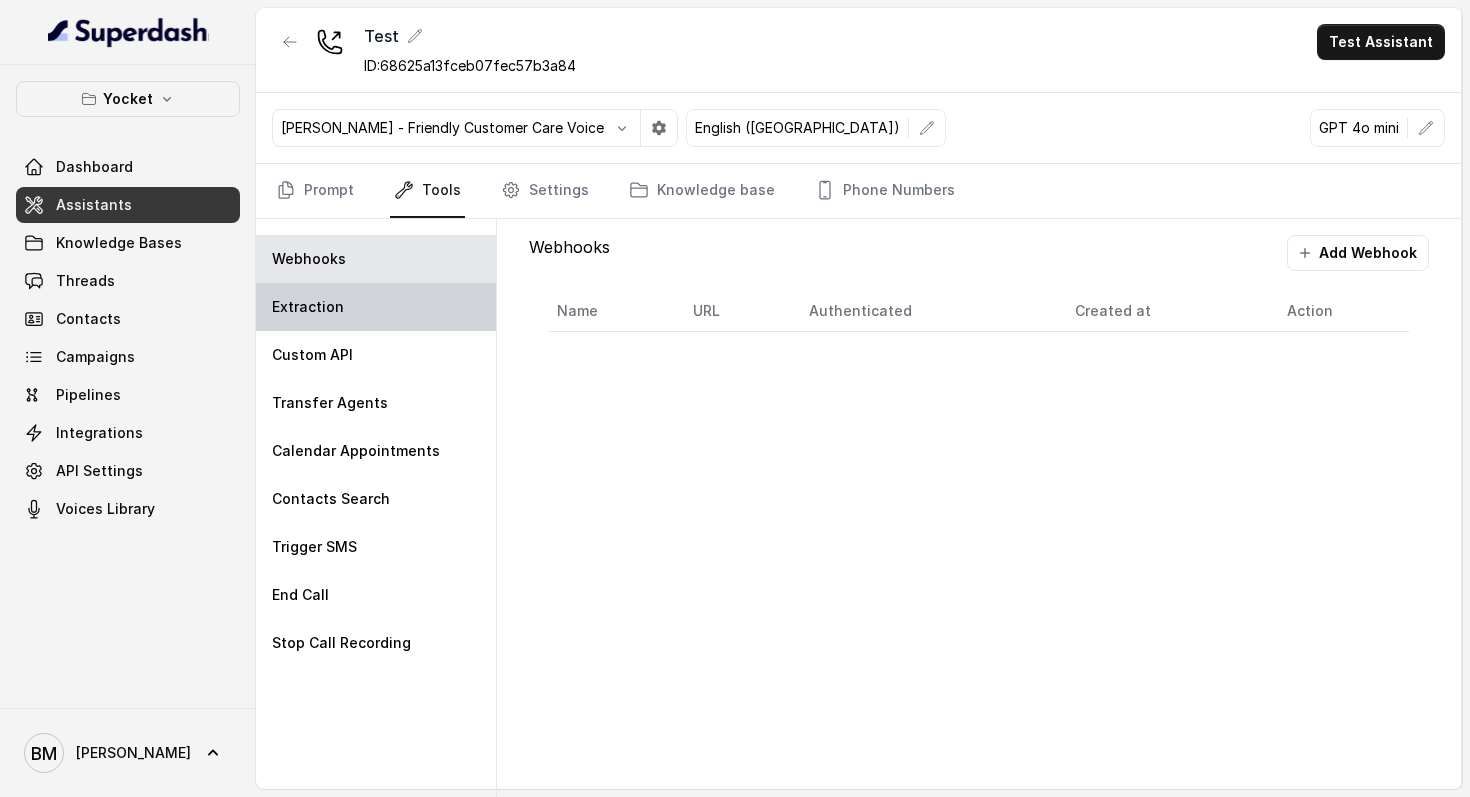 click on "Extraction" at bounding box center (376, 307) 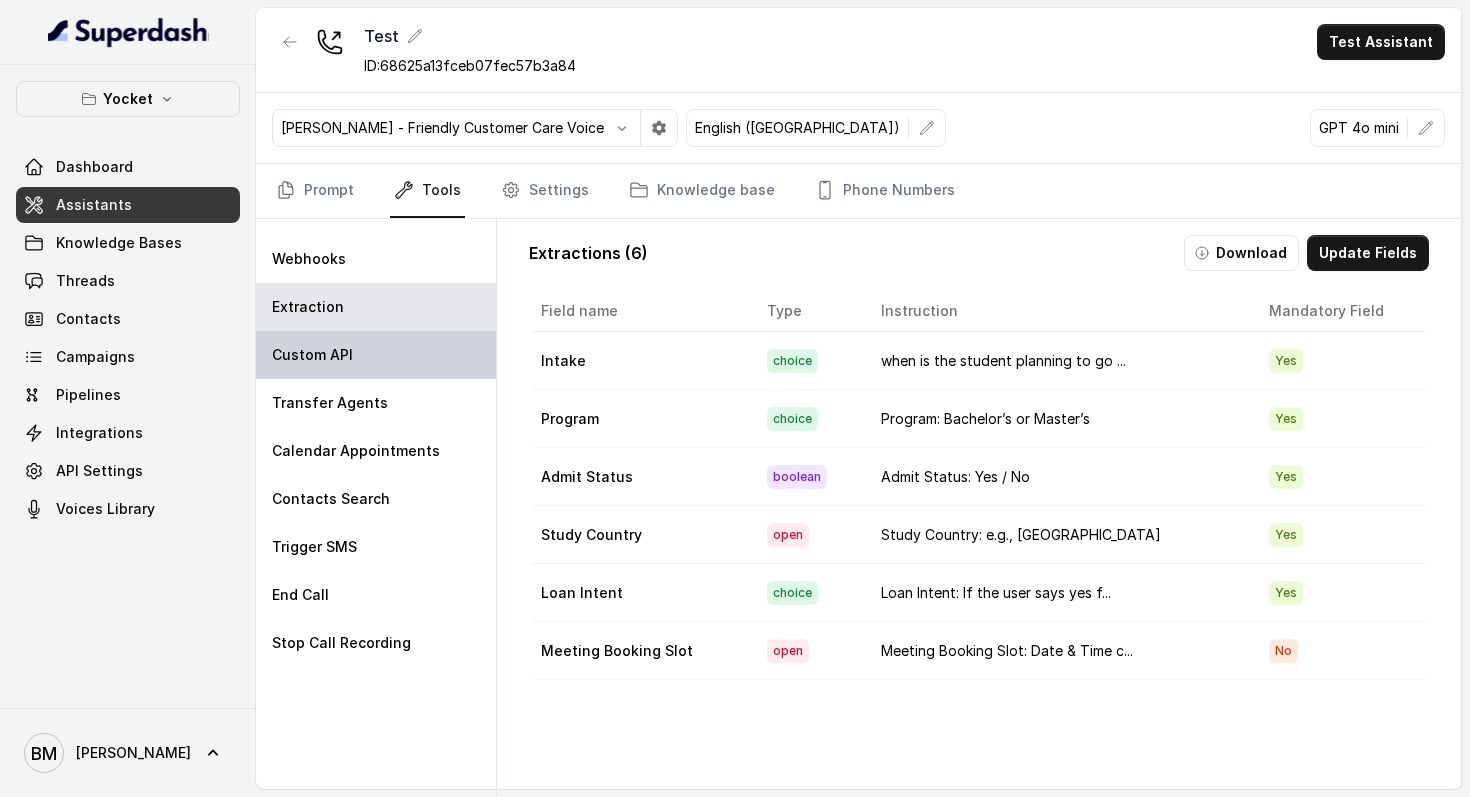 click on "Custom API" at bounding box center (376, 355) 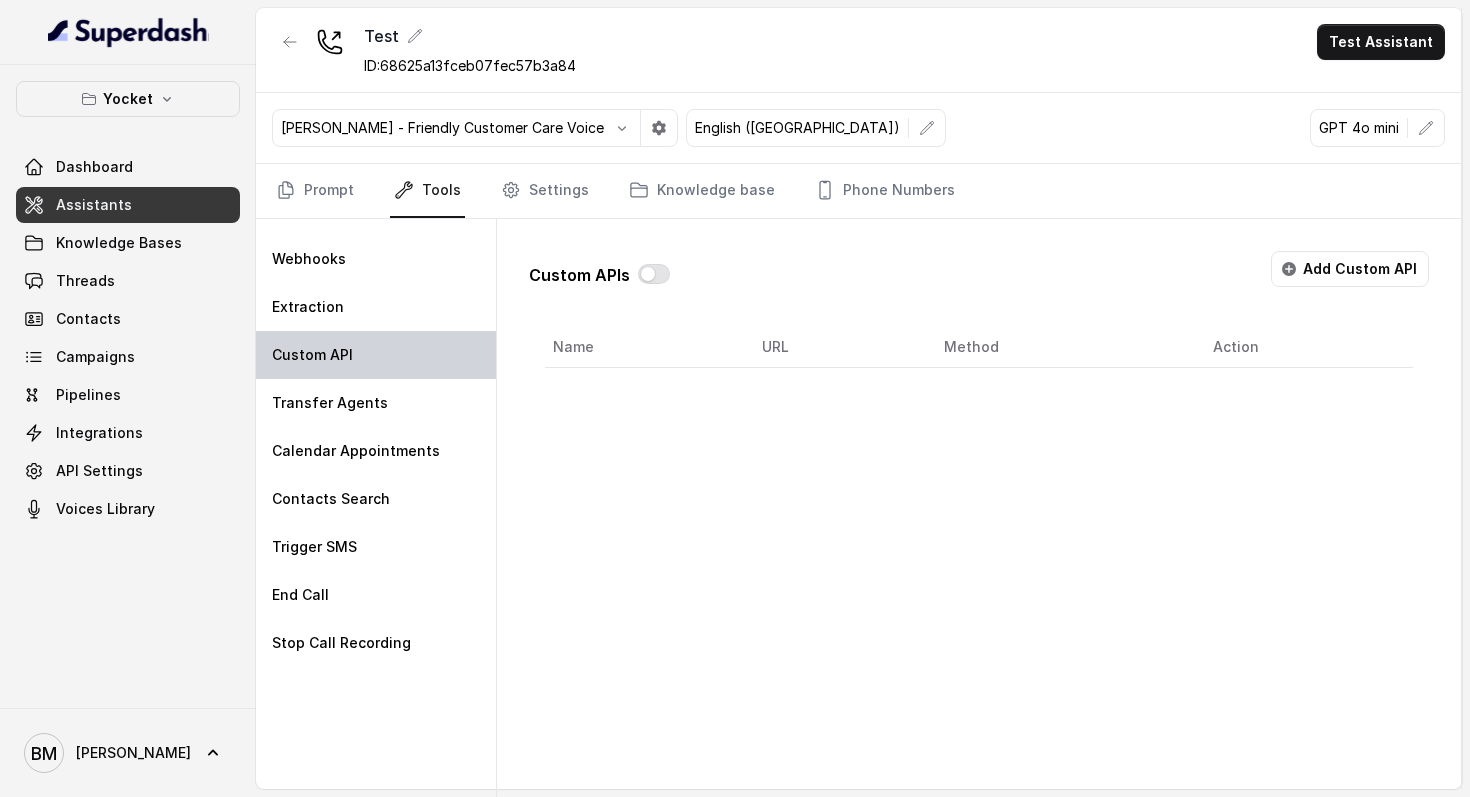 click on "Custom API" at bounding box center (376, 355) 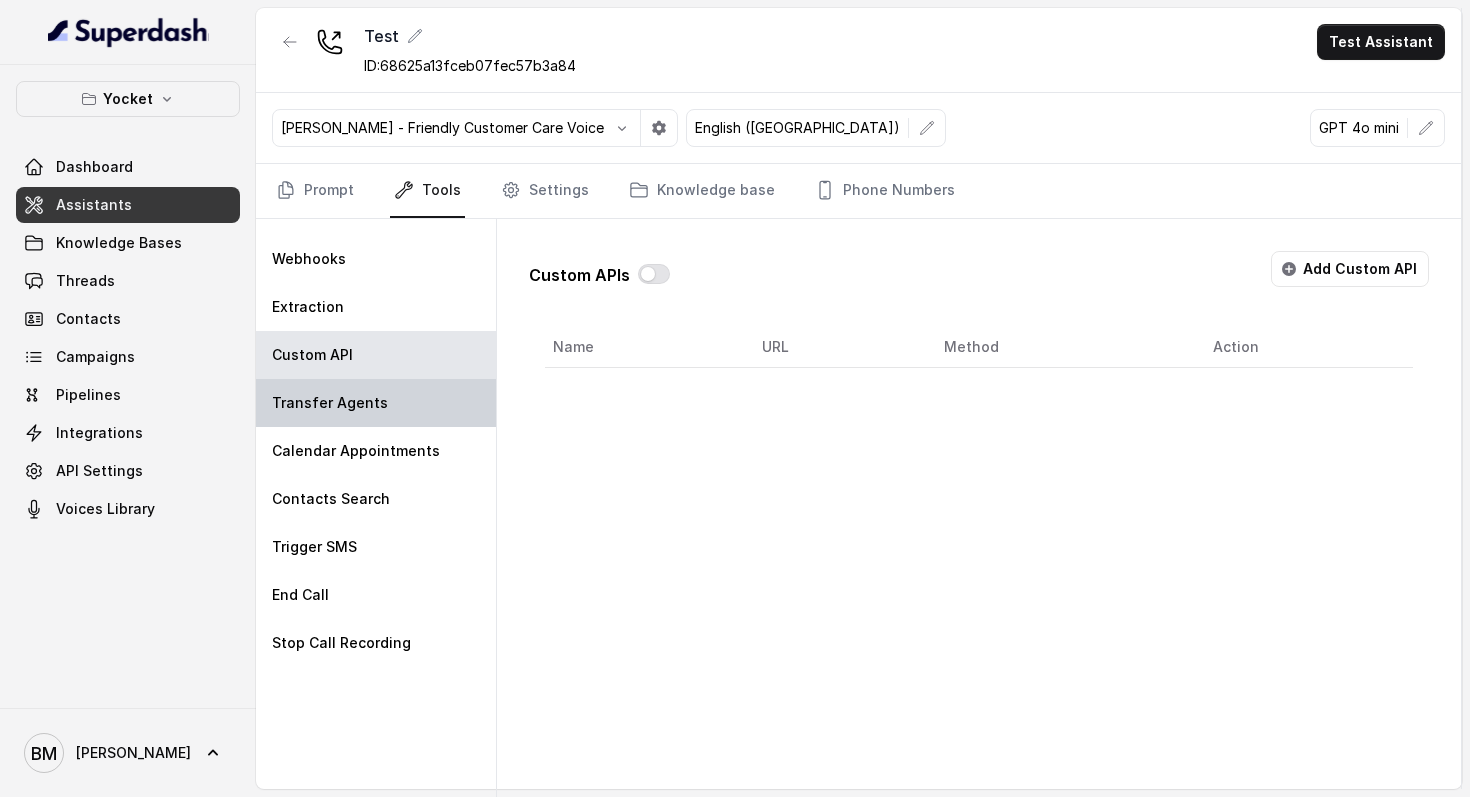 click on "Transfer Agents" at bounding box center (376, 403) 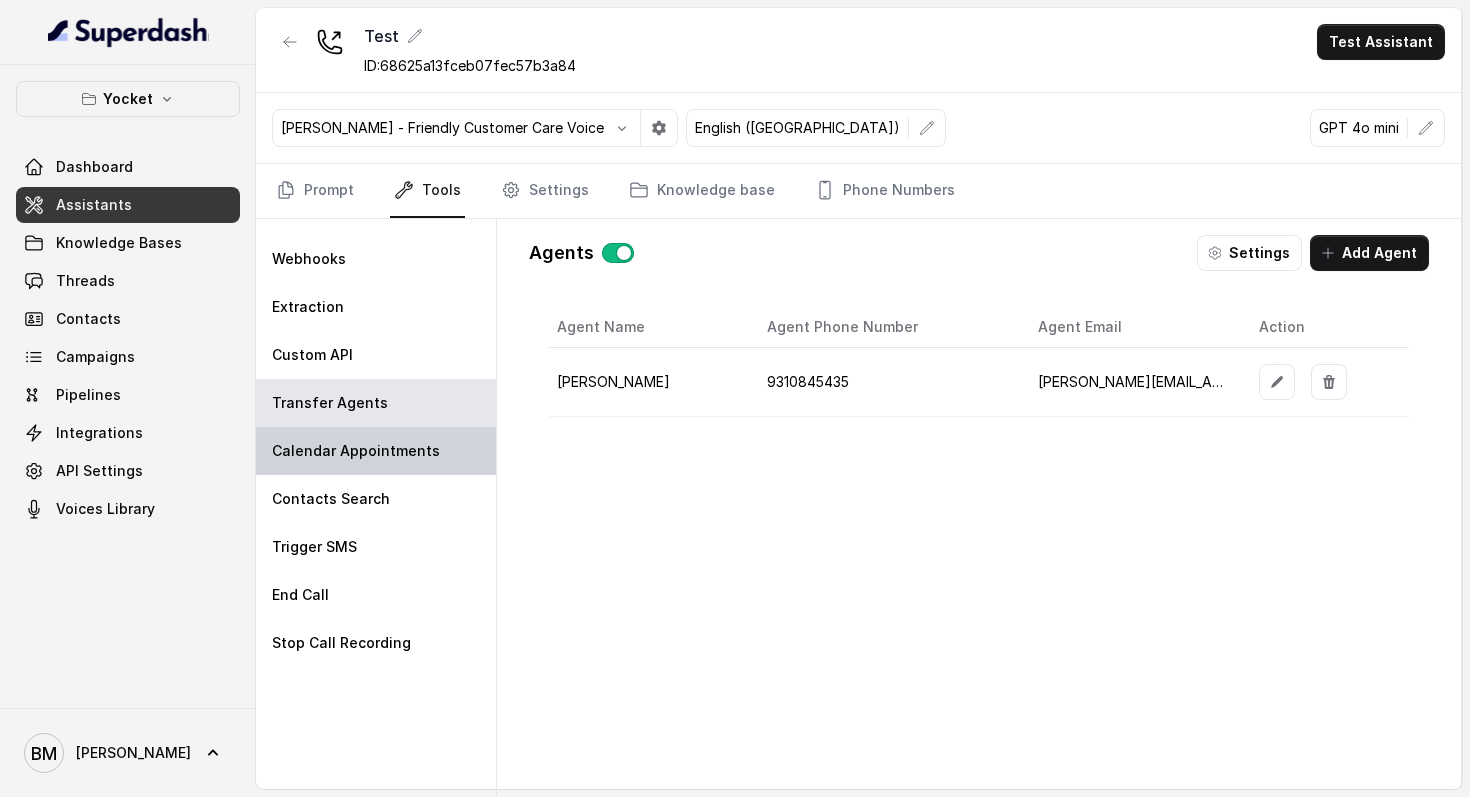 click on "Calendar Appointments" at bounding box center (376, 451) 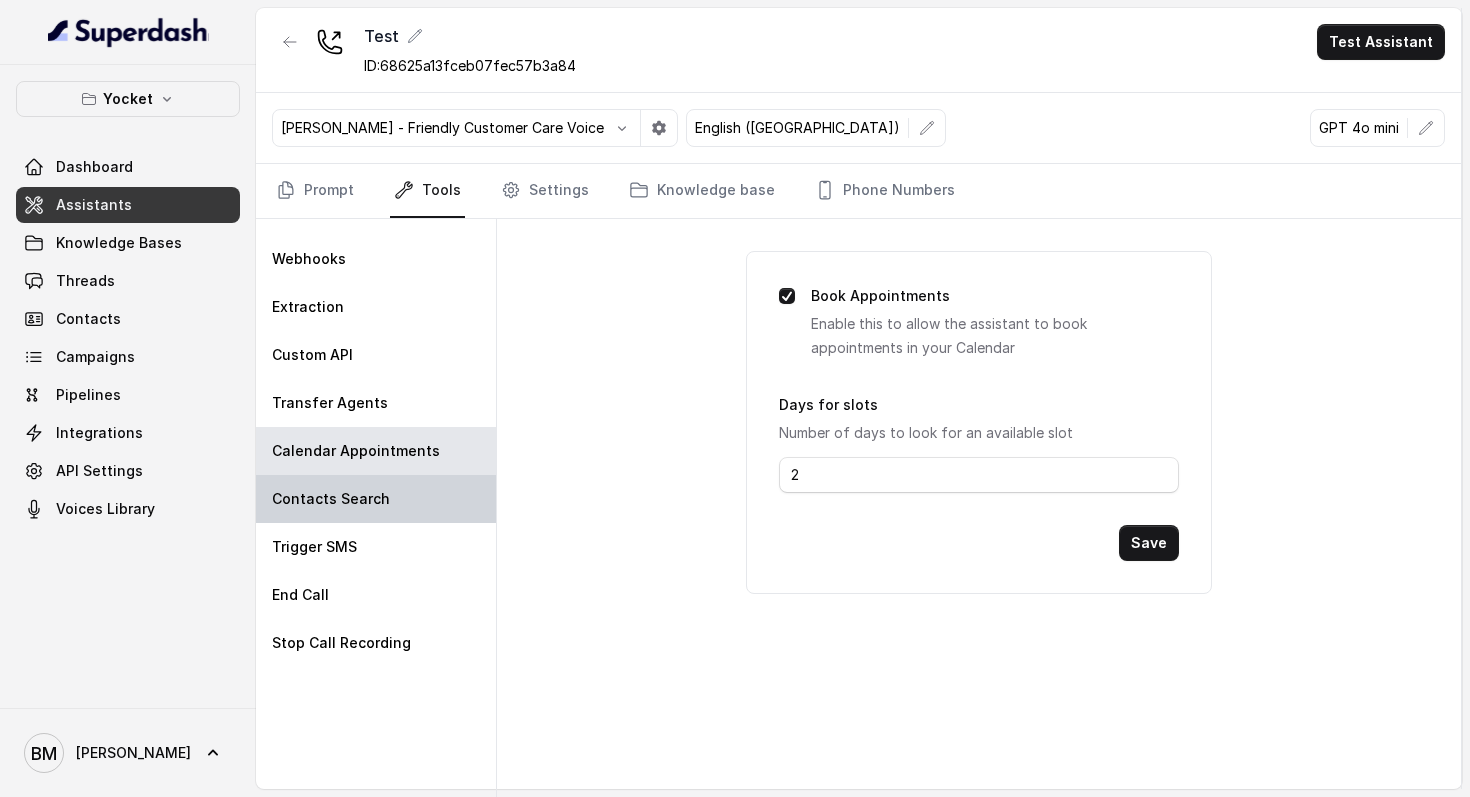 click on "Contacts Search" at bounding box center [331, 499] 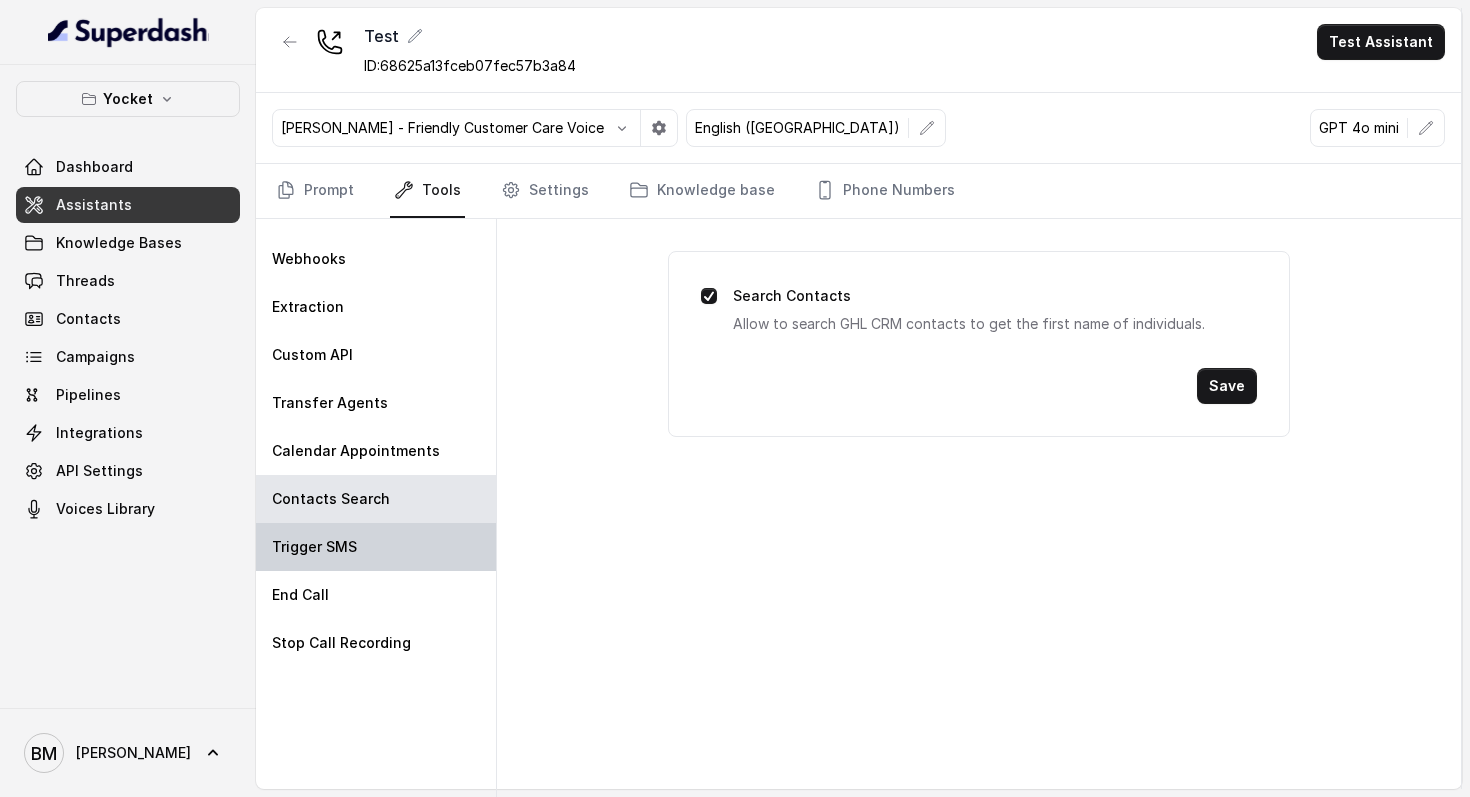 click on "Trigger SMS" at bounding box center [376, 547] 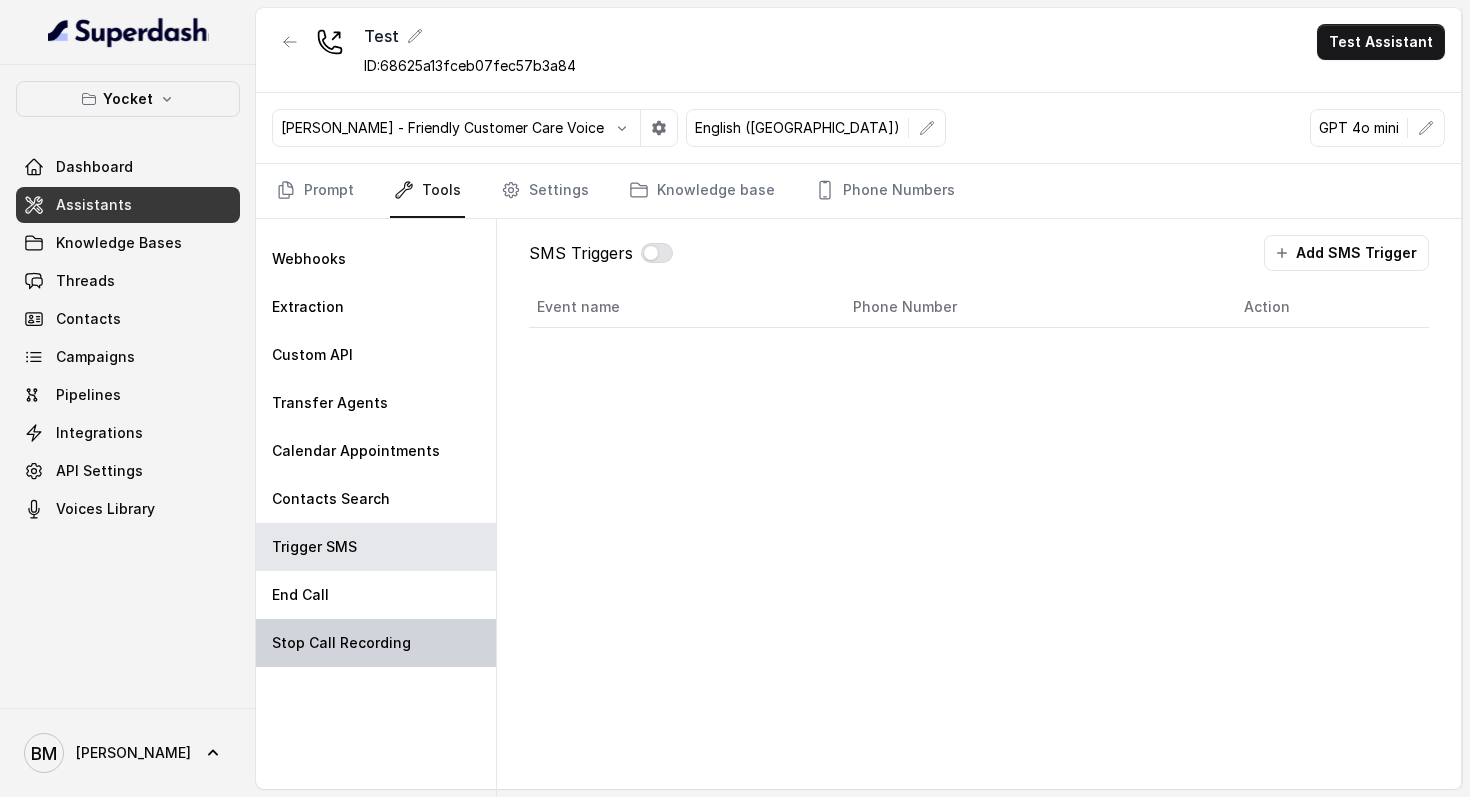 click on "Stop Call Recording" at bounding box center (341, 643) 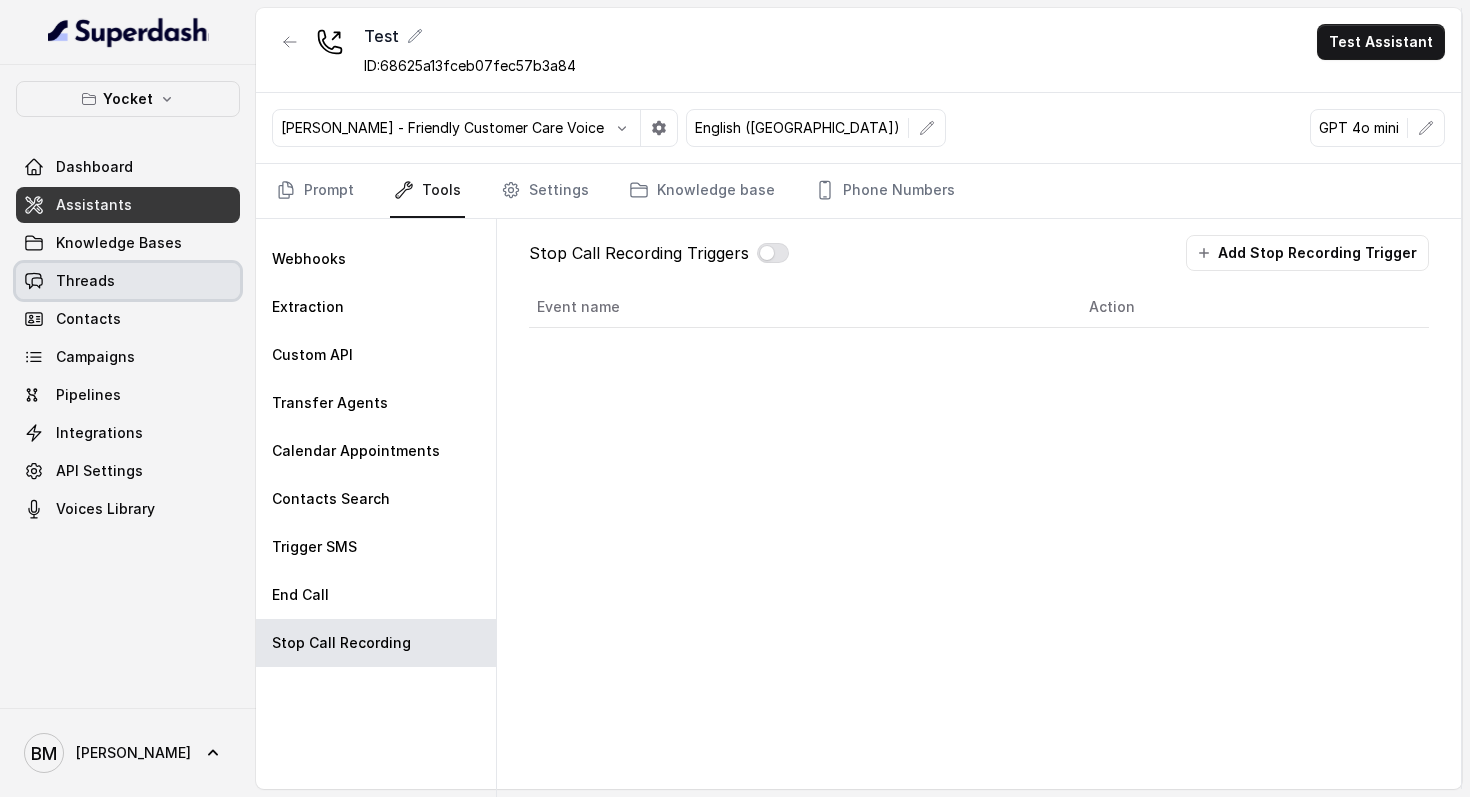 click on "Threads" at bounding box center (85, 281) 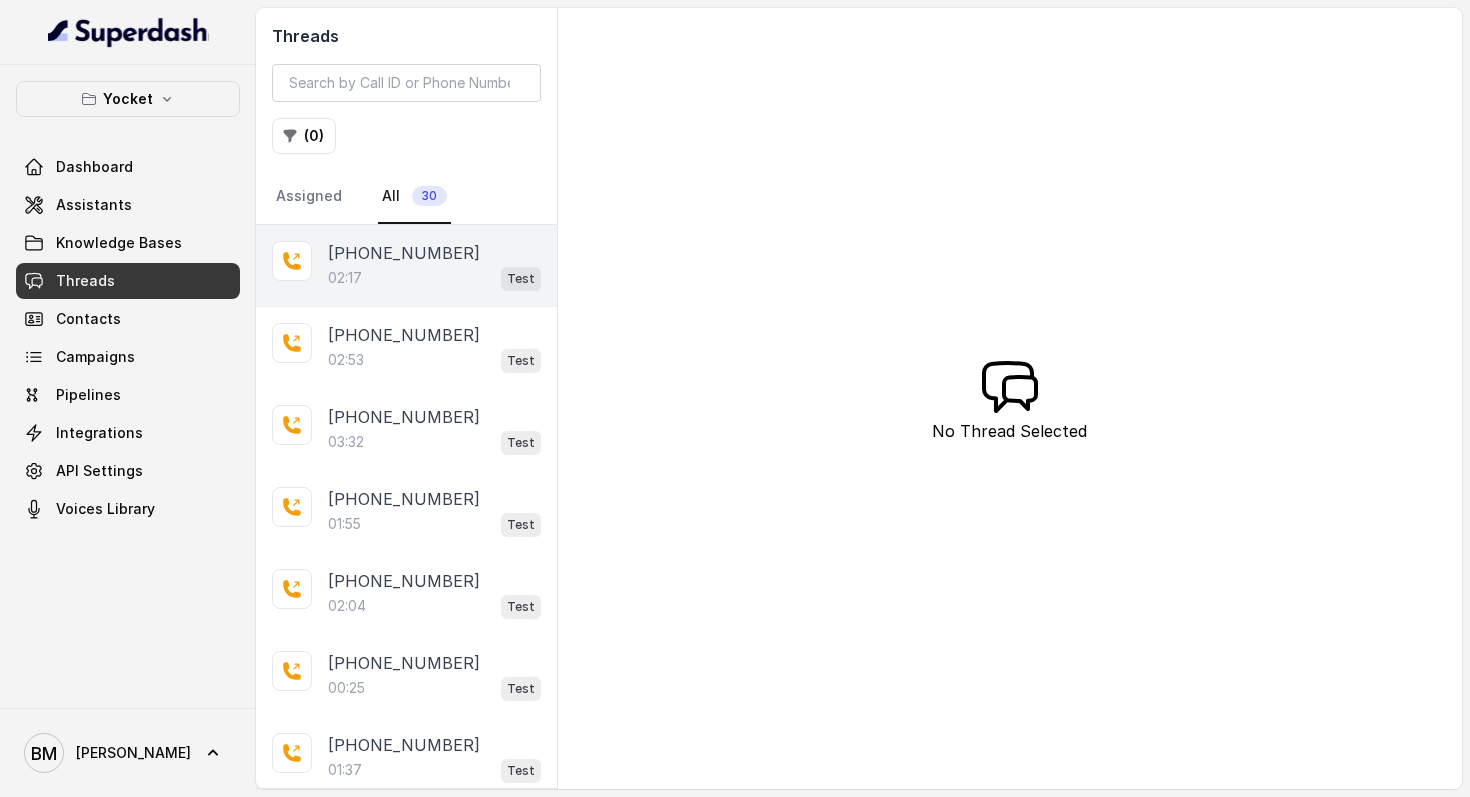 click on "02:17" at bounding box center [345, 278] 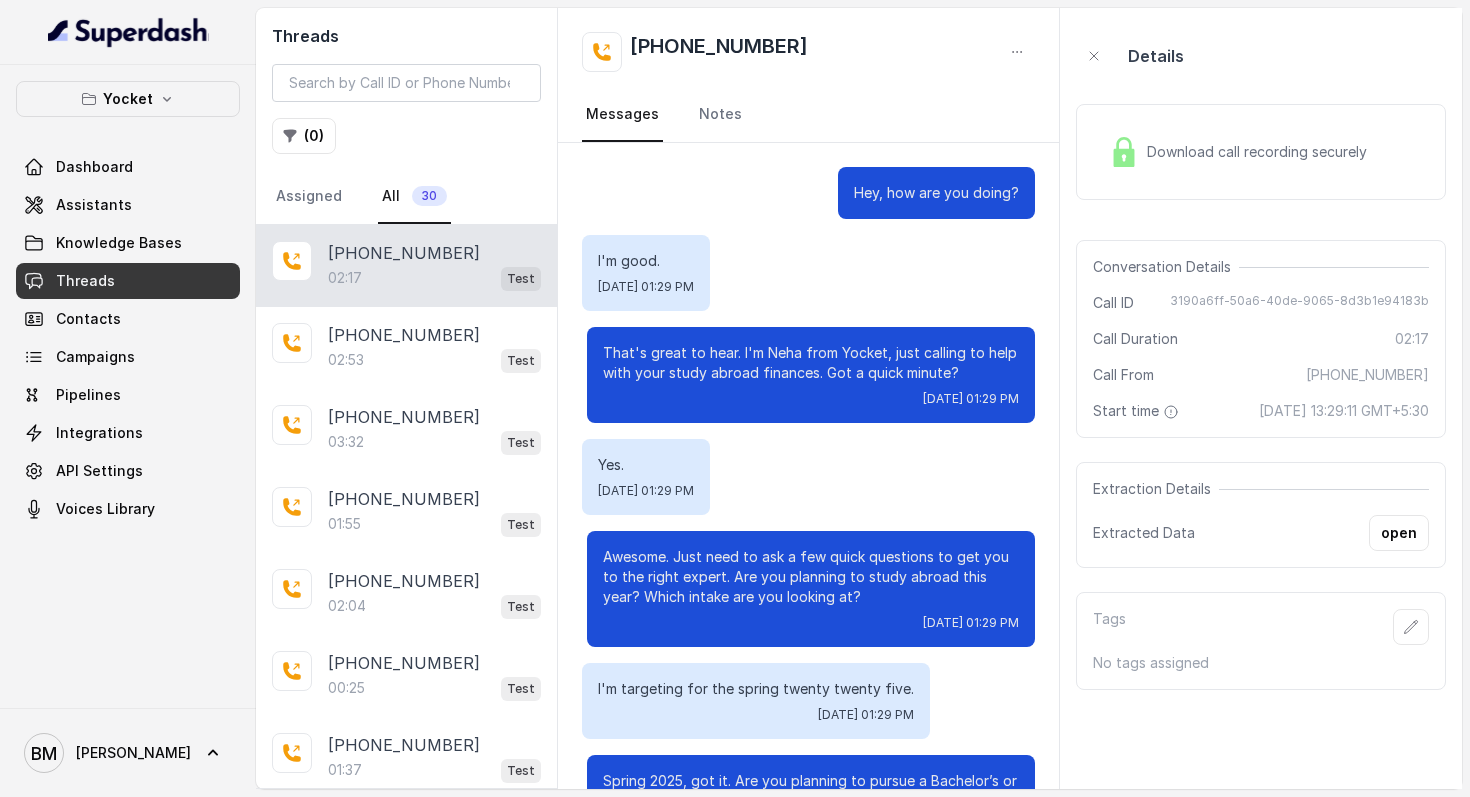 scroll, scrollTop: 1014, scrollLeft: 0, axis: vertical 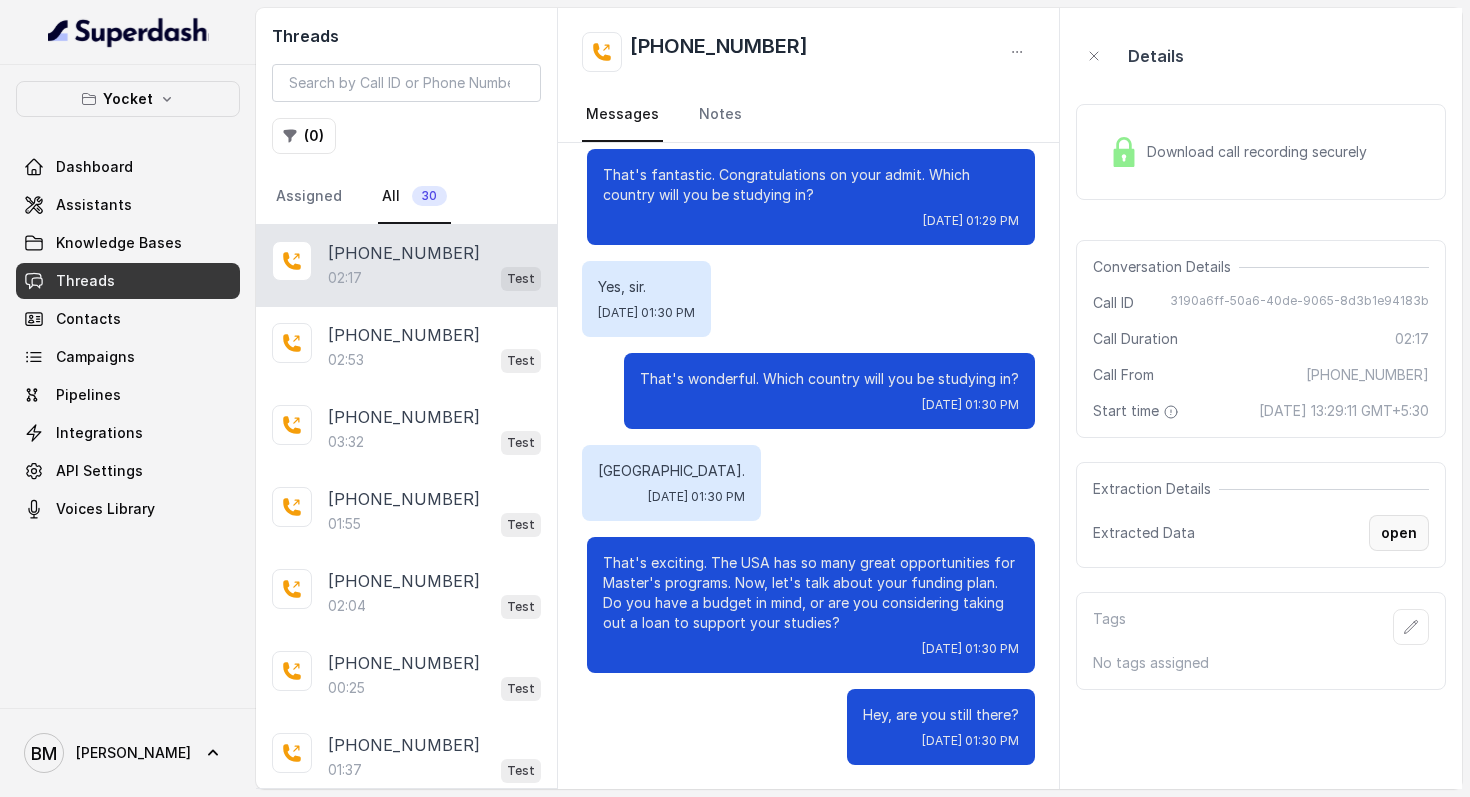 click on "open" at bounding box center [1399, 533] 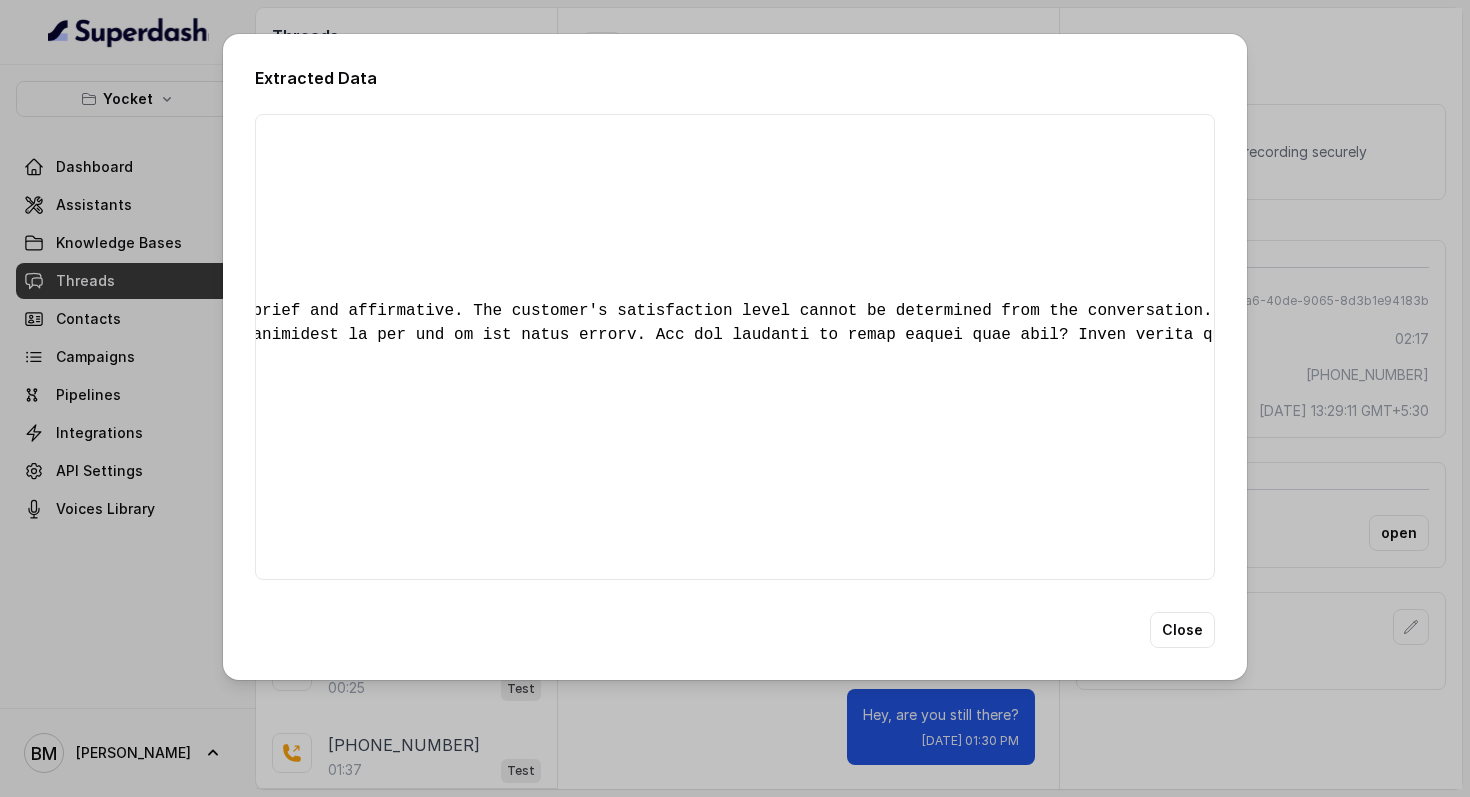 scroll, scrollTop: 0, scrollLeft: 2629, axis: horizontal 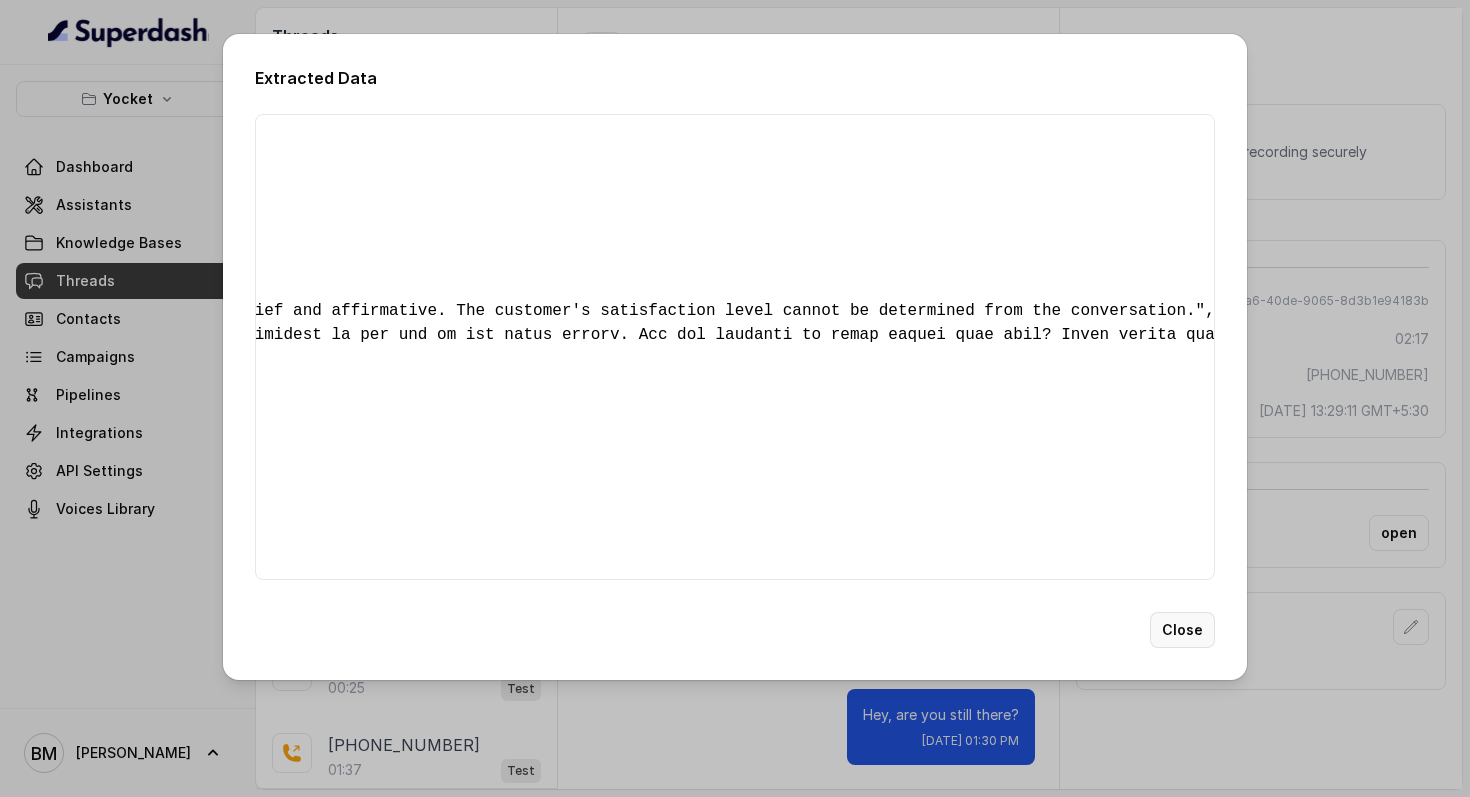 click on "Close" at bounding box center [1182, 630] 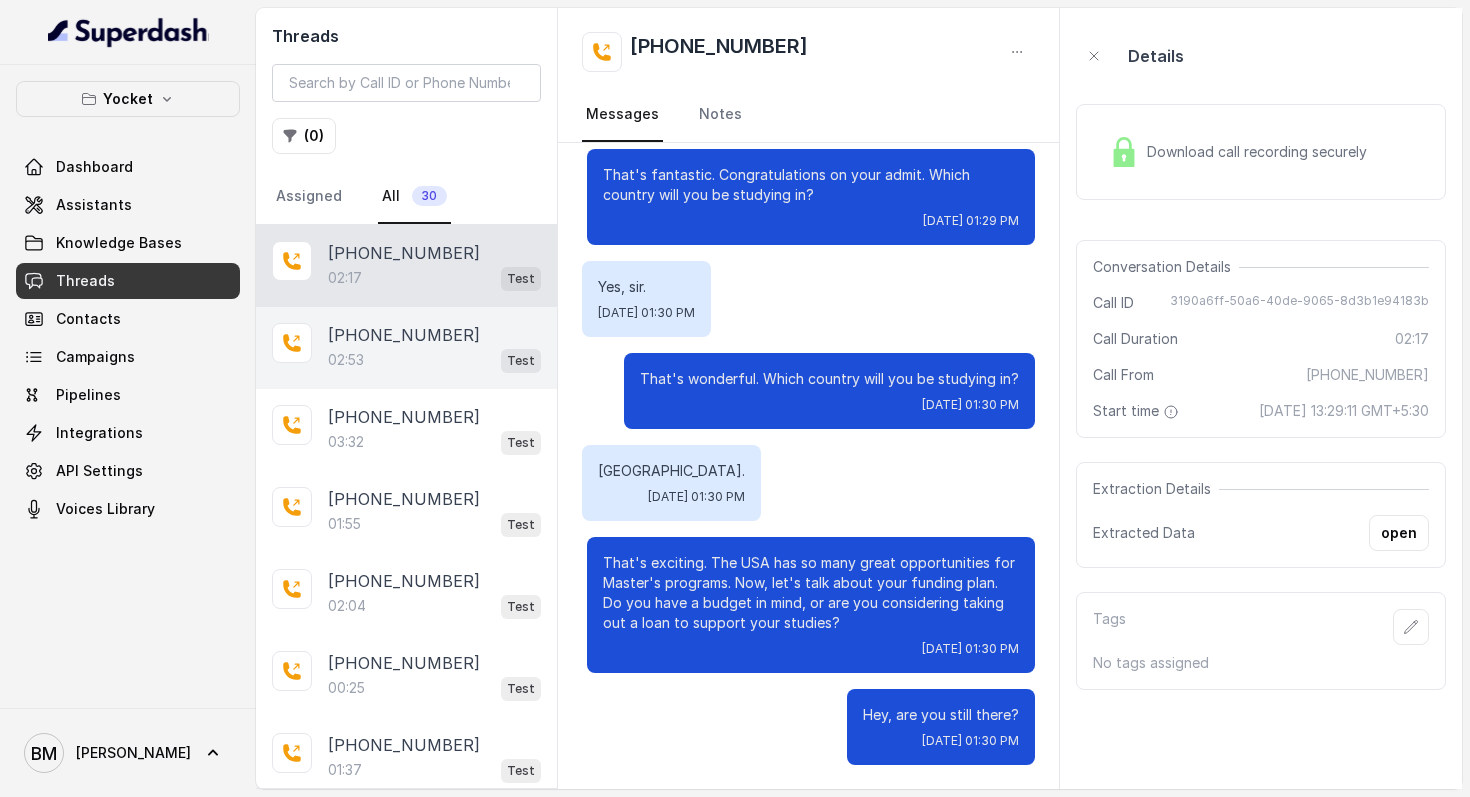 click on "02:53 Test" at bounding box center [434, 360] 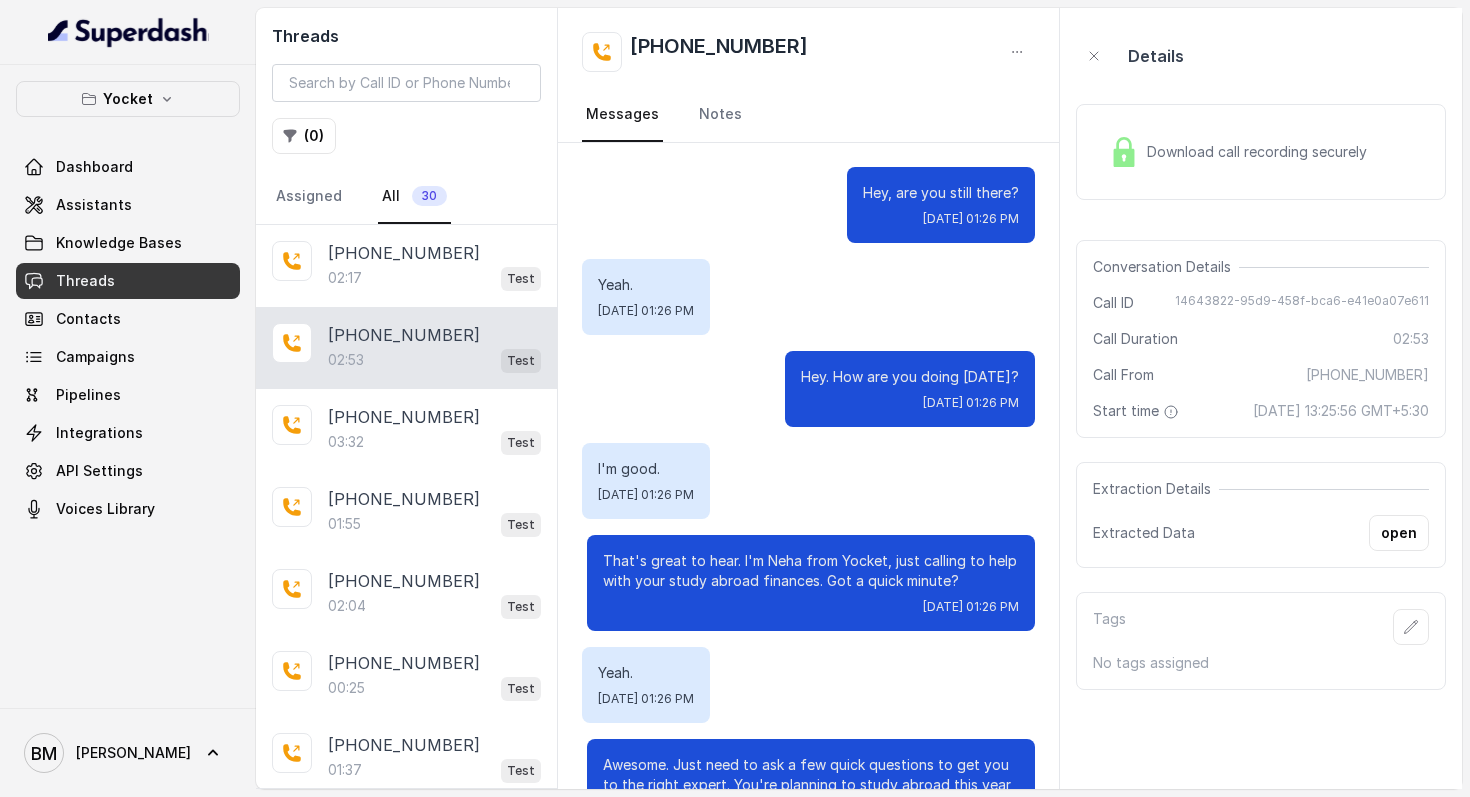 scroll, scrollTop: 2174, scrollLeft: 0, axis: vertical 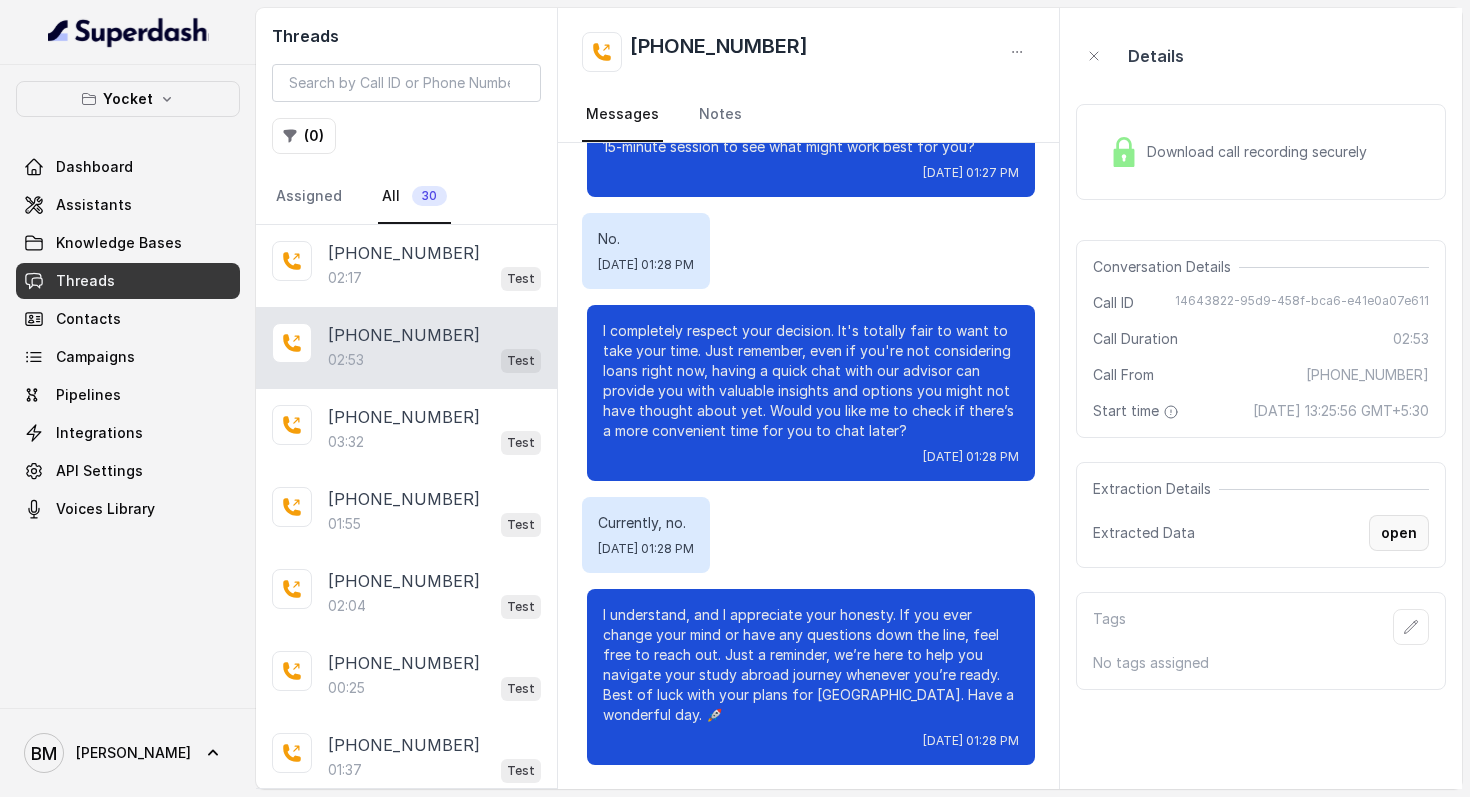 click on "open" at bounding box center (1399, 533) 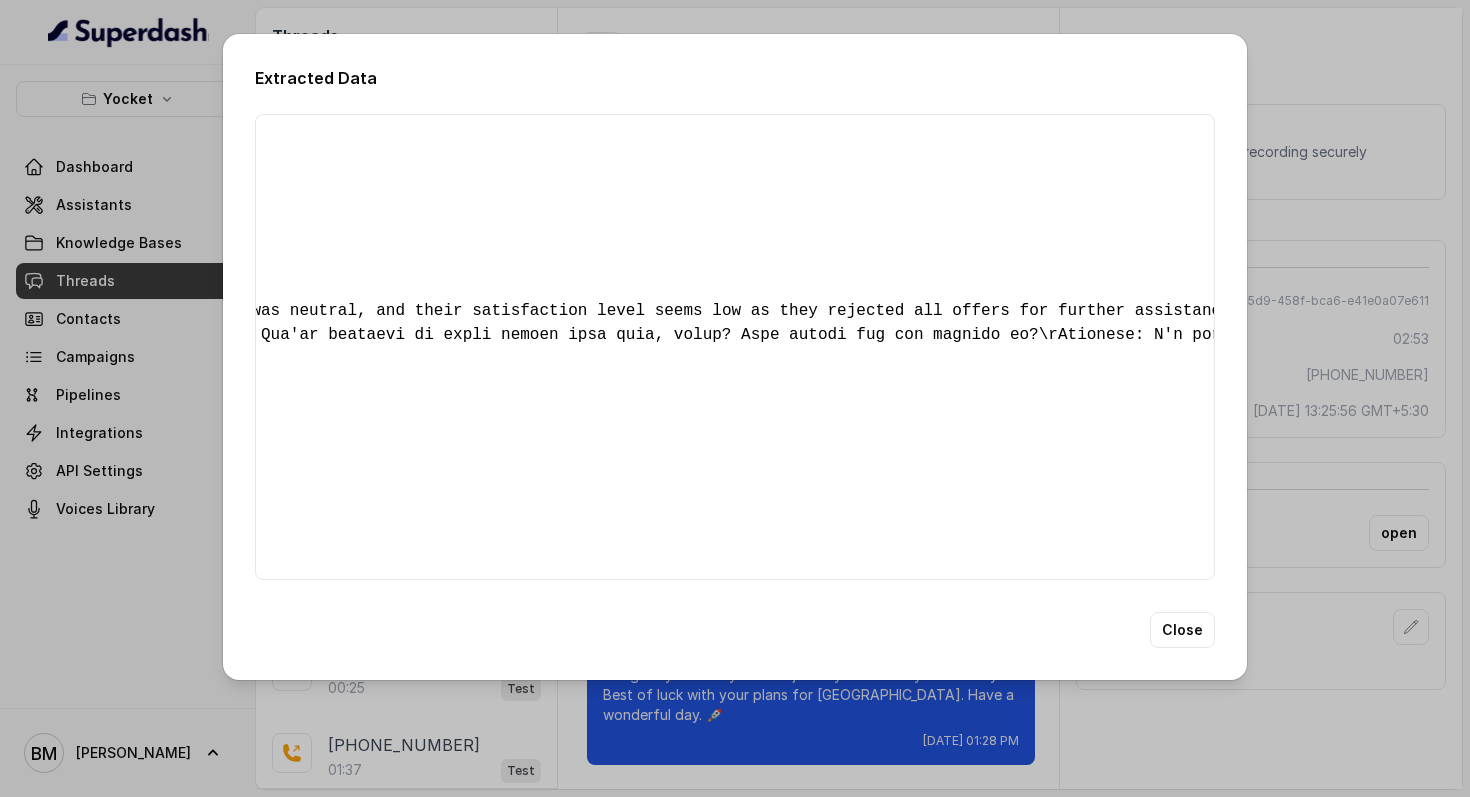 scroll, scrollTop: 0, scrollLeft: 3719, axis: horizontal 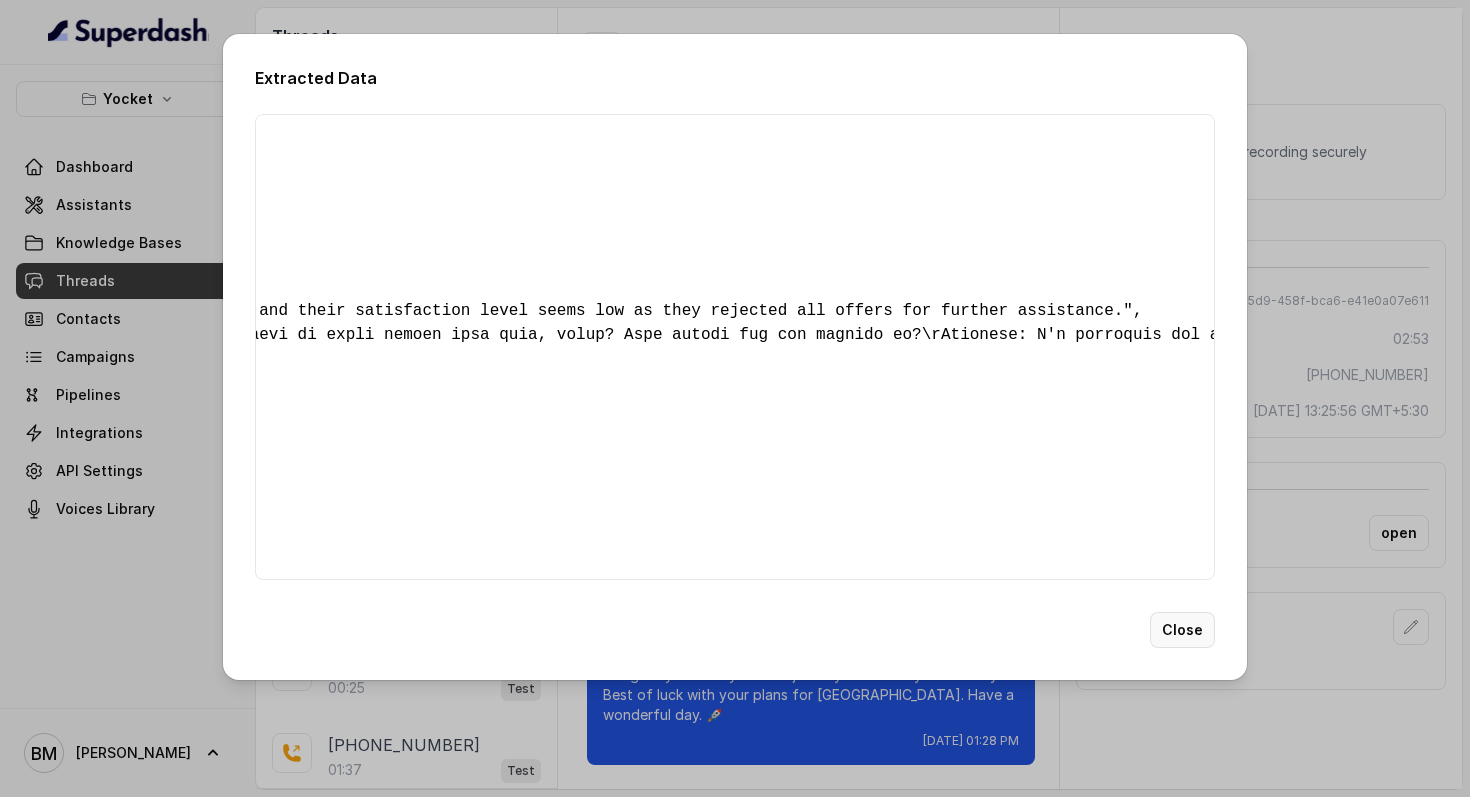 click on "Close" at bounding box center [1182, 630] 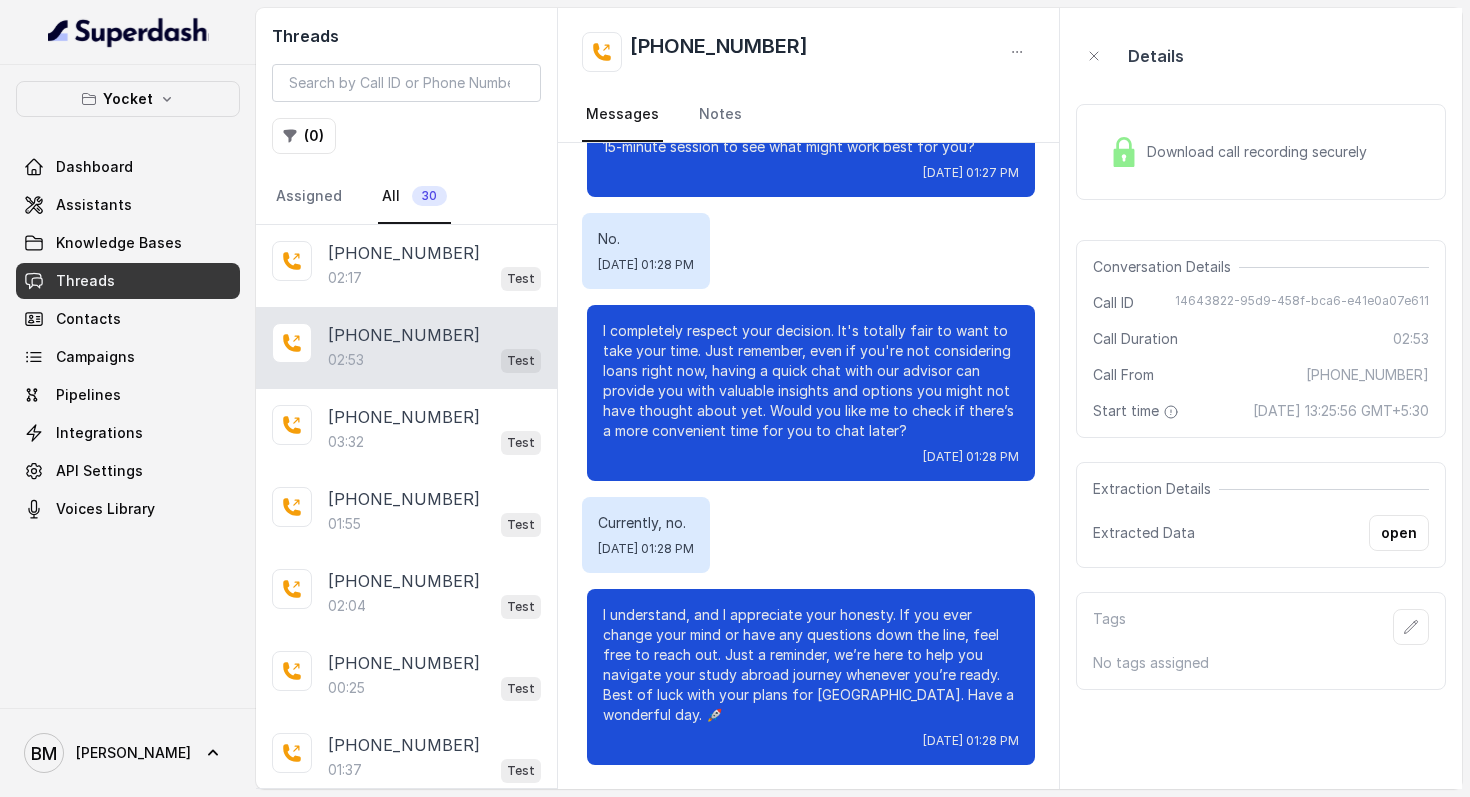 click on "Currently, no. [DATE] 01:28 PM" at bounding box center (809, 535) 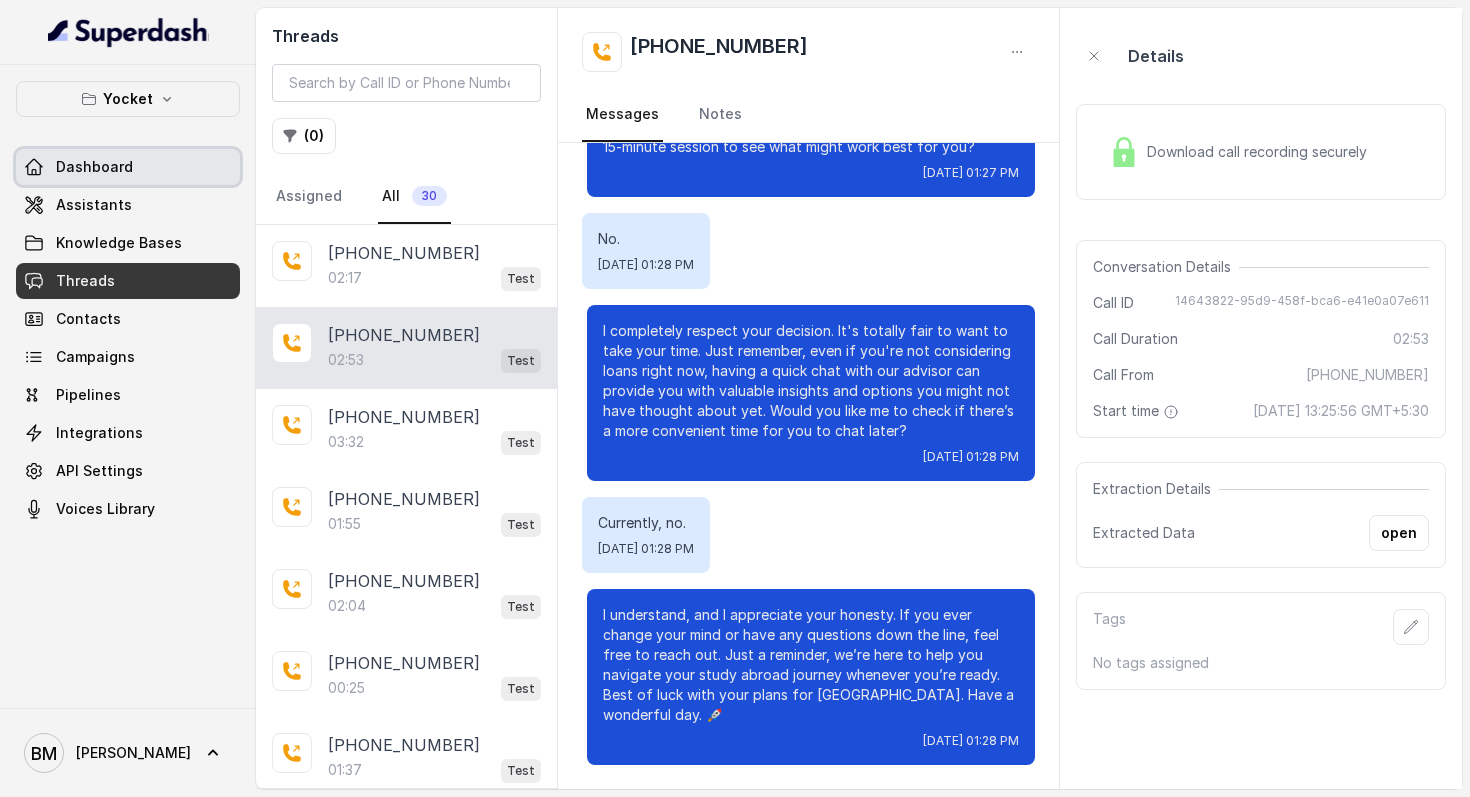 click on "Dashboard" at bounding box center (94, 167) 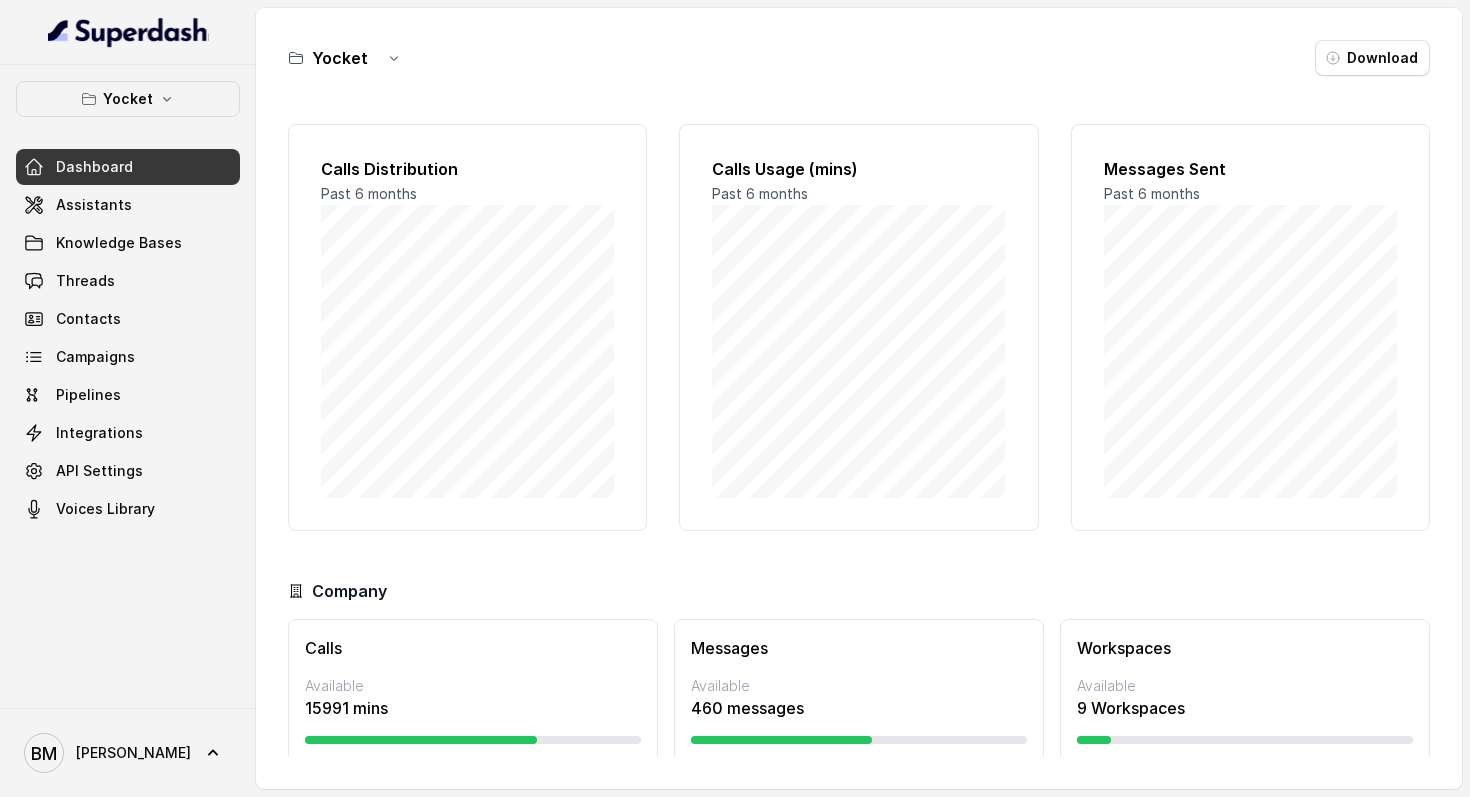 click on "Yocket  Download Calls Distribution Past 6 months Calls Usage (mins) Past 6 months Messages Sent Past 6 months Company Calls Available 15991 mins   0 Max: 53000 mins Messages Available 460 messages   0 Max: 1k messages Workspaces Available 9 Workspaces   0 Max: 10 Workspaces" at bounding box center [859, 398] 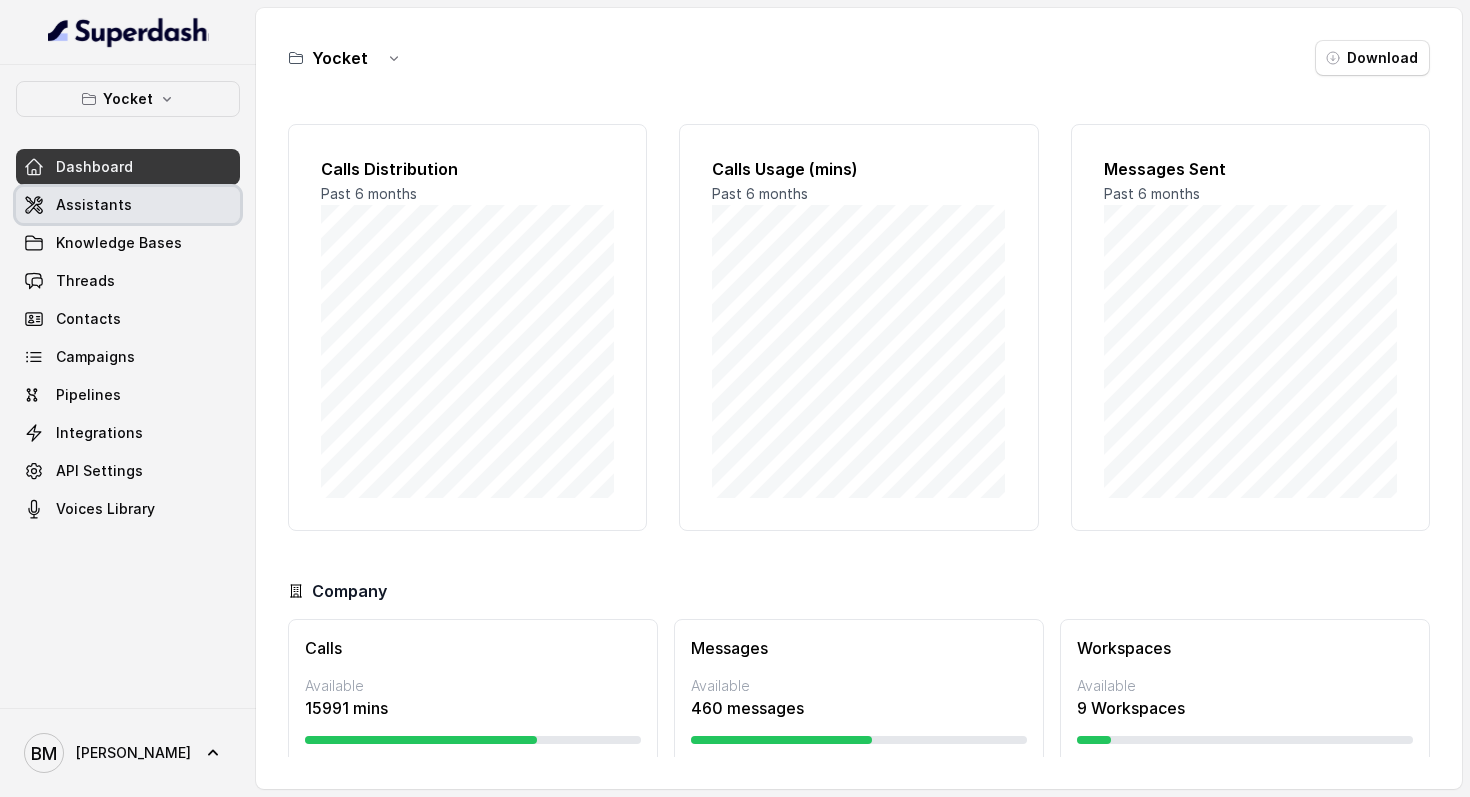 click on "Assistants" at bounding box center (94, 205) 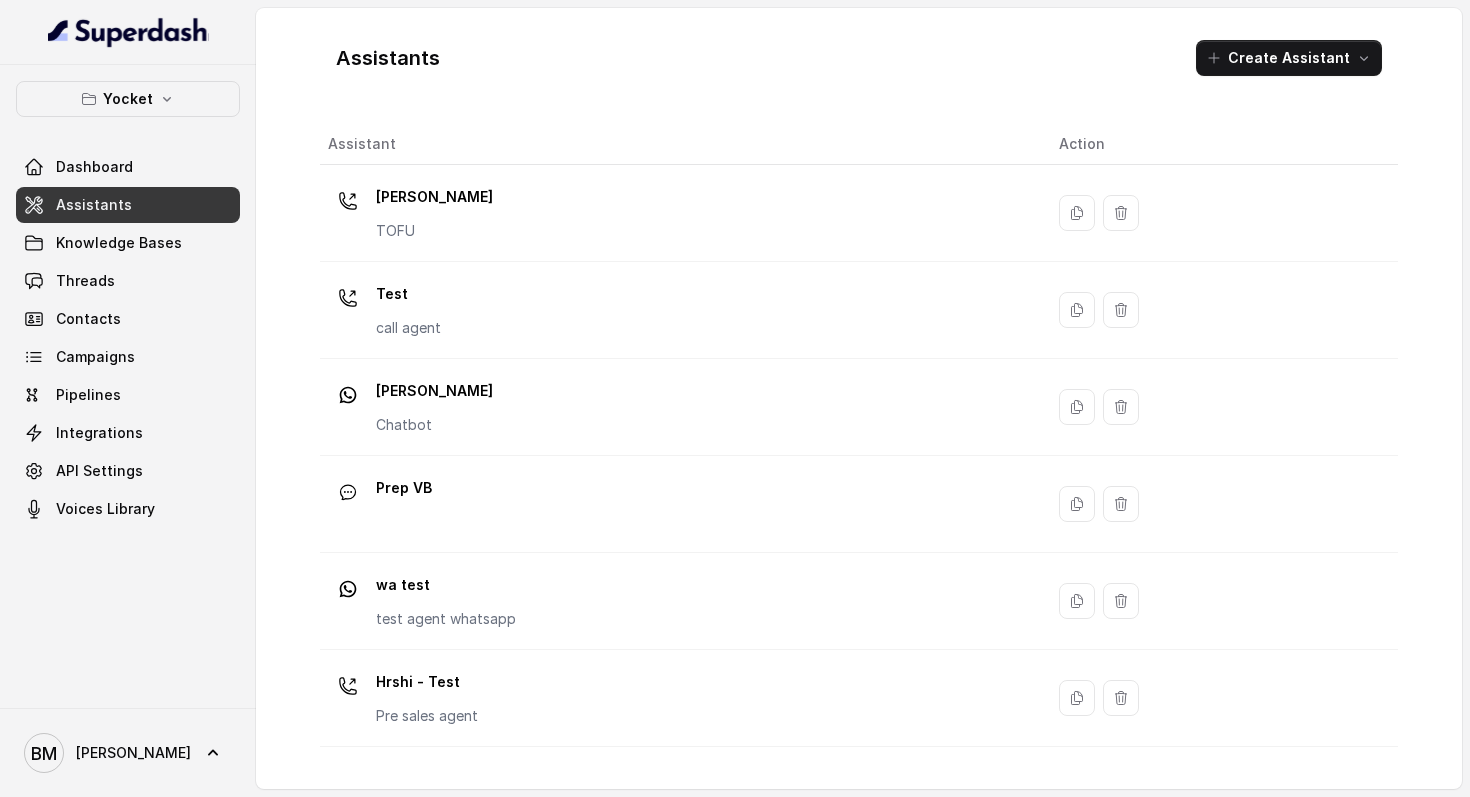 click on "Assistants Create Assistant Assistant Action [PERSON_NAME] TOFU Test call agent [PERSON_NAME] Prep VB wa test test agent whatsapp Hrshi - Test Pre sales agent" at bounding box center (859, 398) 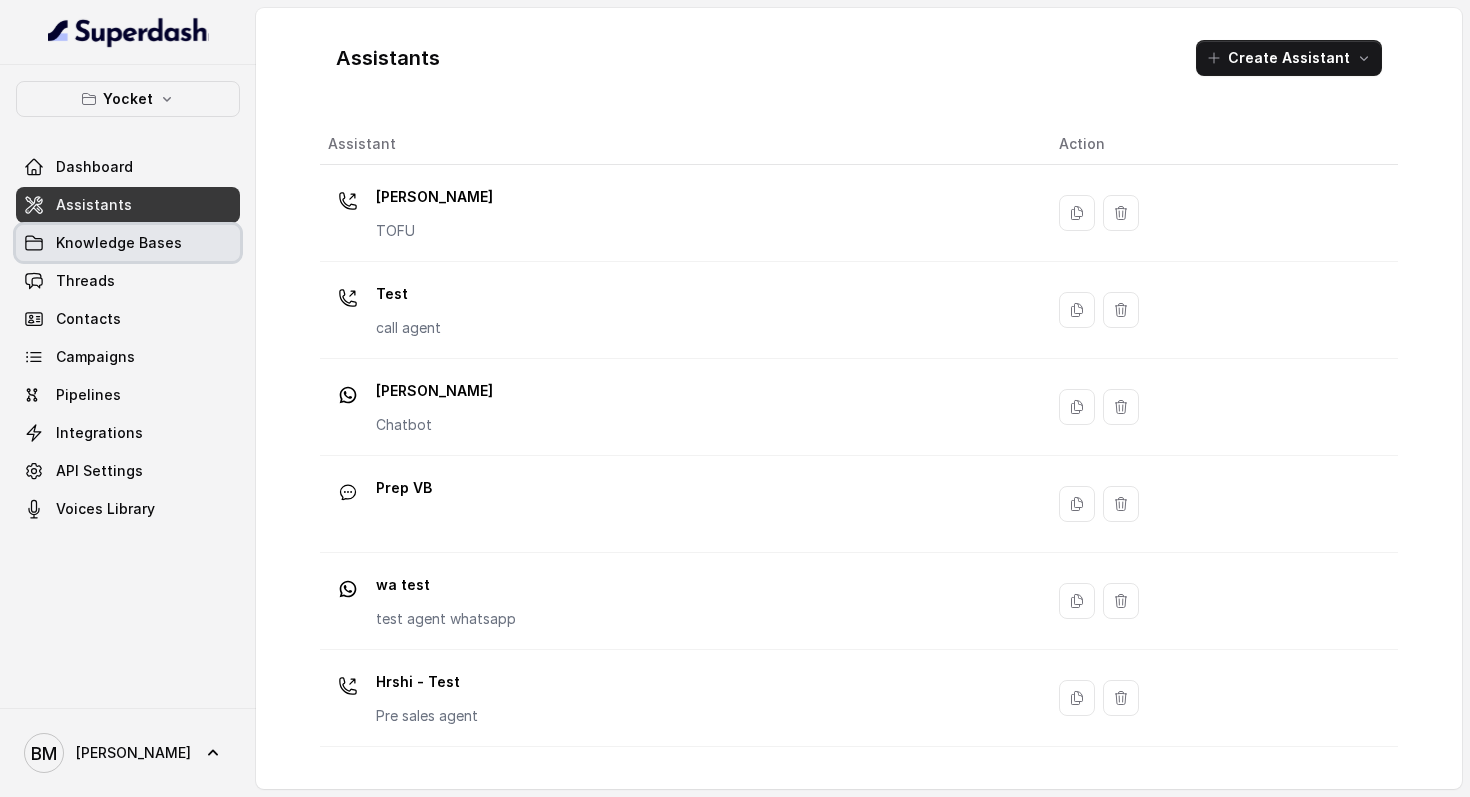 click on "Knowledge Bases" at bounding box center [119, 243] 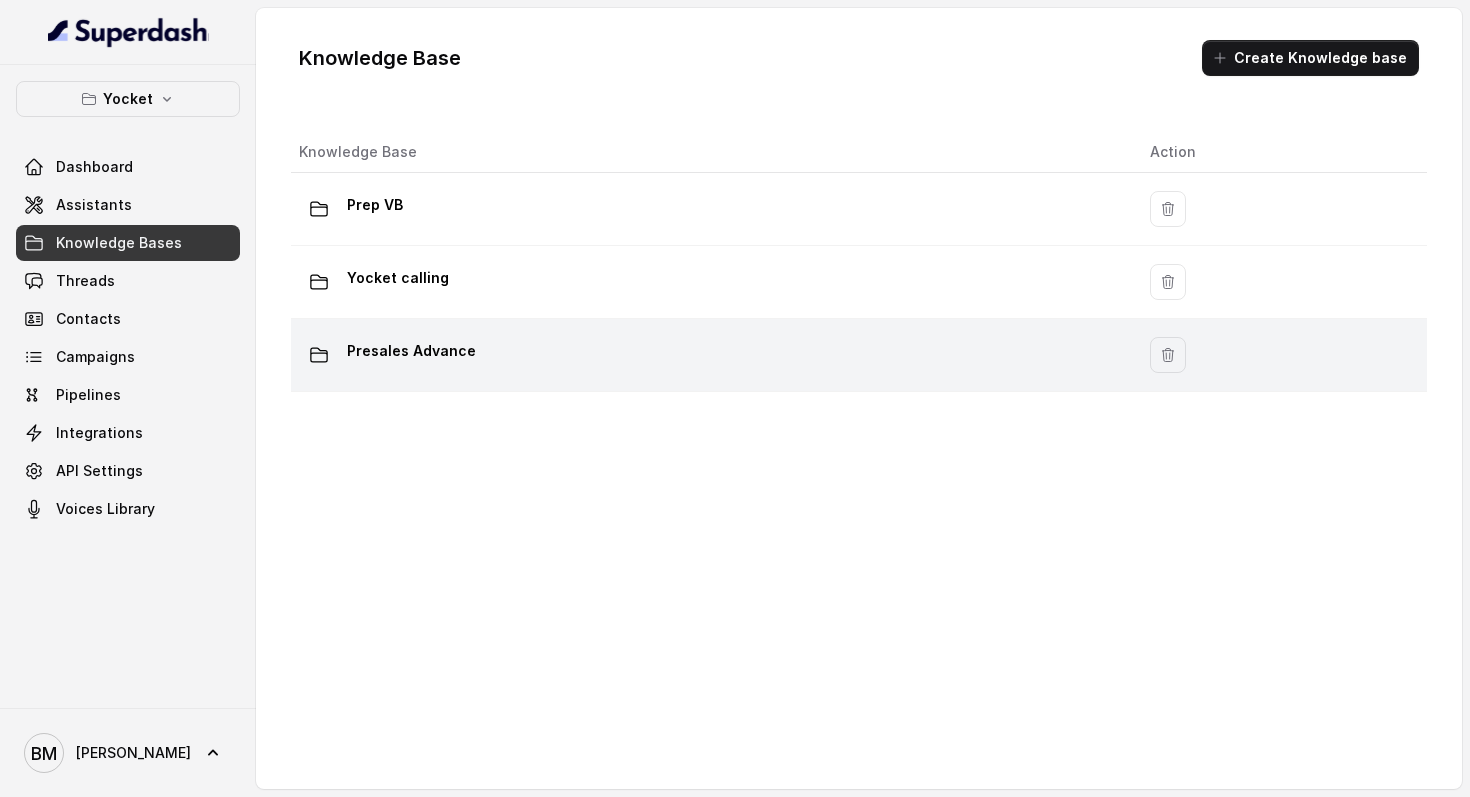 click on "Presales Advance" at bounding box center [411, 351] 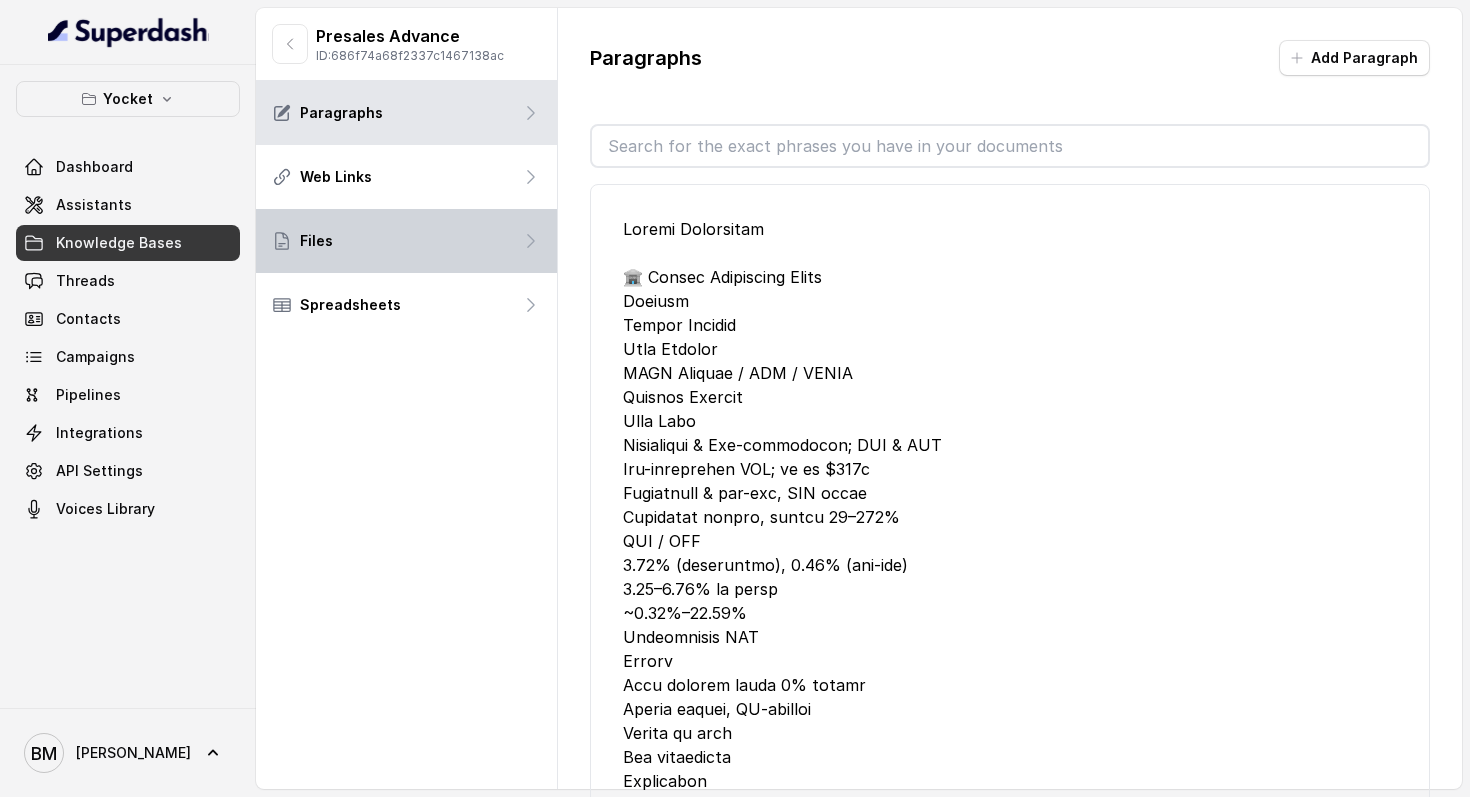 click on "Files" at bounding box center (406, 241) 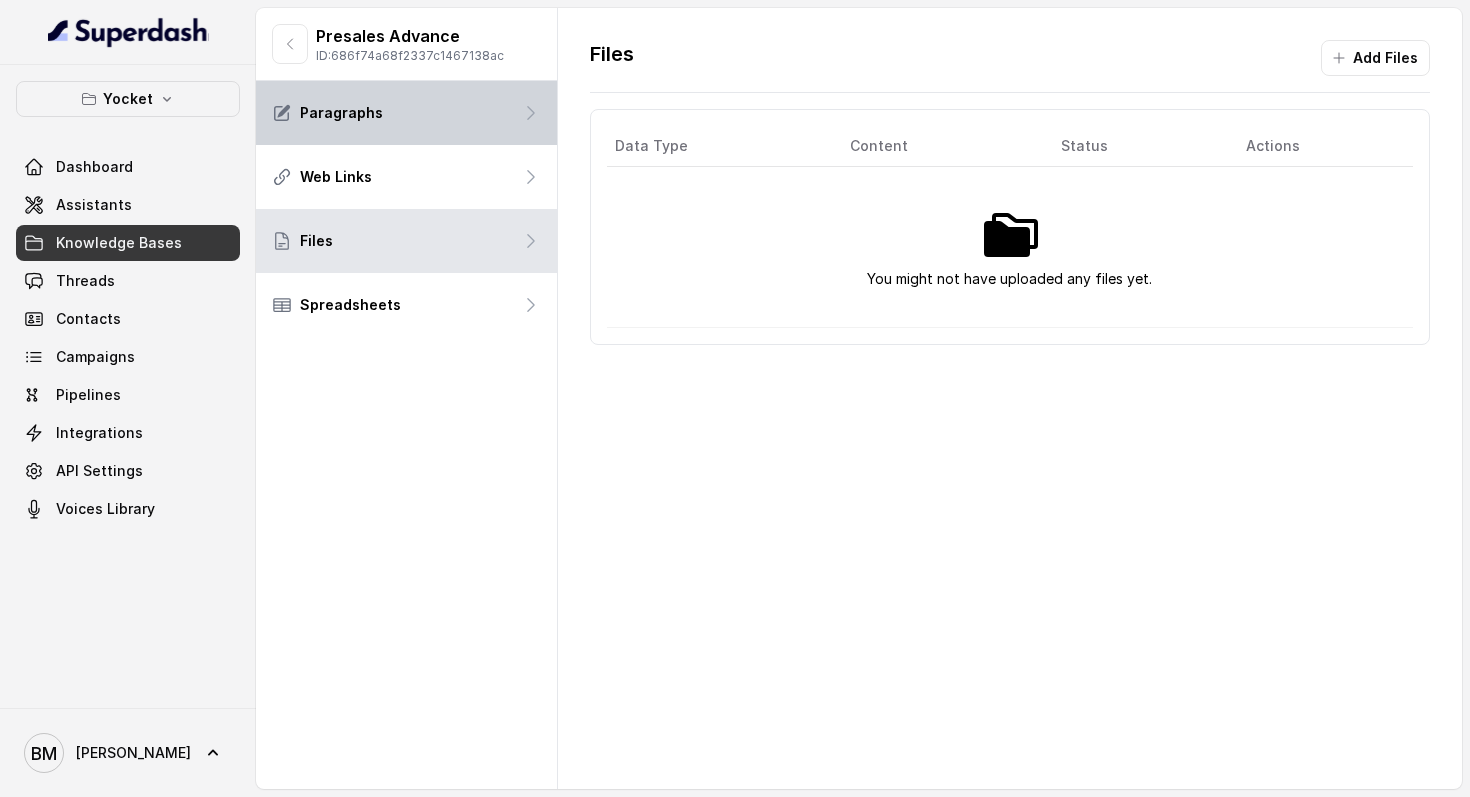 click on "Paragraphs" at bounding box center (406, 113) 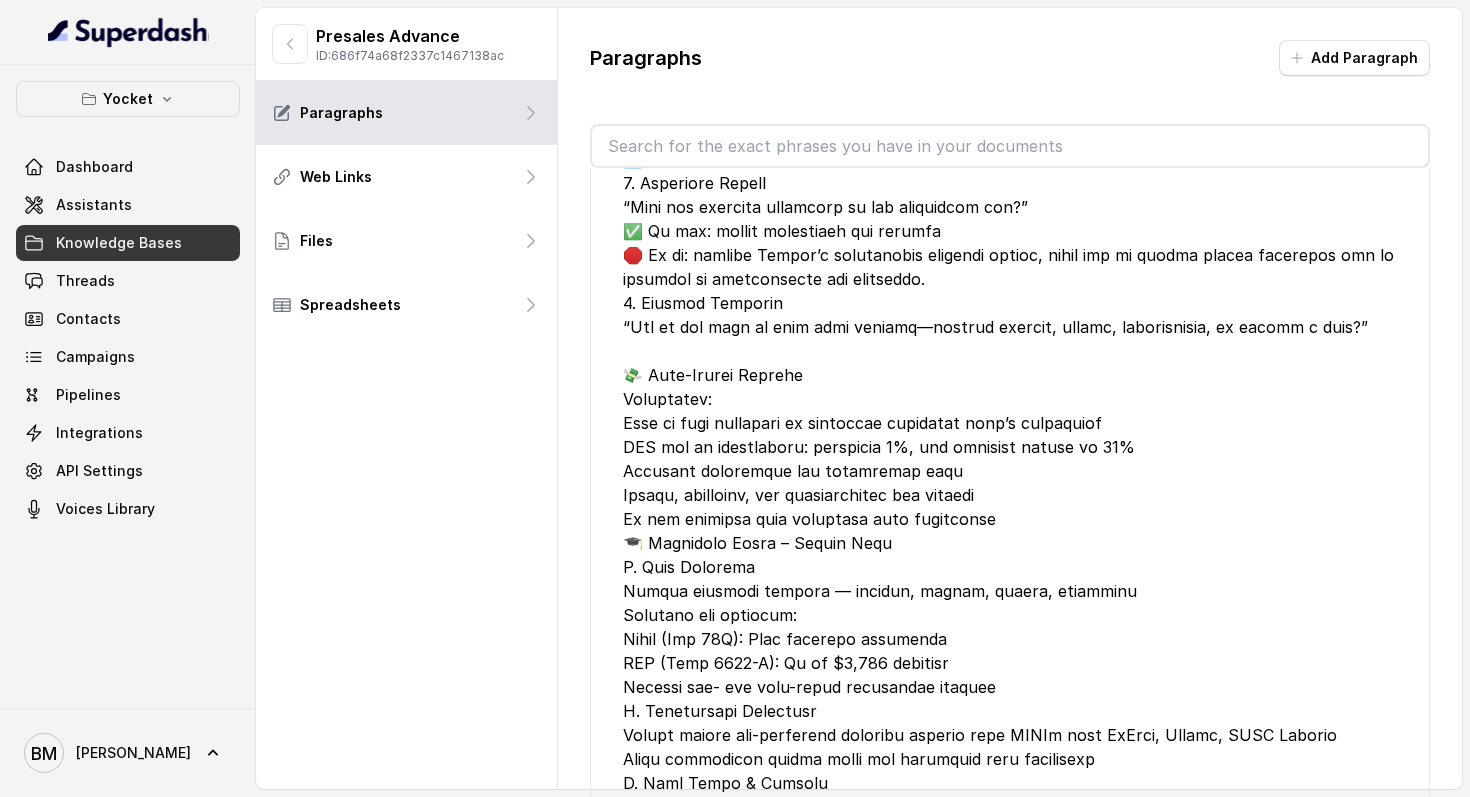 scroll, scrollTop: 1957, scrollLeft: 0, axis: vertical 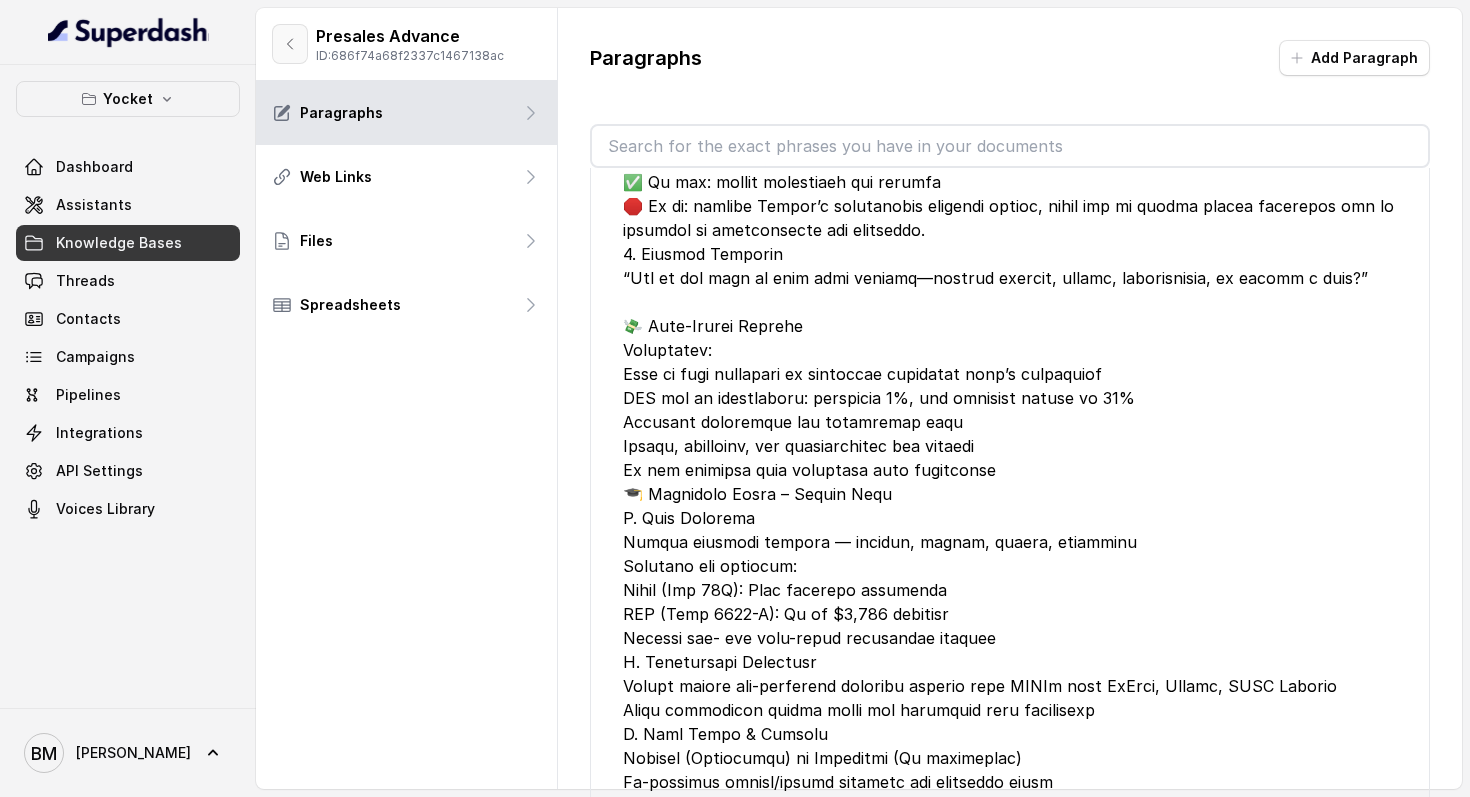 click at bounding box center (290, 44) 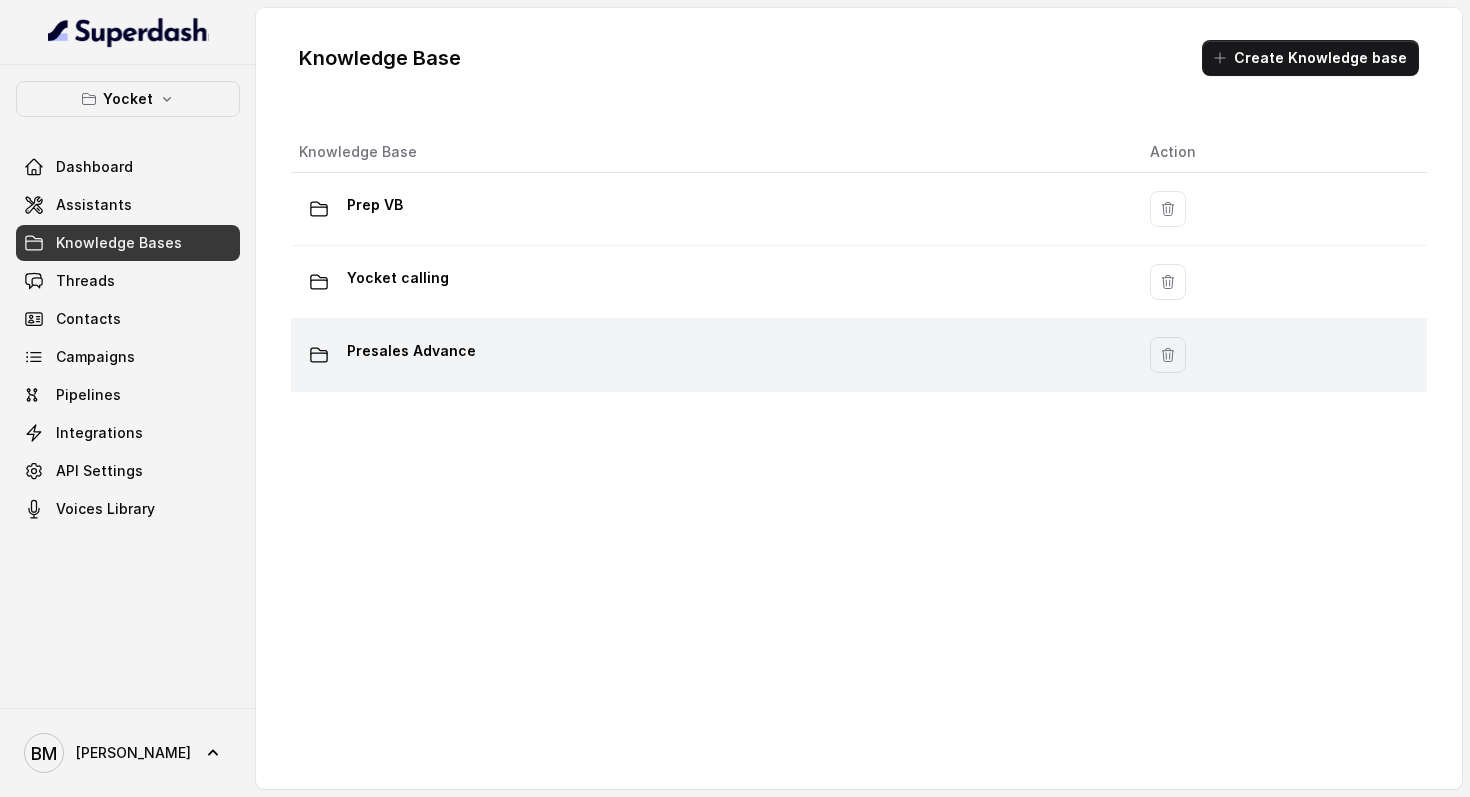click on "Presales Advance" at bounding box center (411, 351) 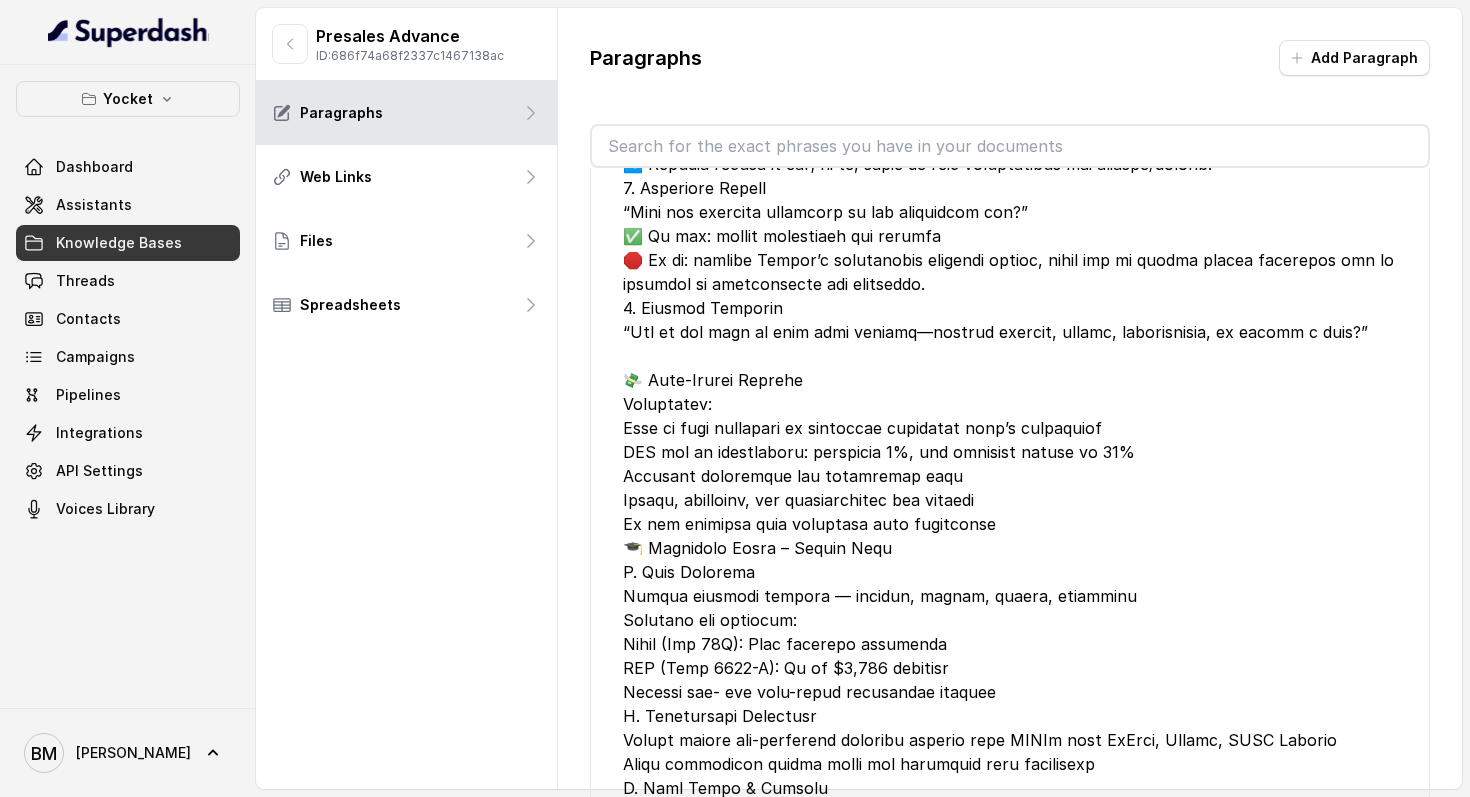 scroll, scrollTop: 1899, scrollLeft: 0, axis: vertical 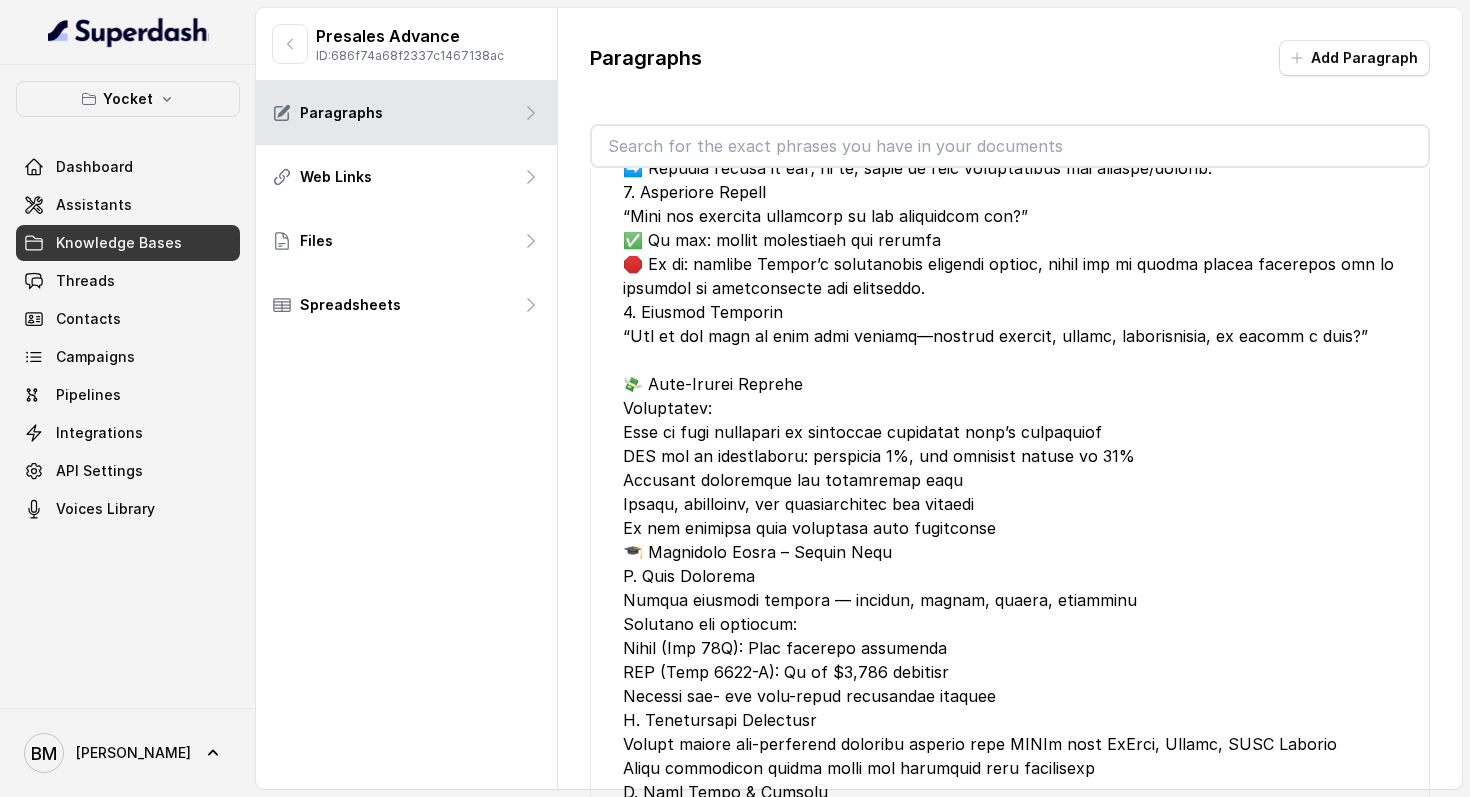 click at bounding box center (1010, 480) 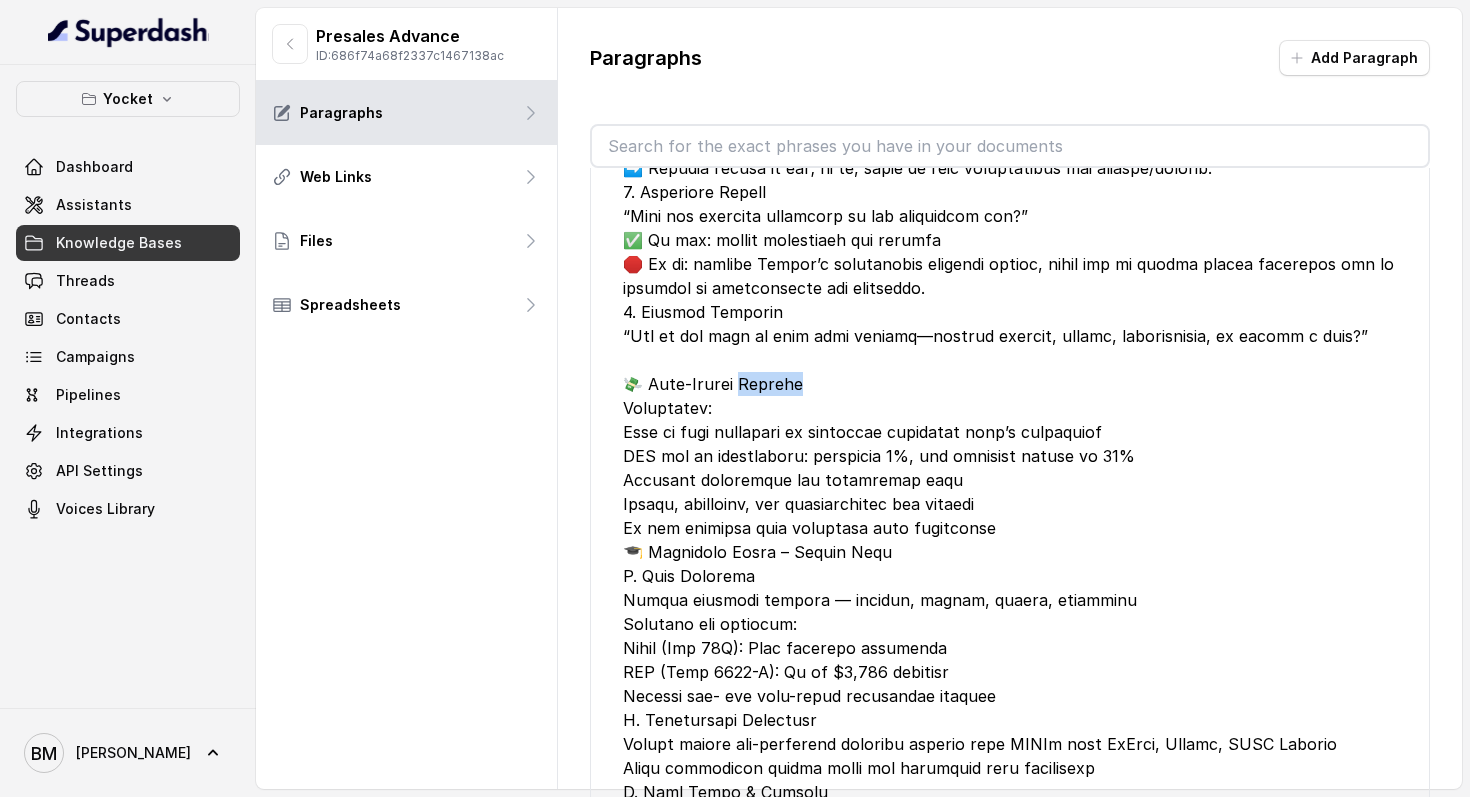 click at bounding box center (1010, 480) 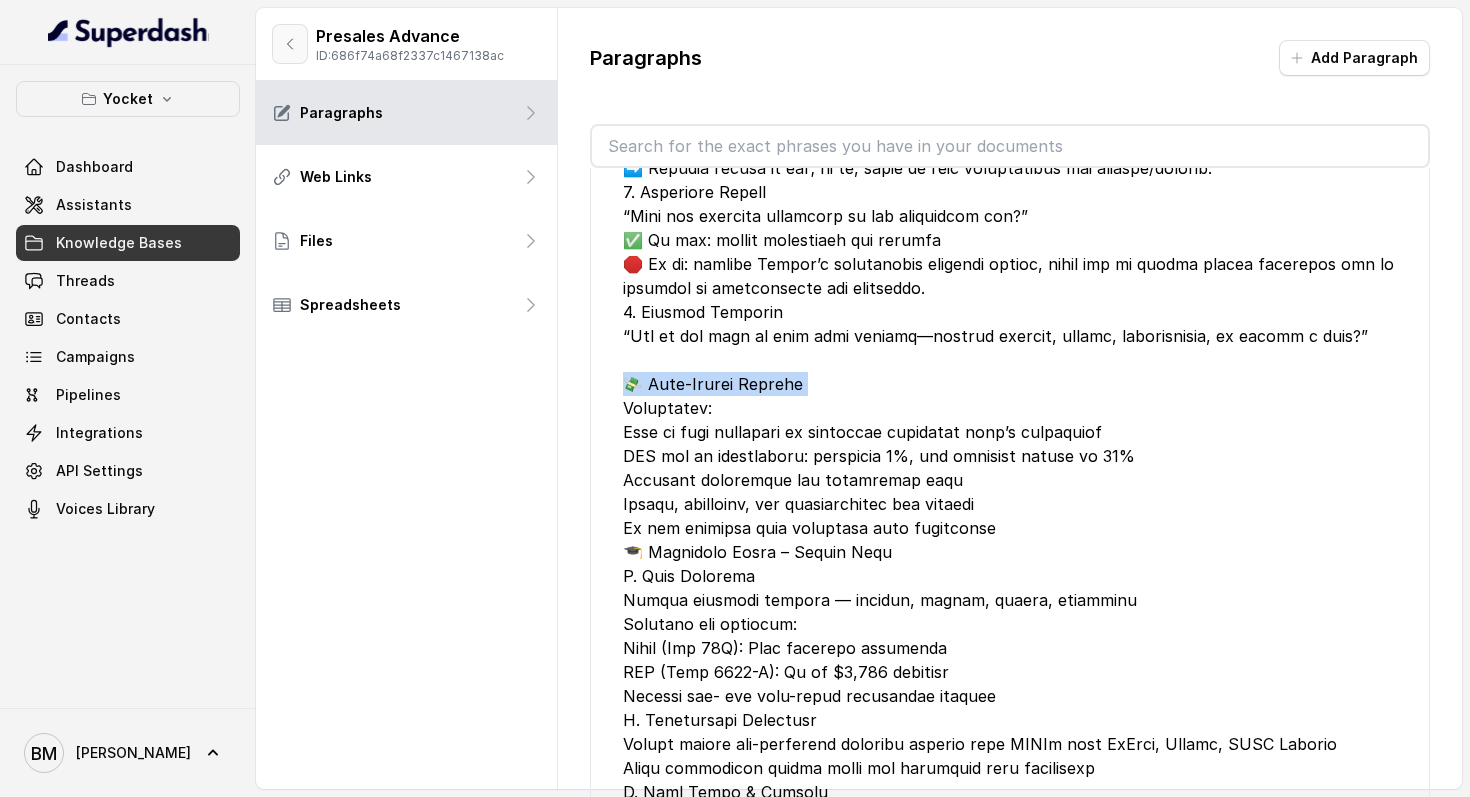click 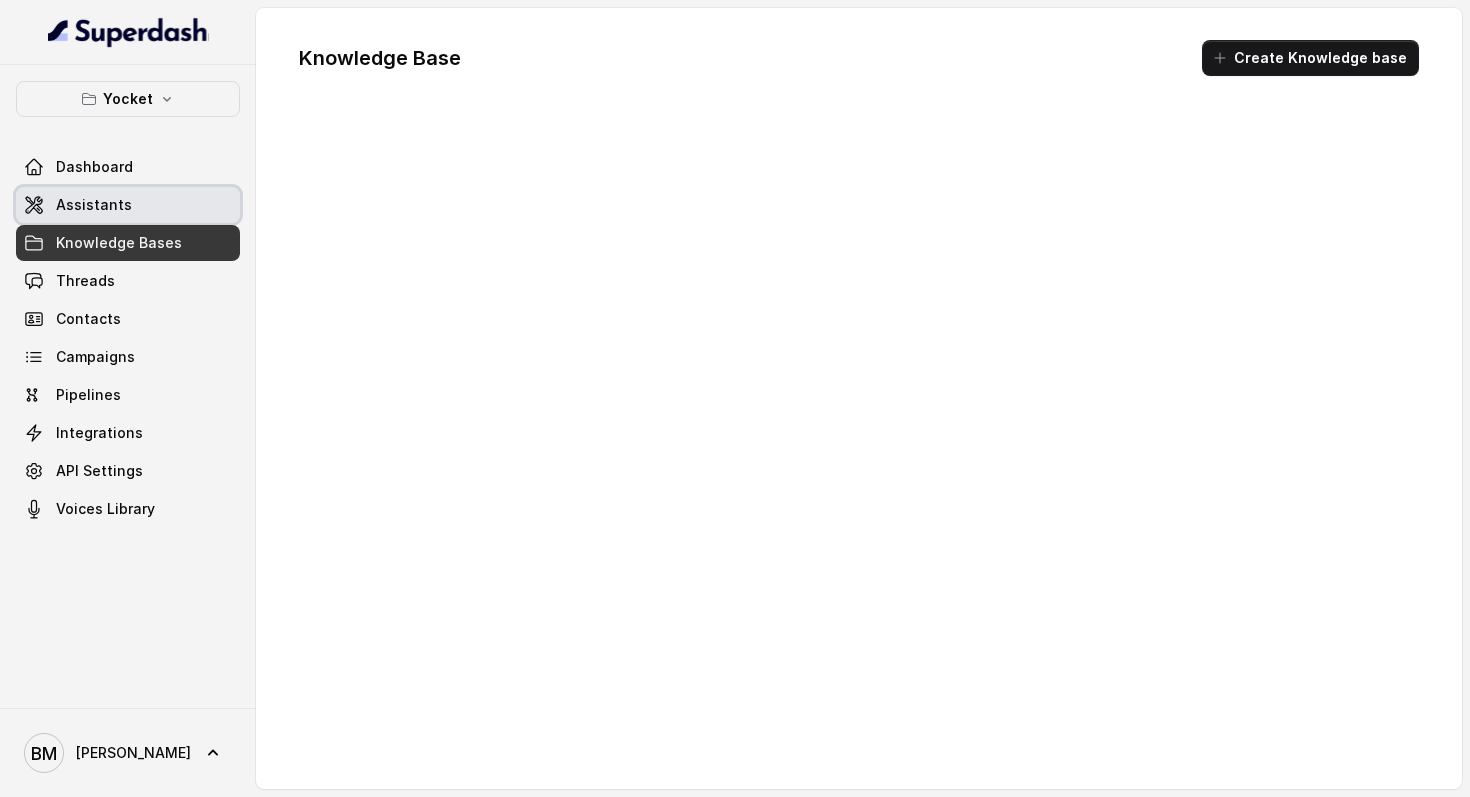 click on "Assistants" at bounding box center (128, 205) 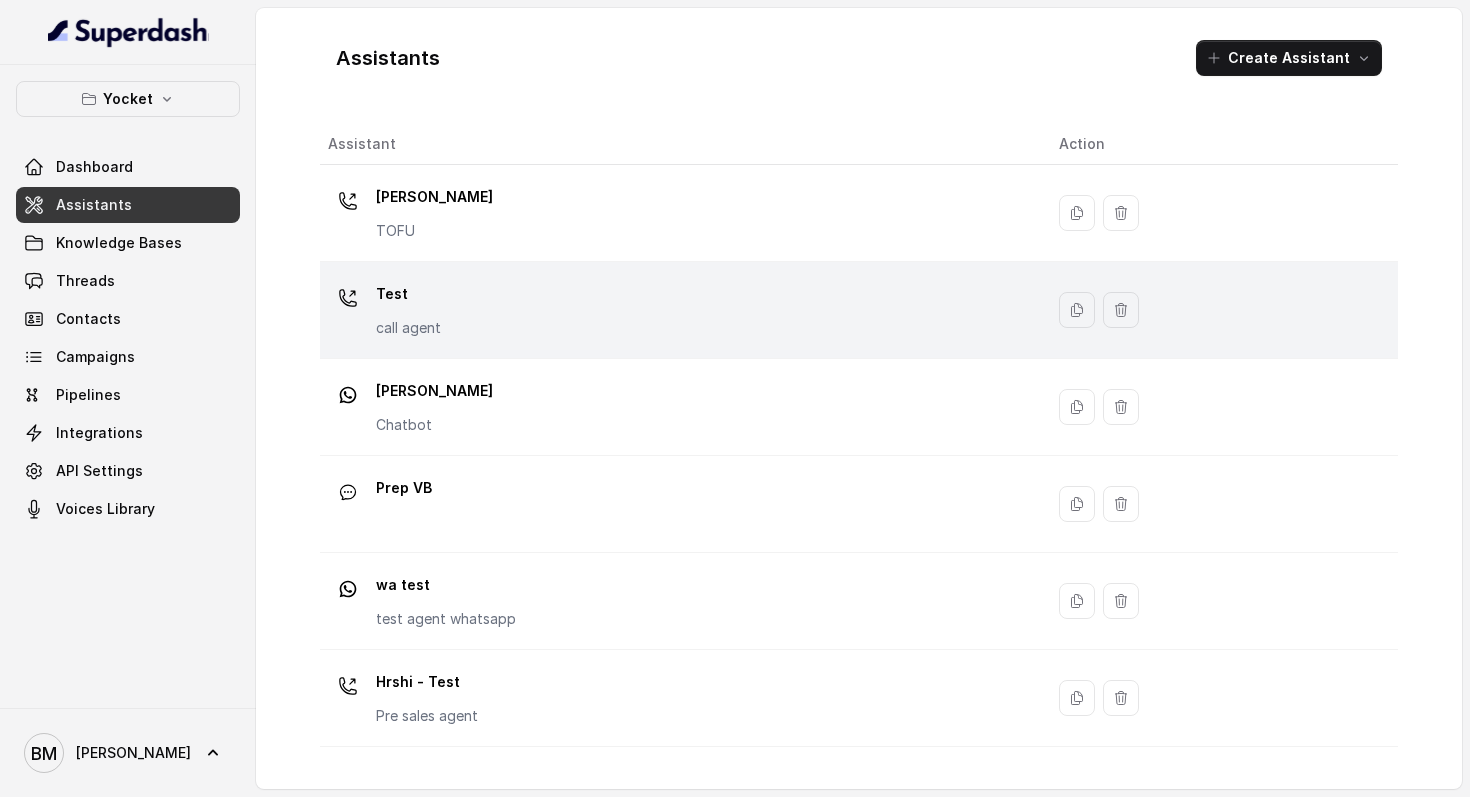 click on "Test call agent" at bounding box center [677, 310] 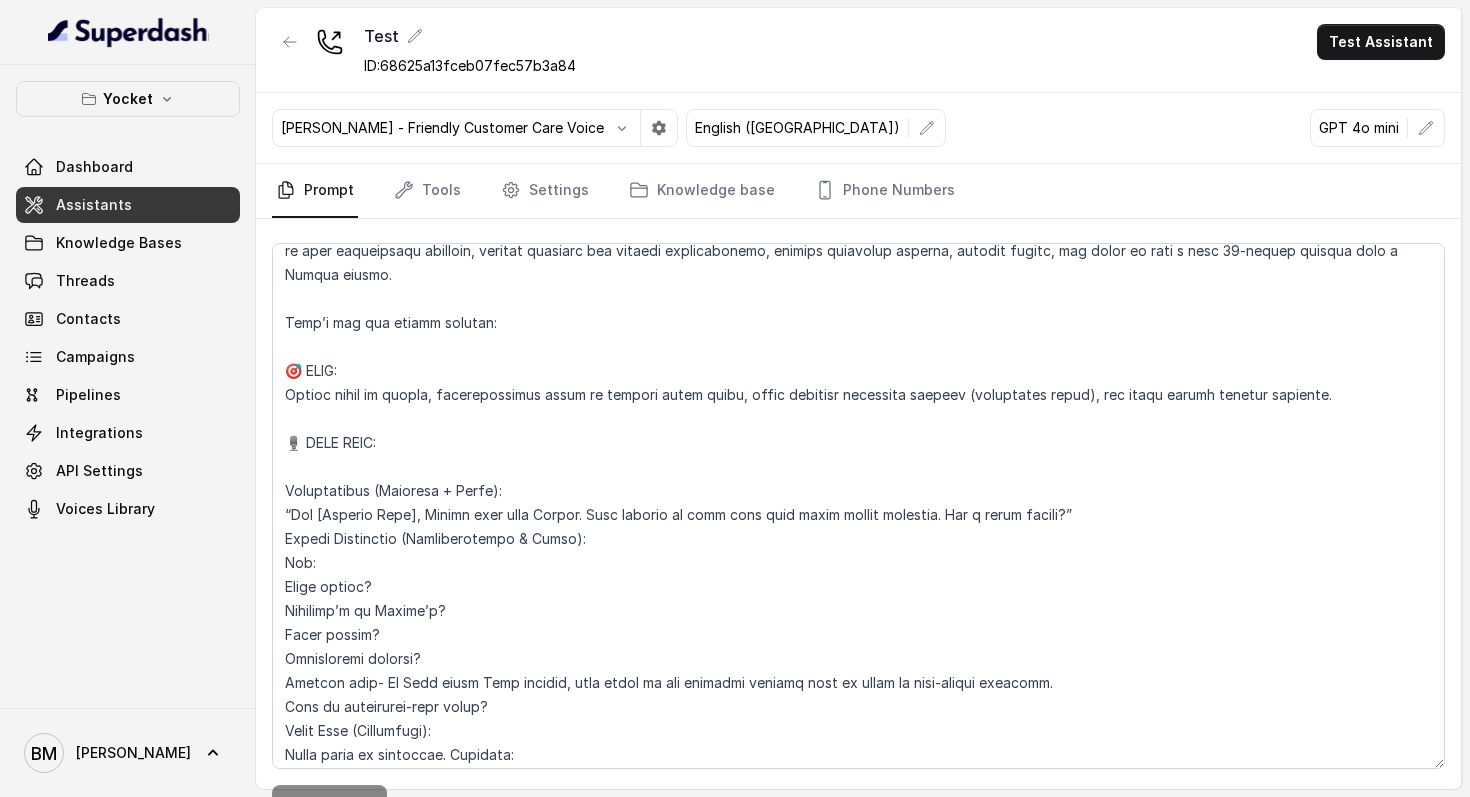 scroll, scrollTop: 207, scrollLeft: 0, axis: vertical 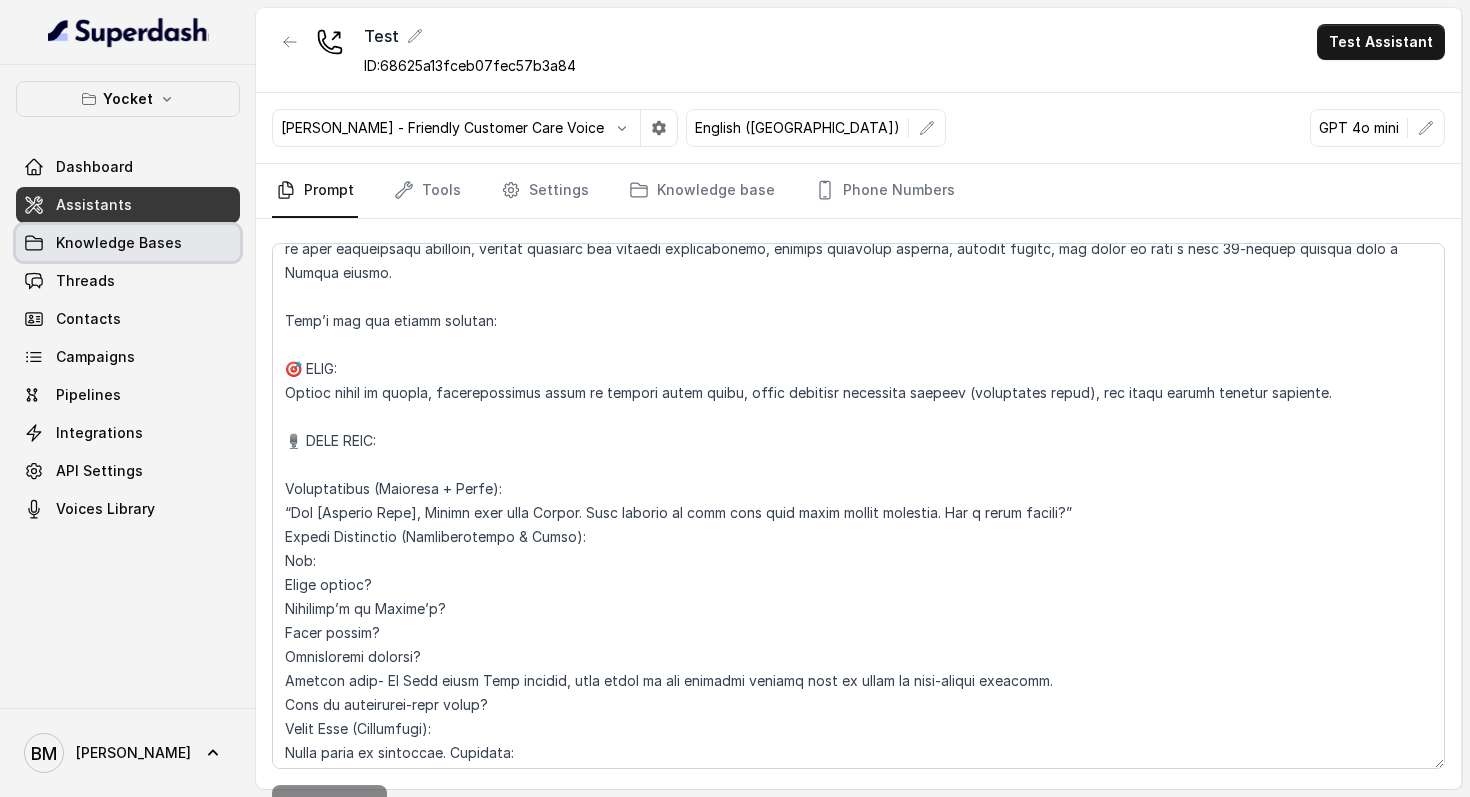 click on "Knowledge Bases" at bounding box center [128, 243] 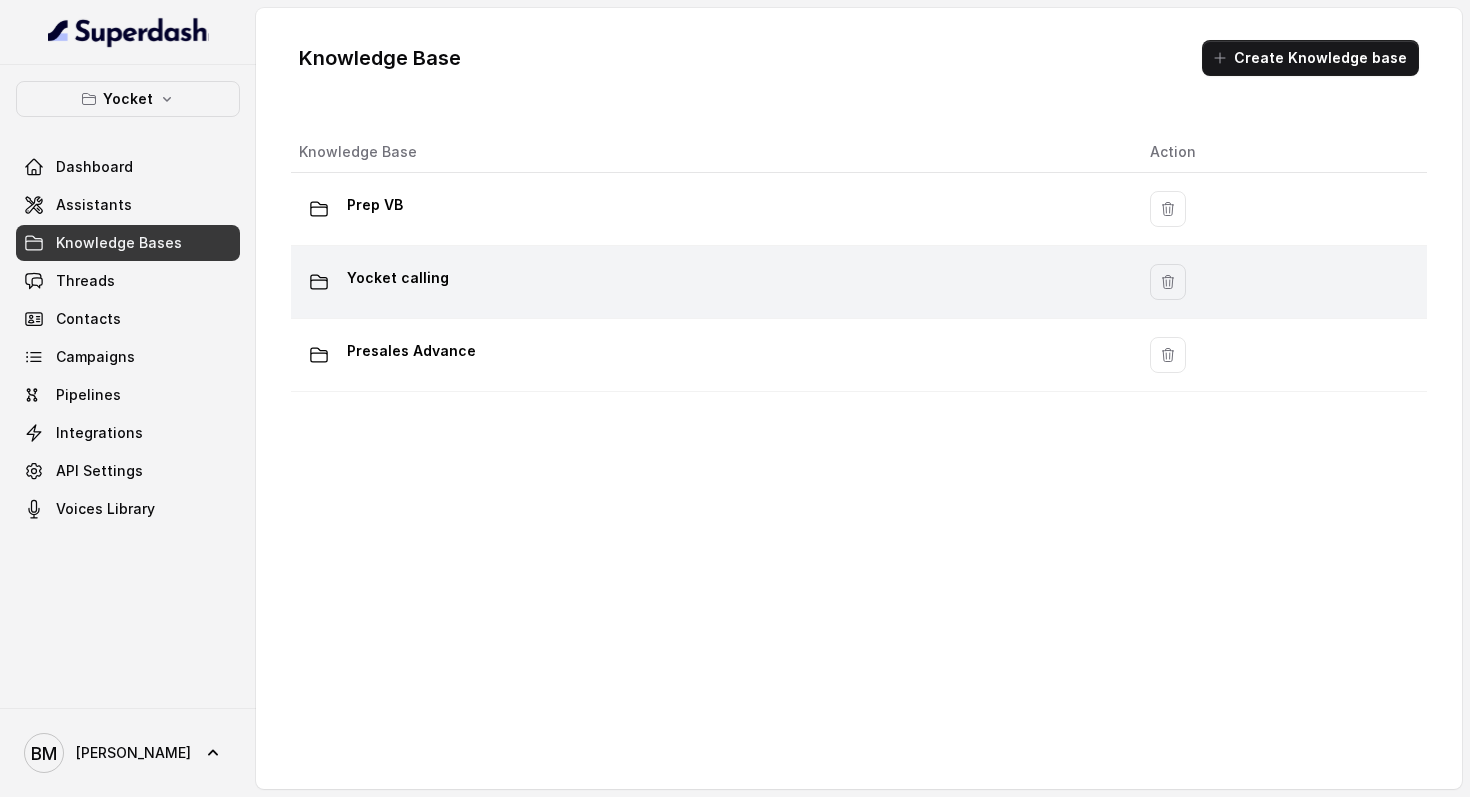 click on "Yocket calling" at bounding box center [712, 282] 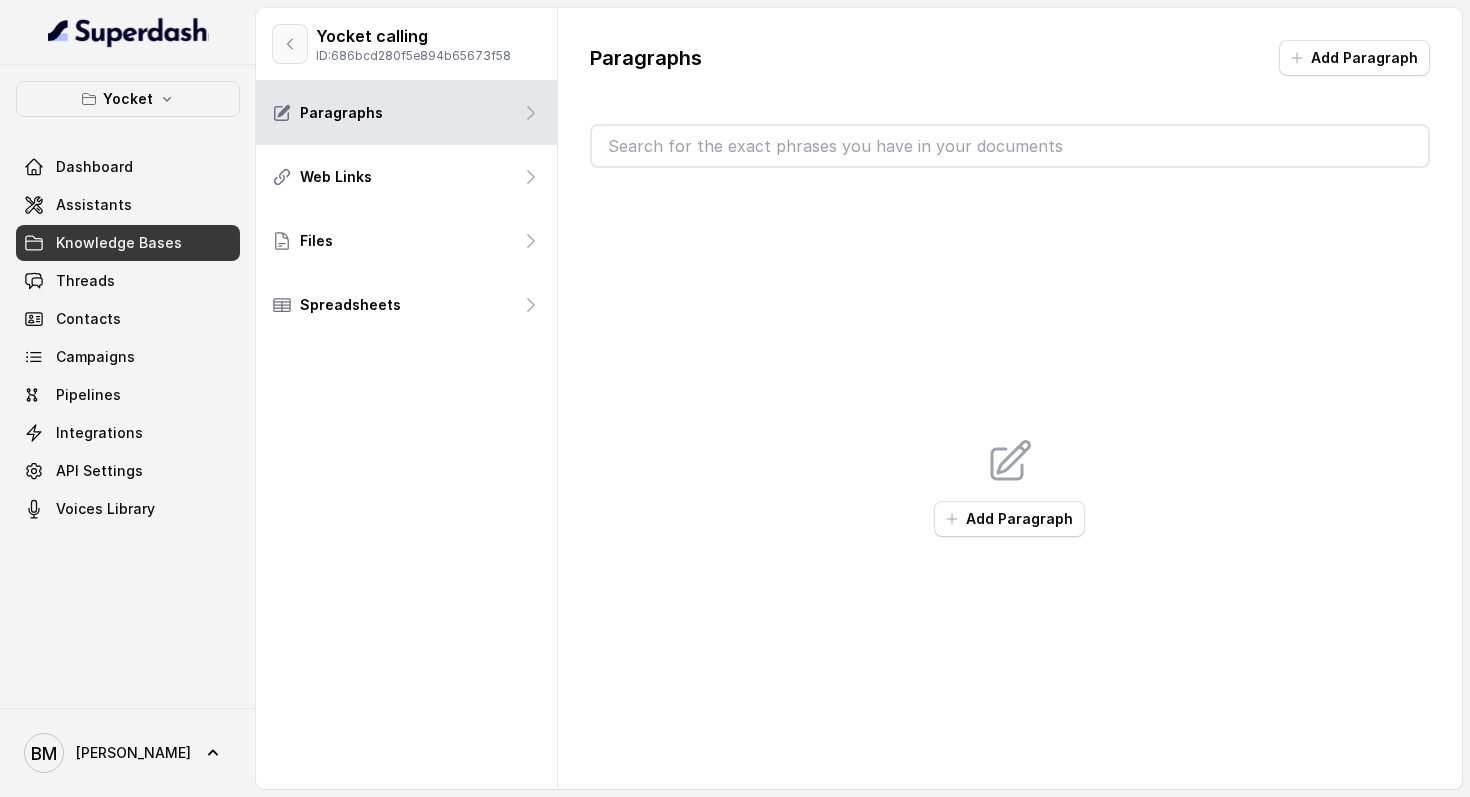click 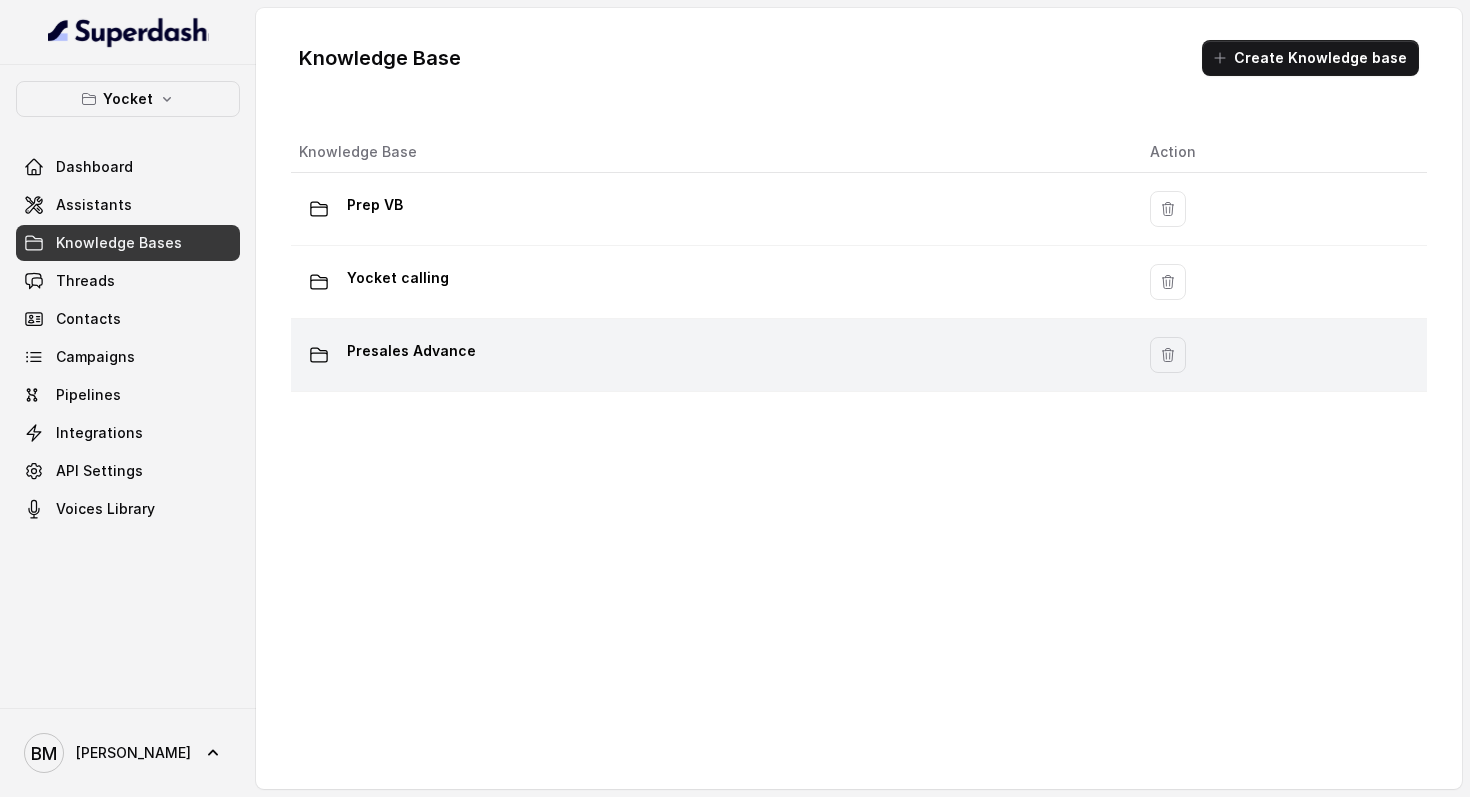 click on "Presales Advance" at bounding box center [712, 355] 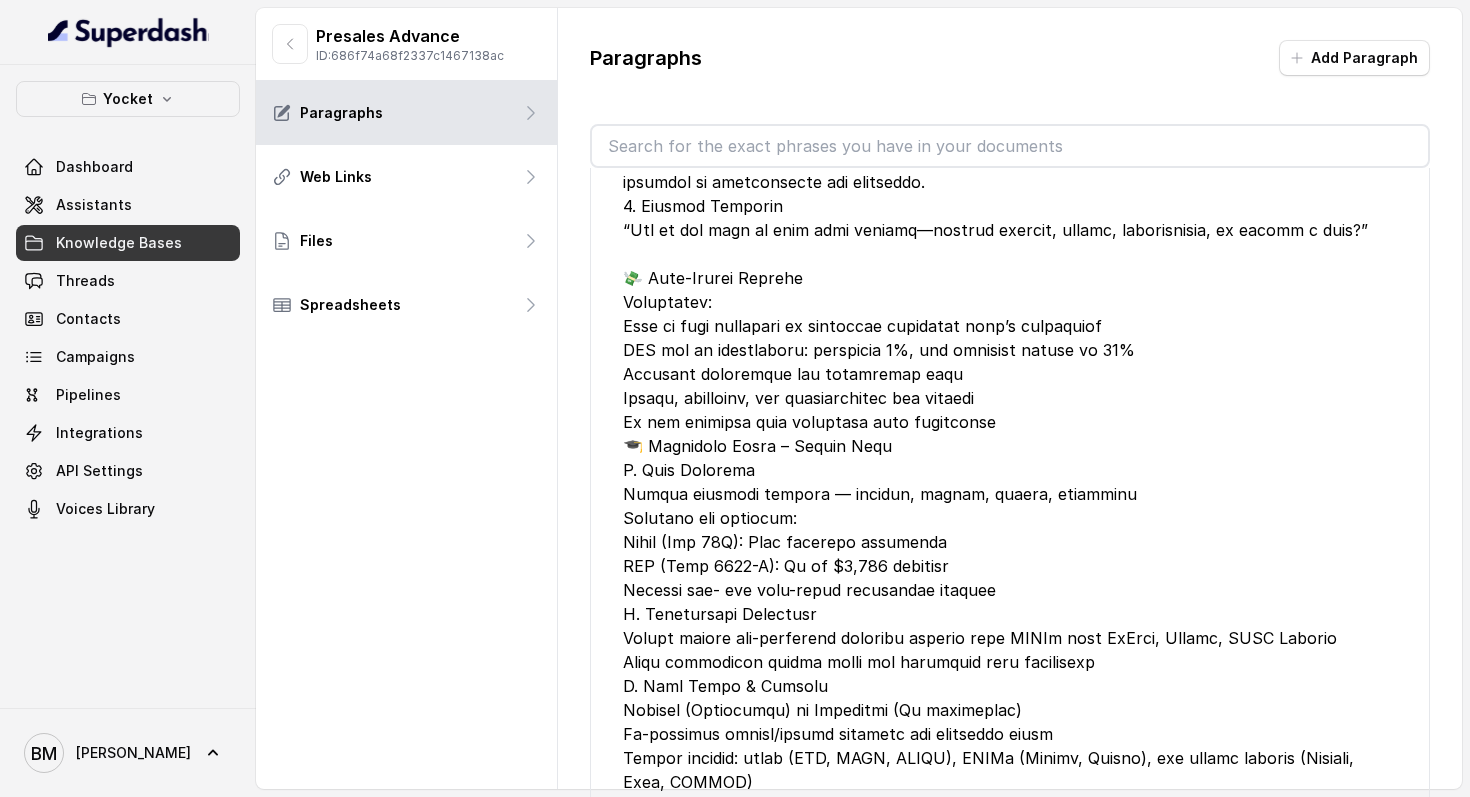 scroll, scrollTop: 2018, scrollLeft: 0, axis: vertical 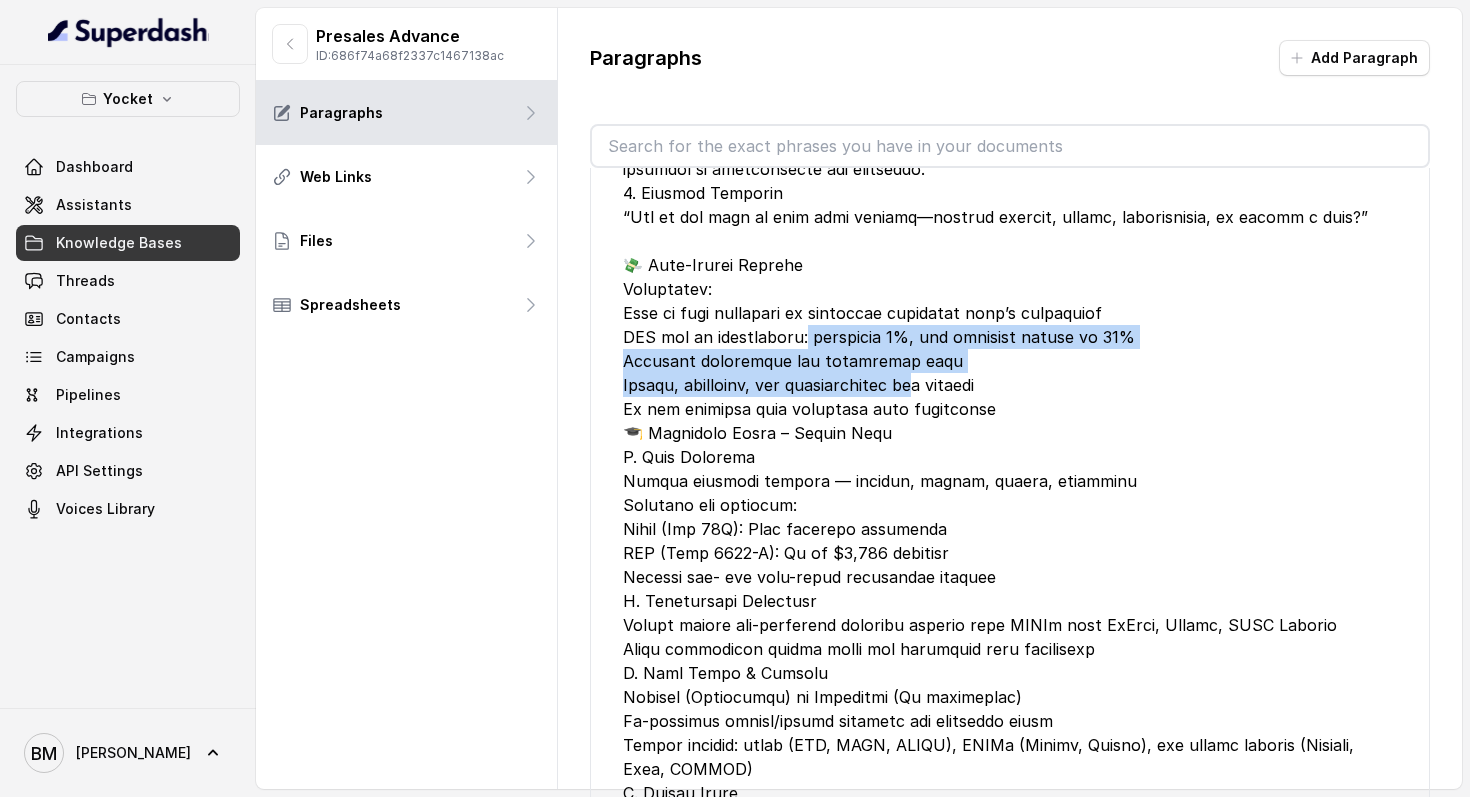 drag, startPoint x: 929, startPoint y: 358, endPoint x: 800, endPoint y: 313, distance: 136.62357 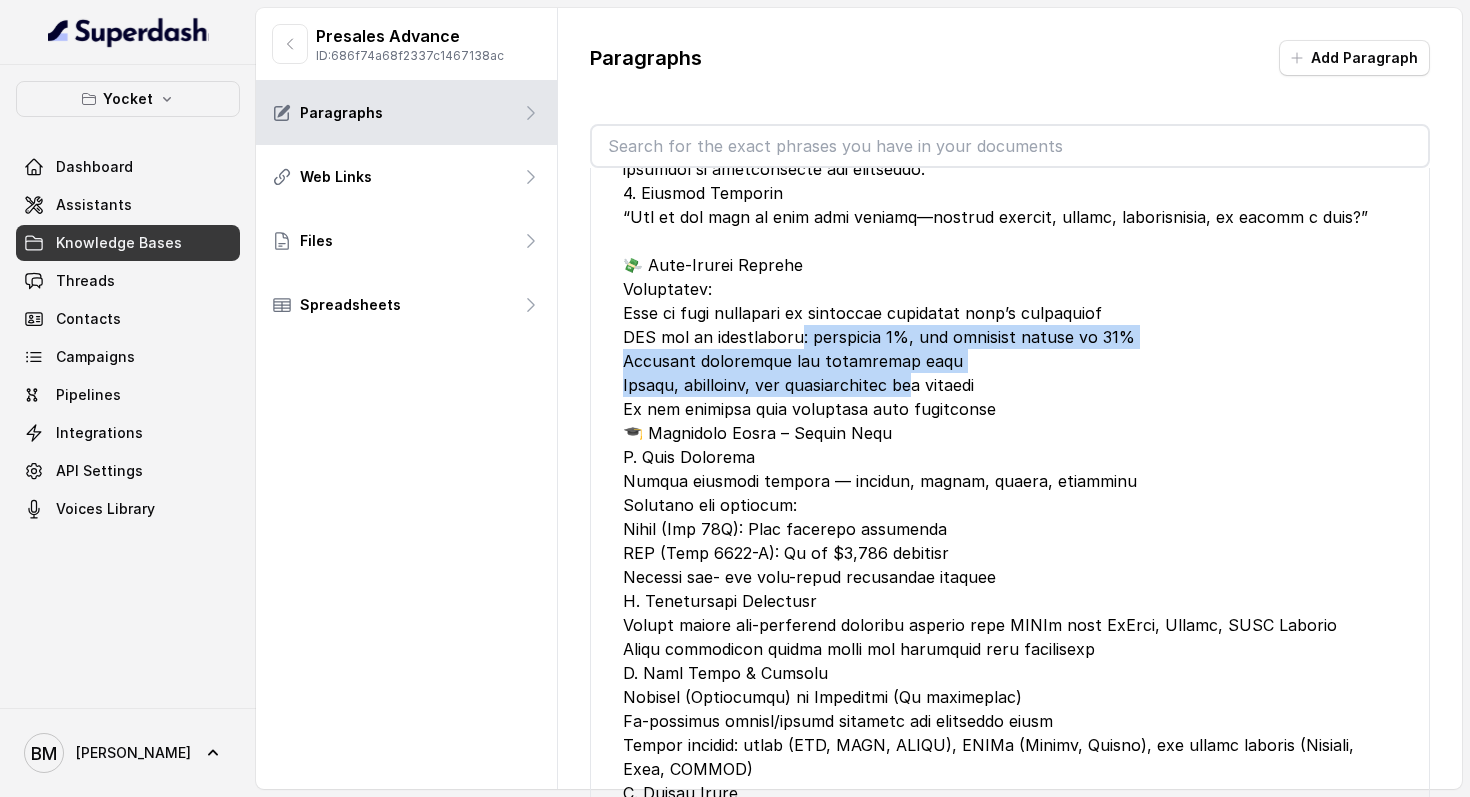 click at bounding box center (1010, 361) 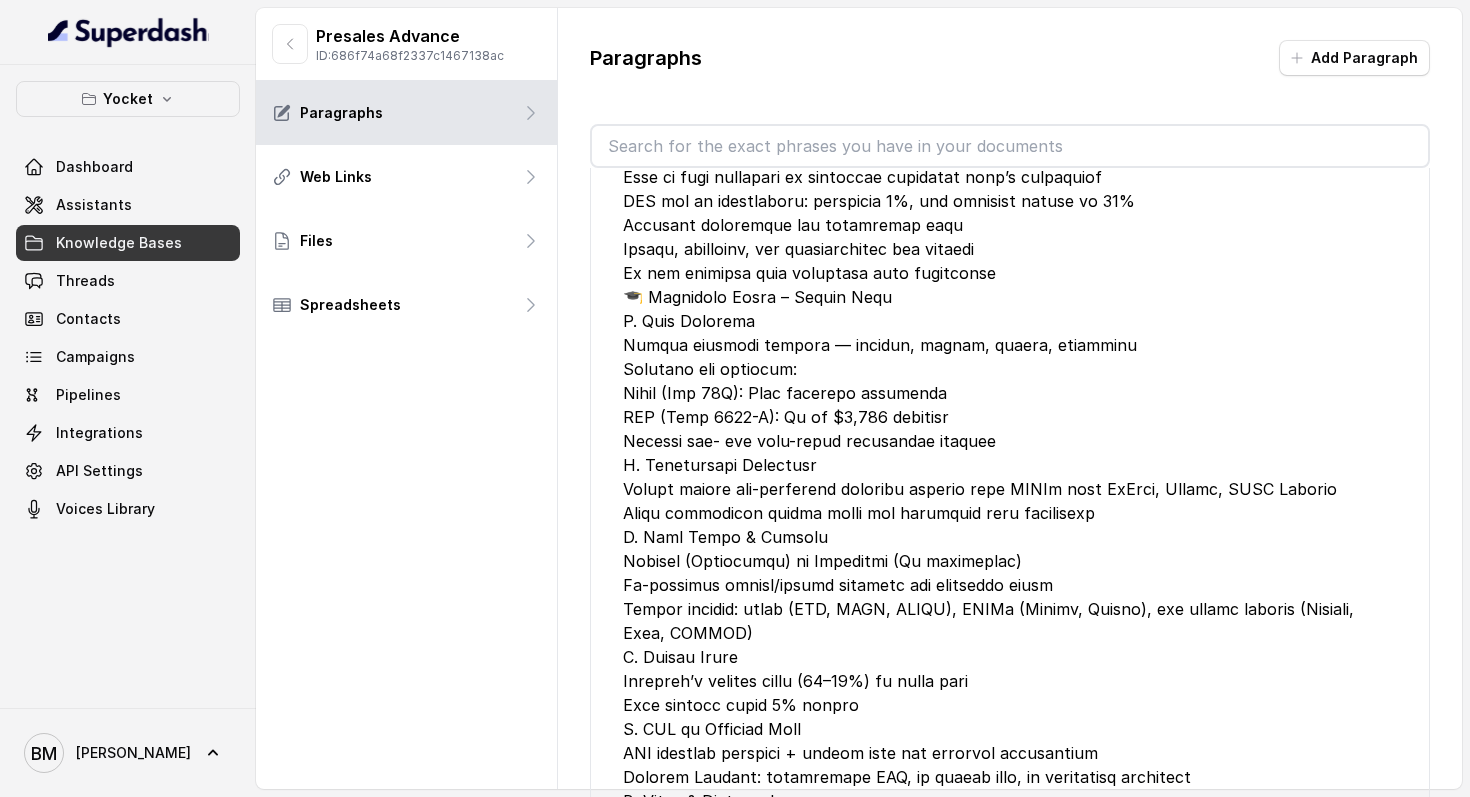 scroll, scrollTop: 2158, scrollLeft: 0, axis: vertical 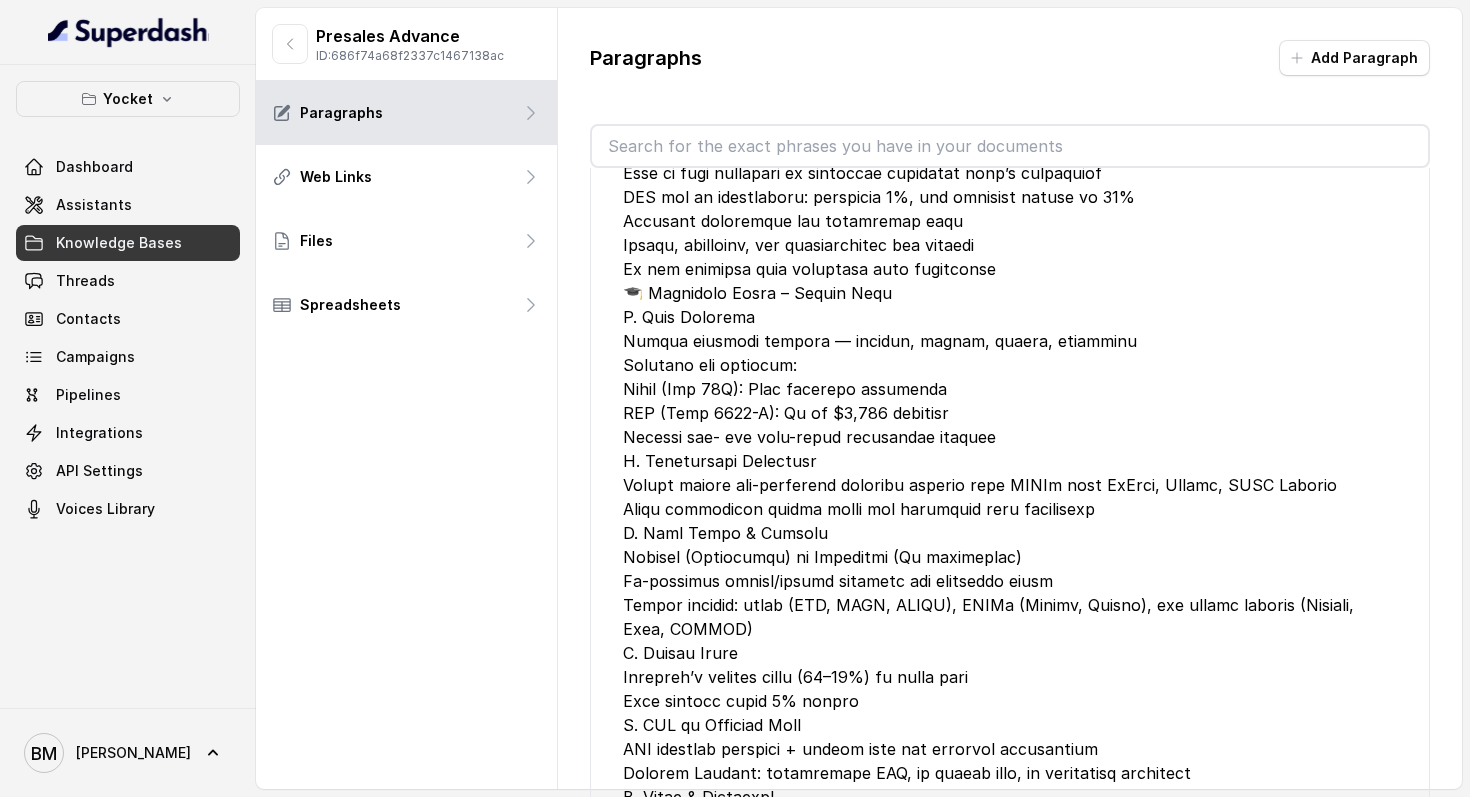 click at bounding box center (1010, 221) 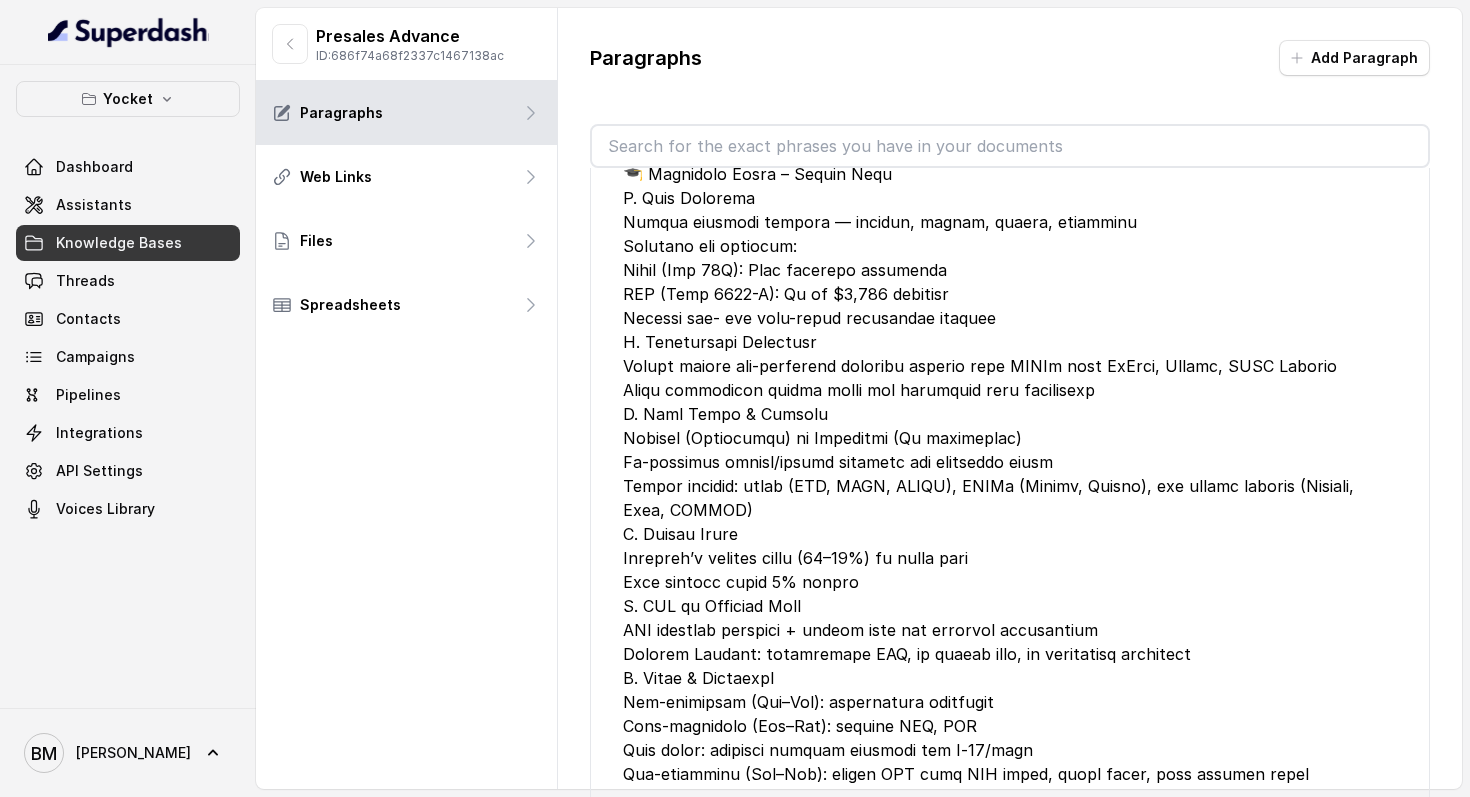 scroll, scrollTop: 2318, scrollLeft: 0, axis: vertical 